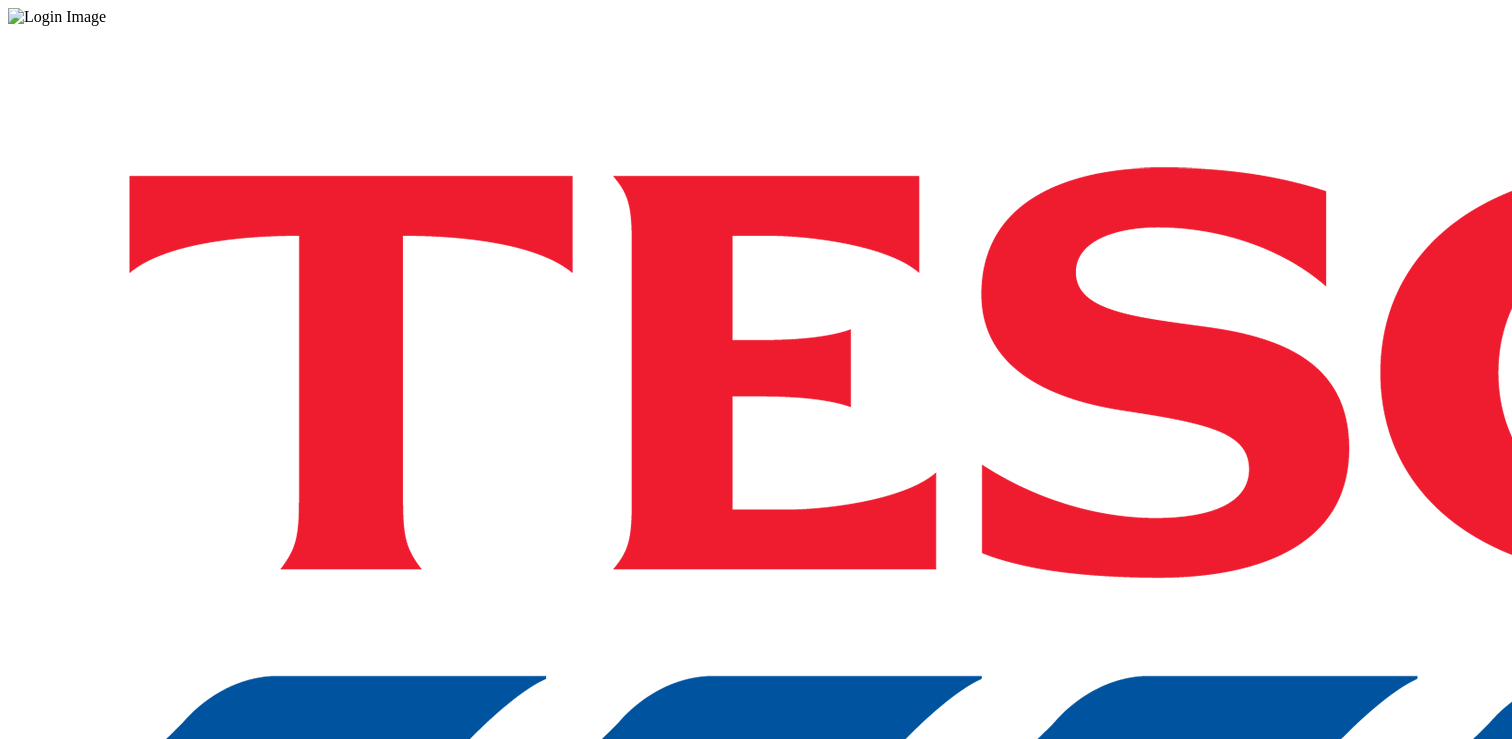 scroll, scrollTop: 0, scrollLeft: 0, axis: both 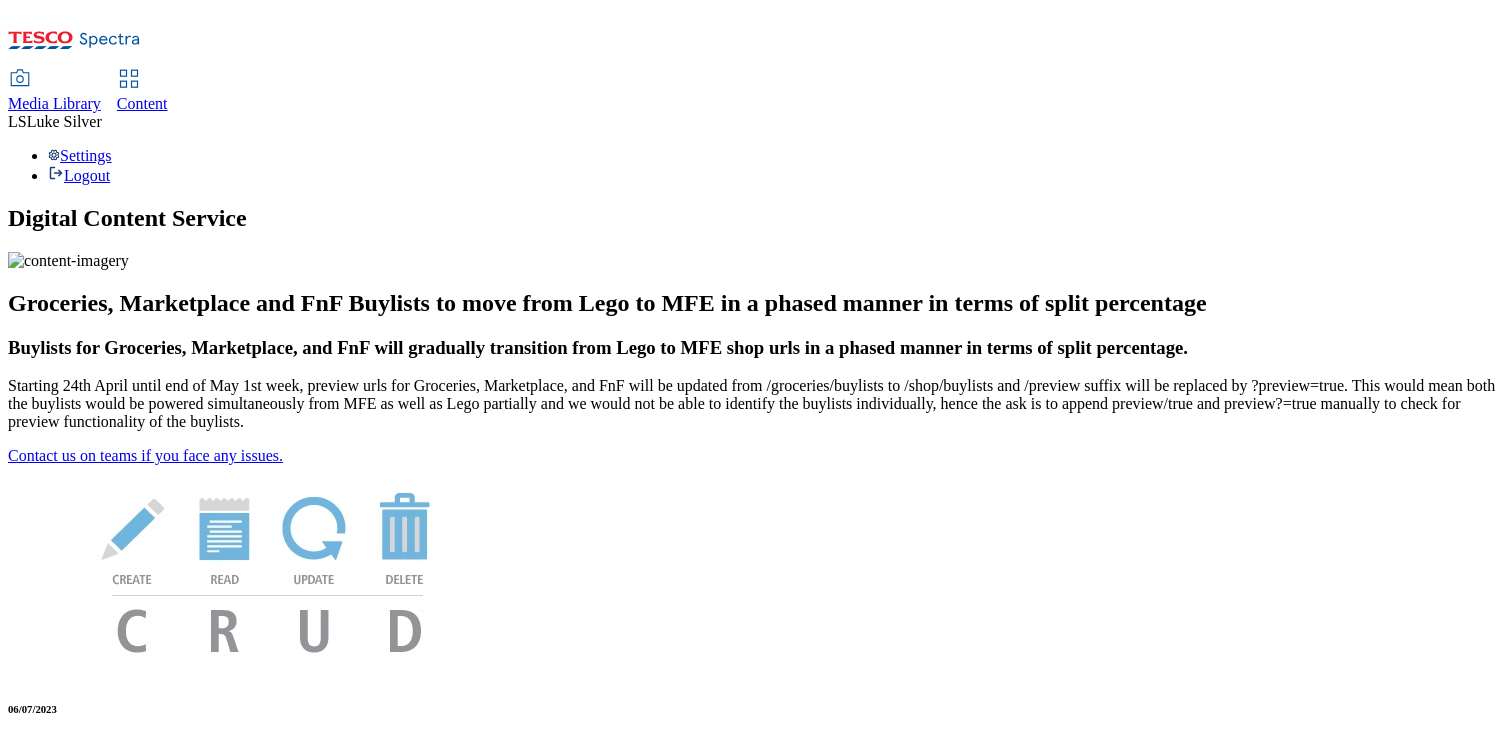 click on "Media Library" at bounding box center (54, 103) 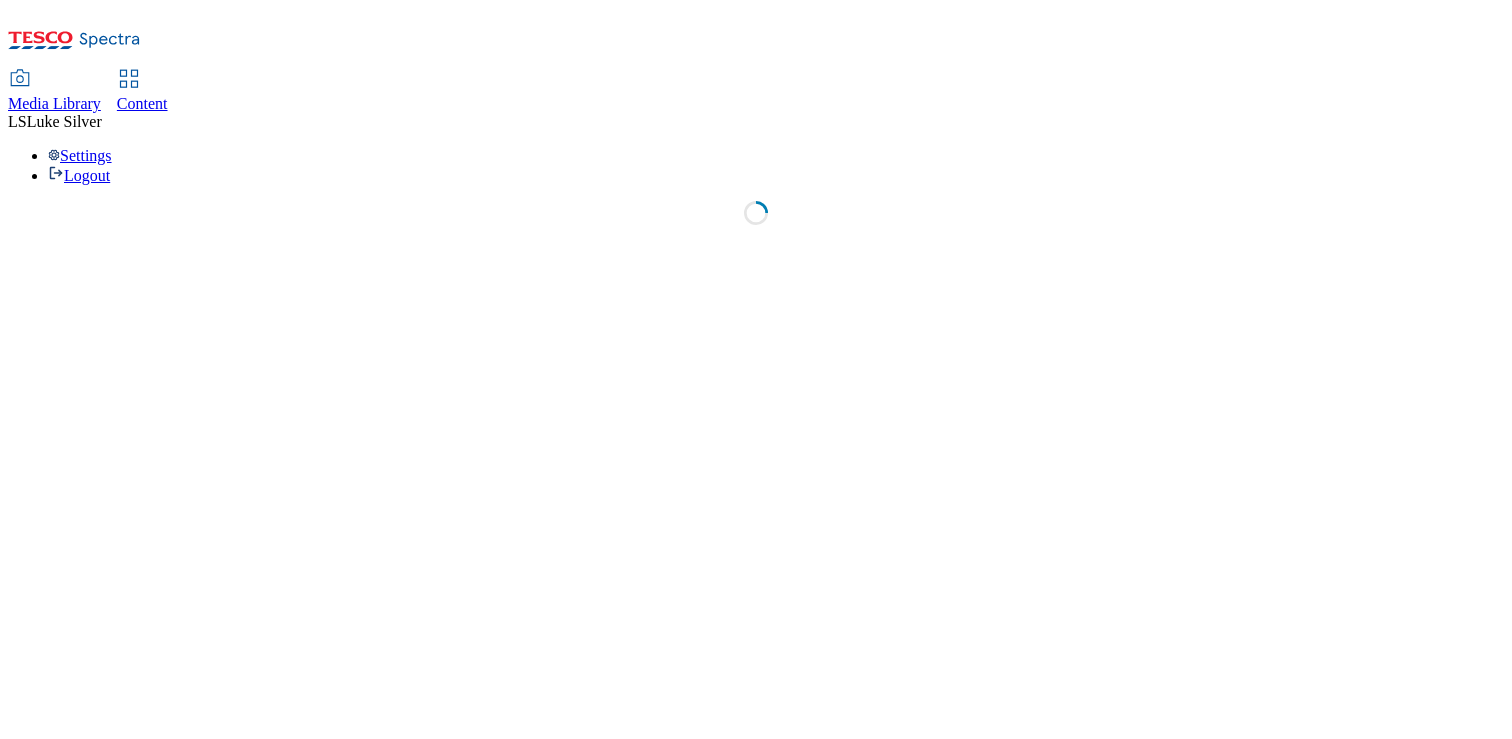 select on "flare-ghs" 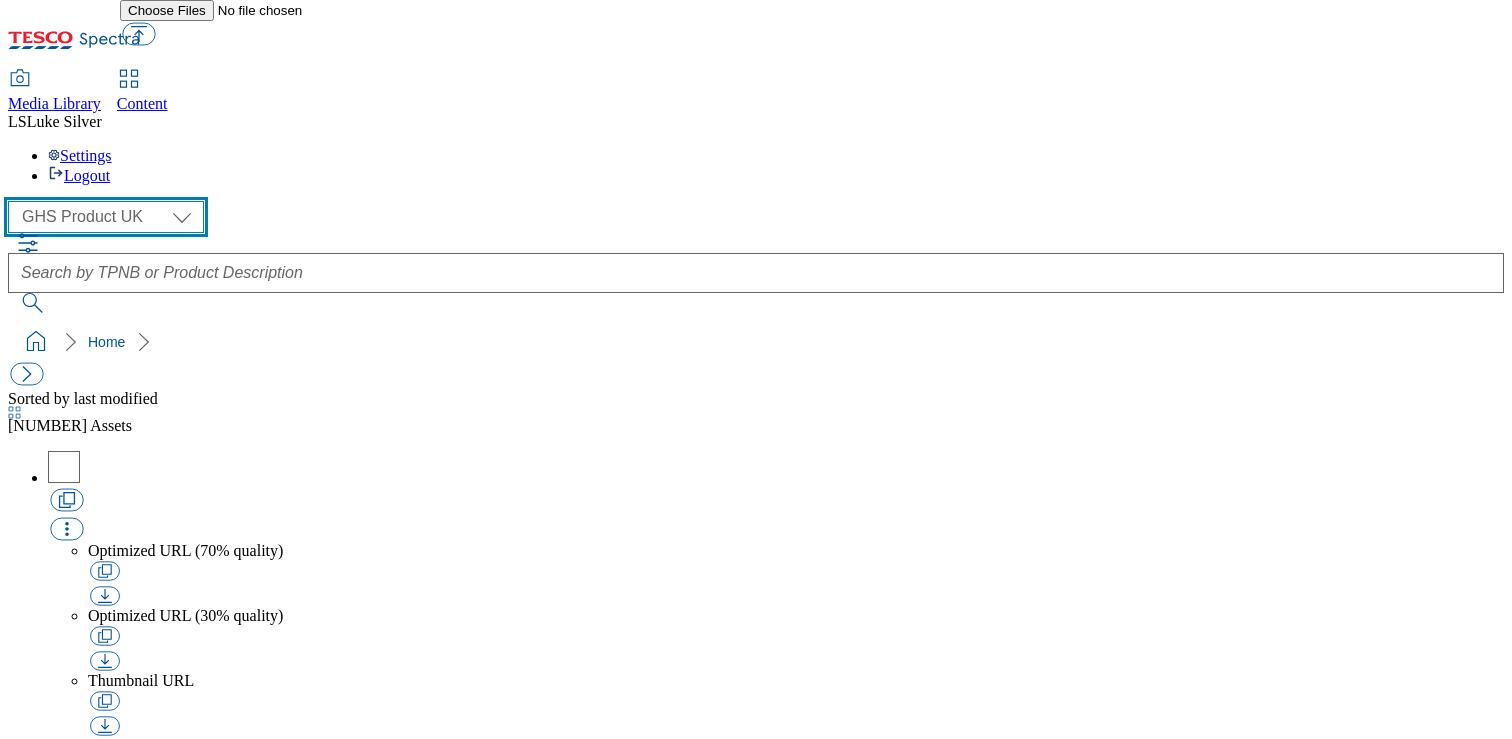 click on "GHS Marketing UK GHS Product UK" at bounding box center [106, 217] 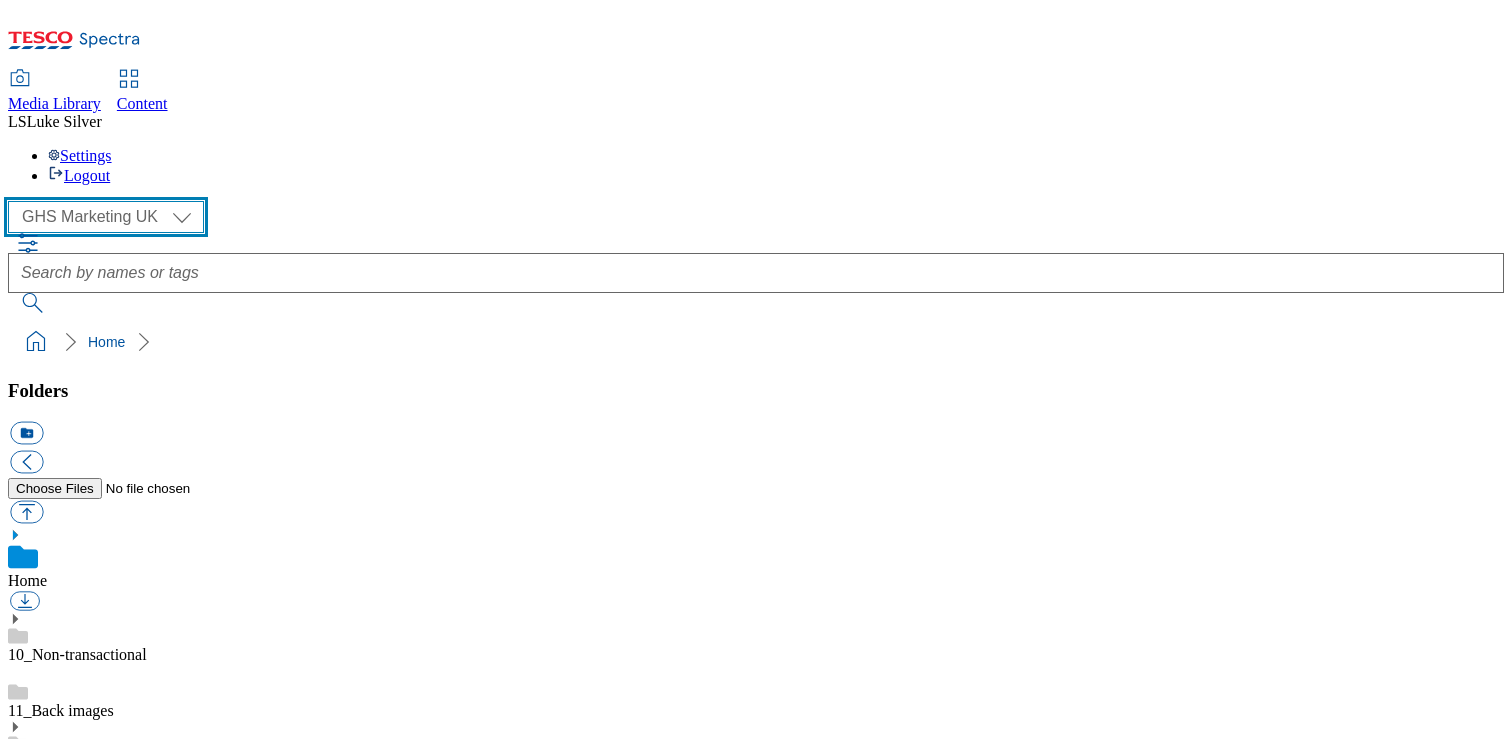 scroll, scrollTop: 195, scrollLeft: 0, axis: vertical 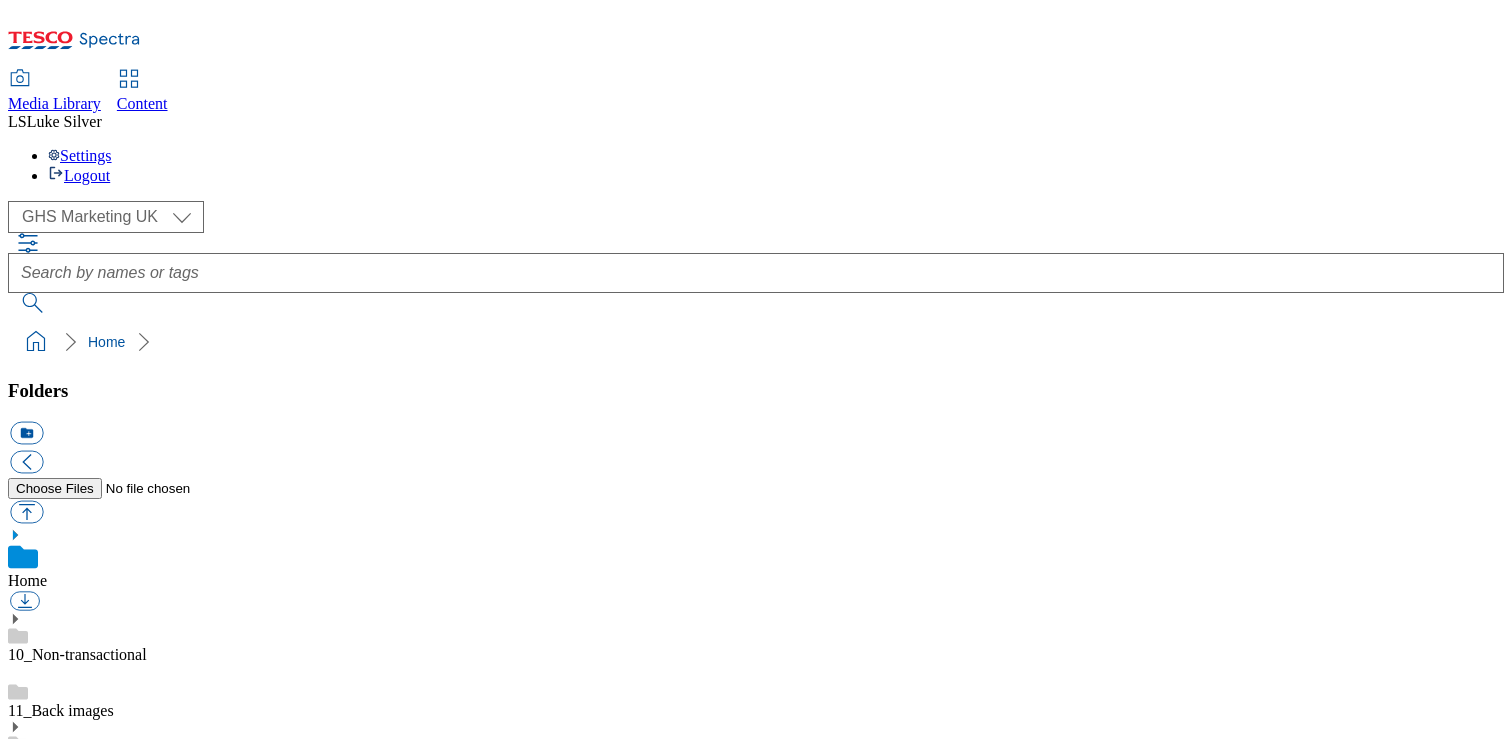 click 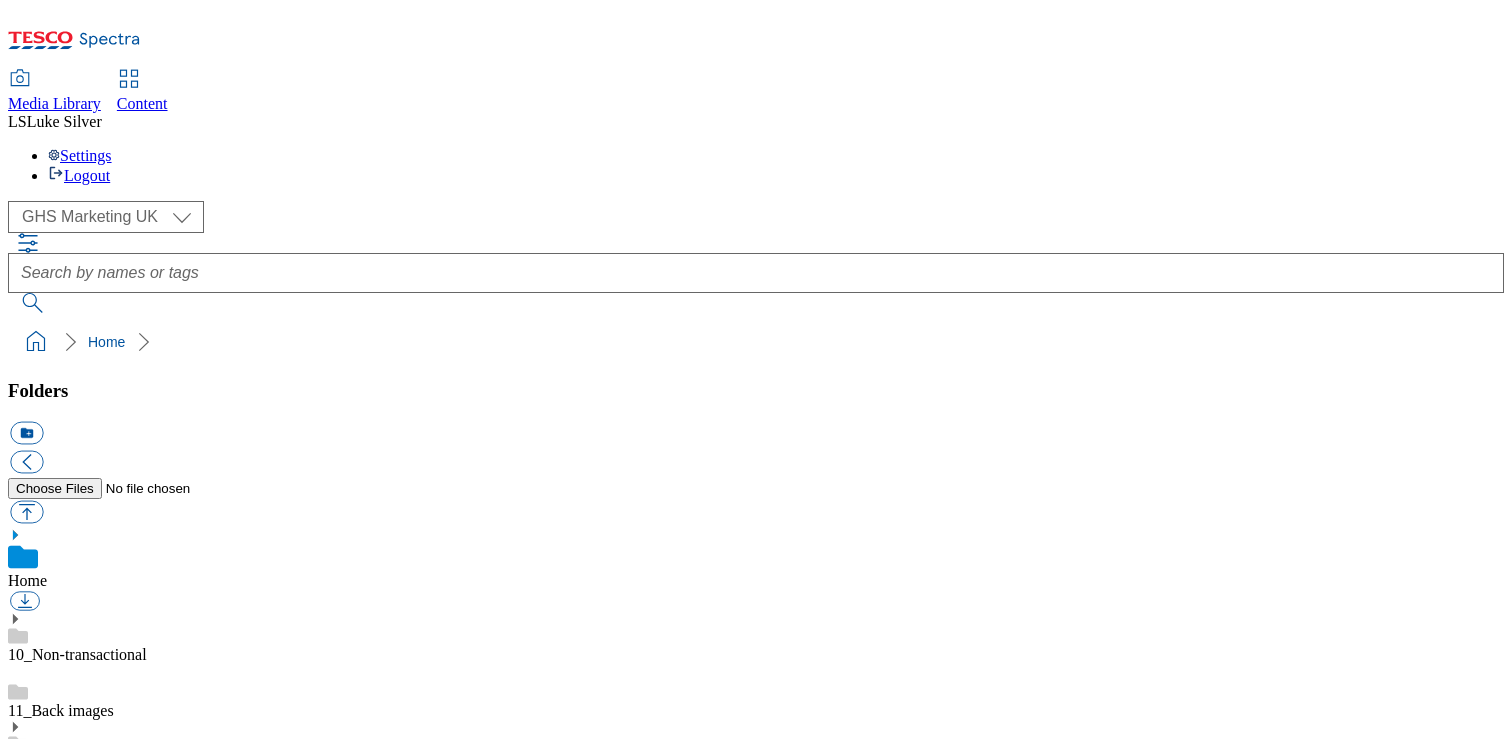 click on "BuylistHeaders" at bounding box center (57, 1554) 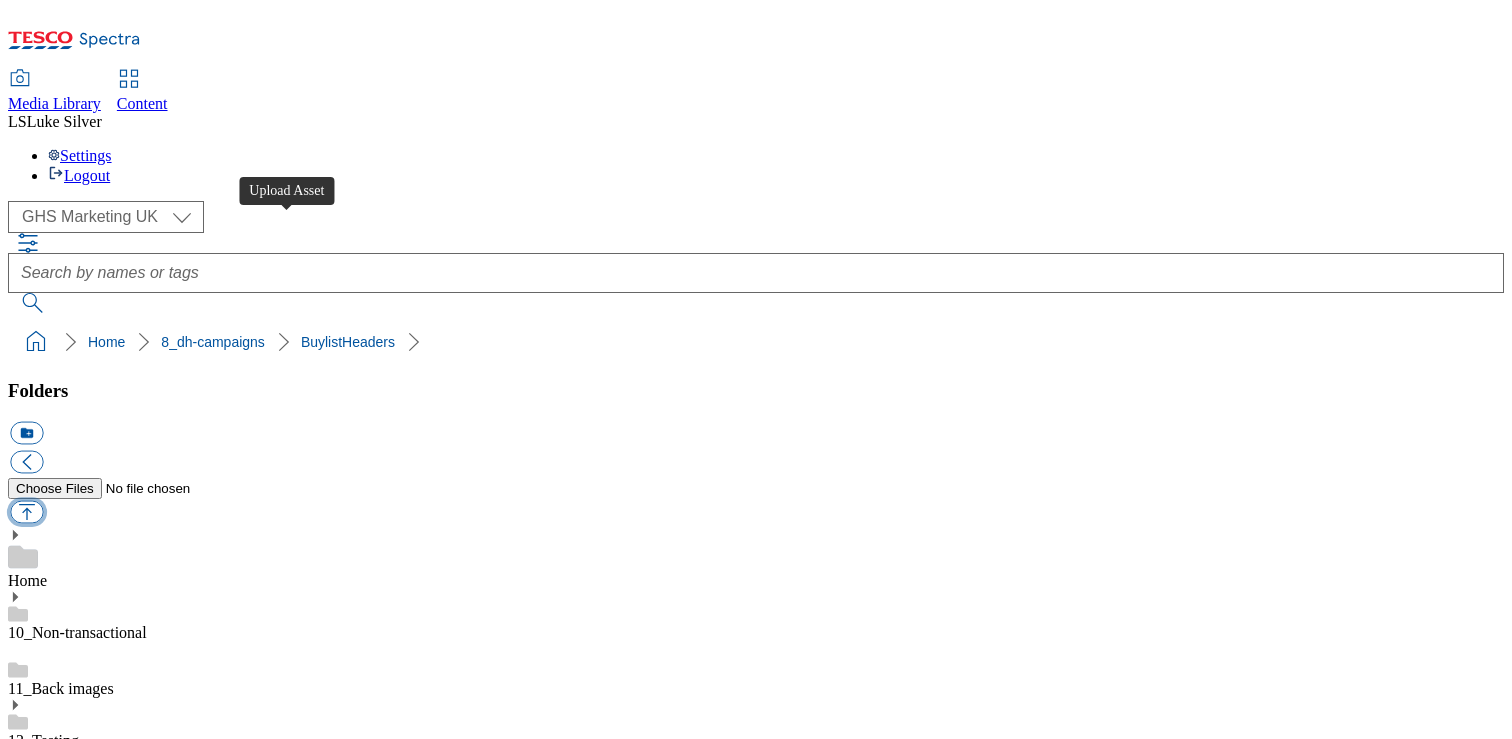 click at bounding box center [26, 512] 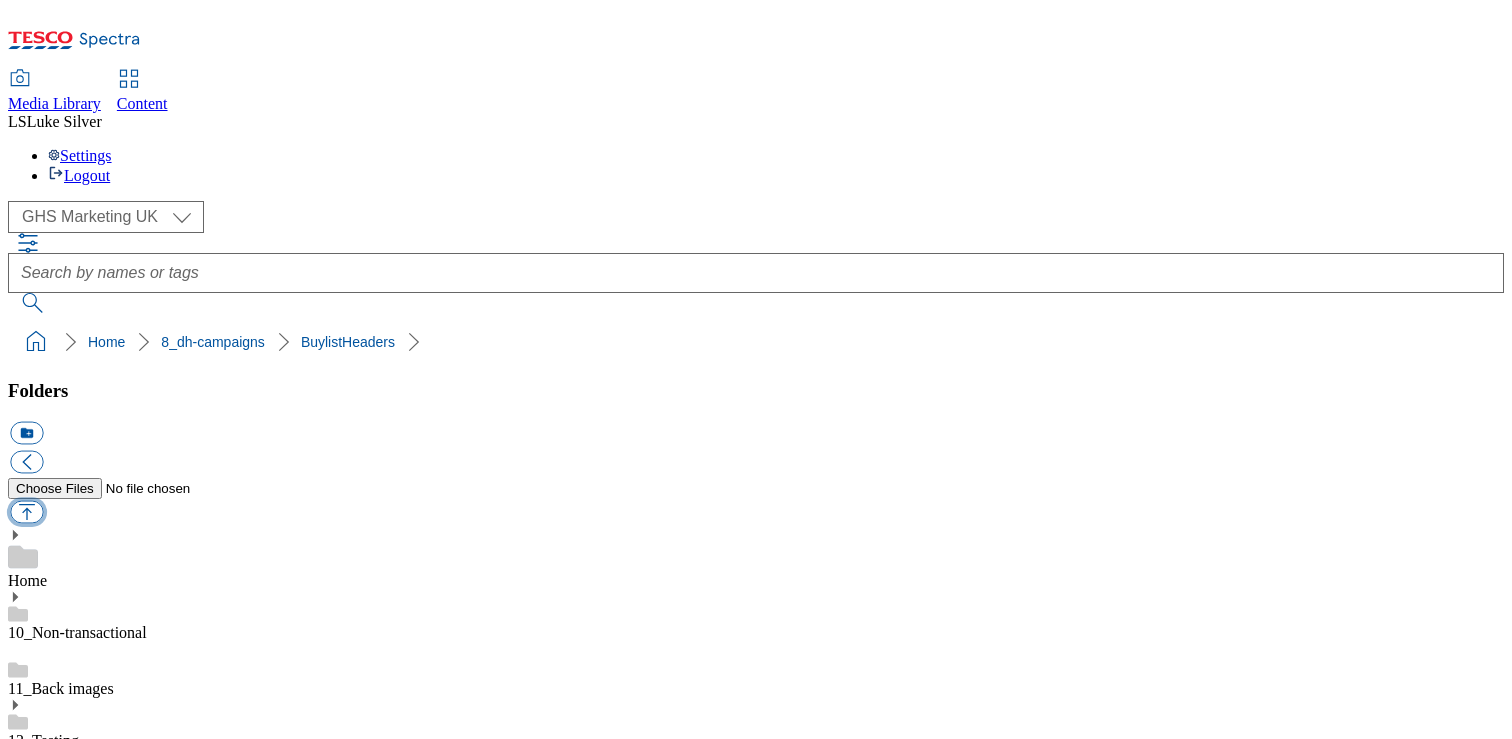 type on "C:\fakepath\1753446201452-Ad541612_ROI_Dairylea_Legobrand_H_1184X333_V1.jpg" 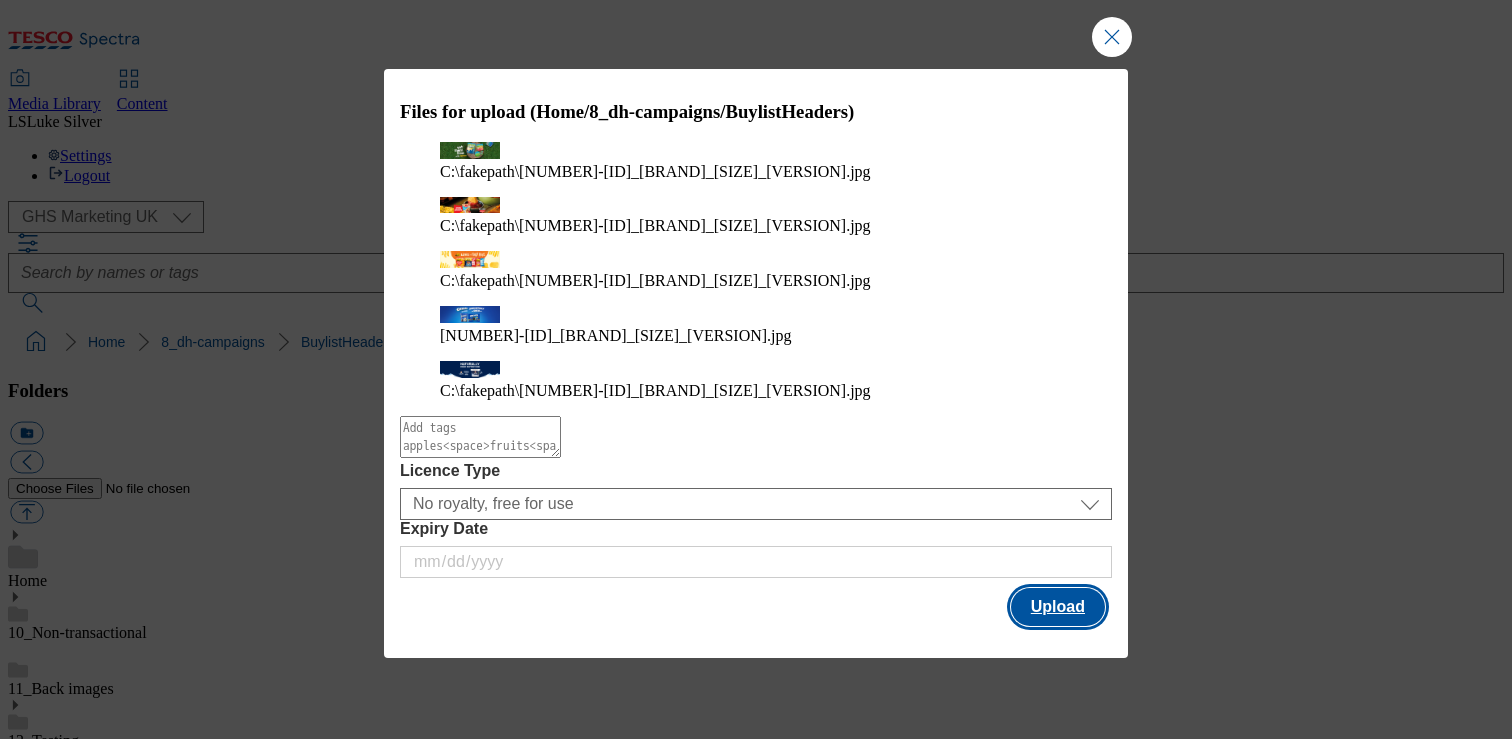 click on "Upload" at bounding box center [1058, 607] 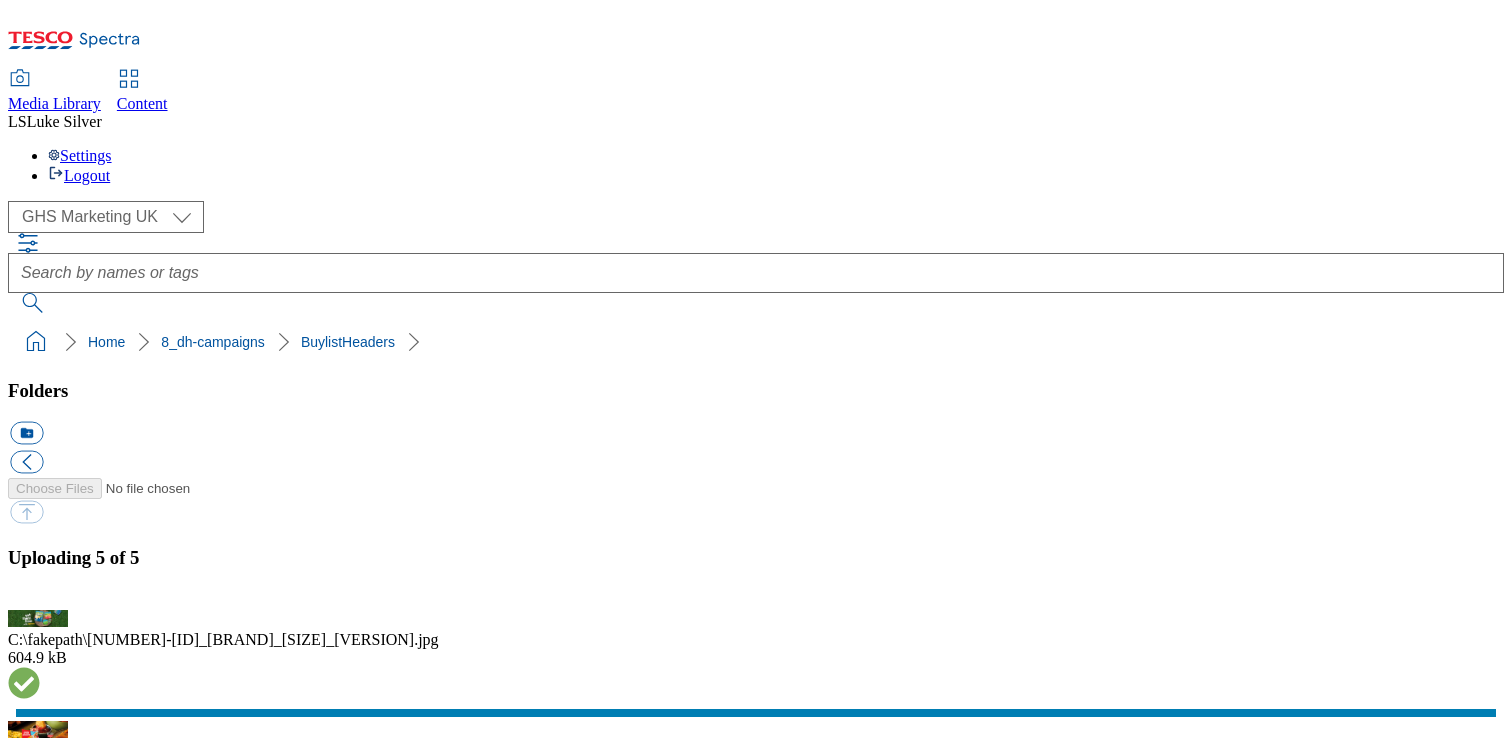 scroll, scrollTop: 57, scrollLeft: 0, axis: vertical 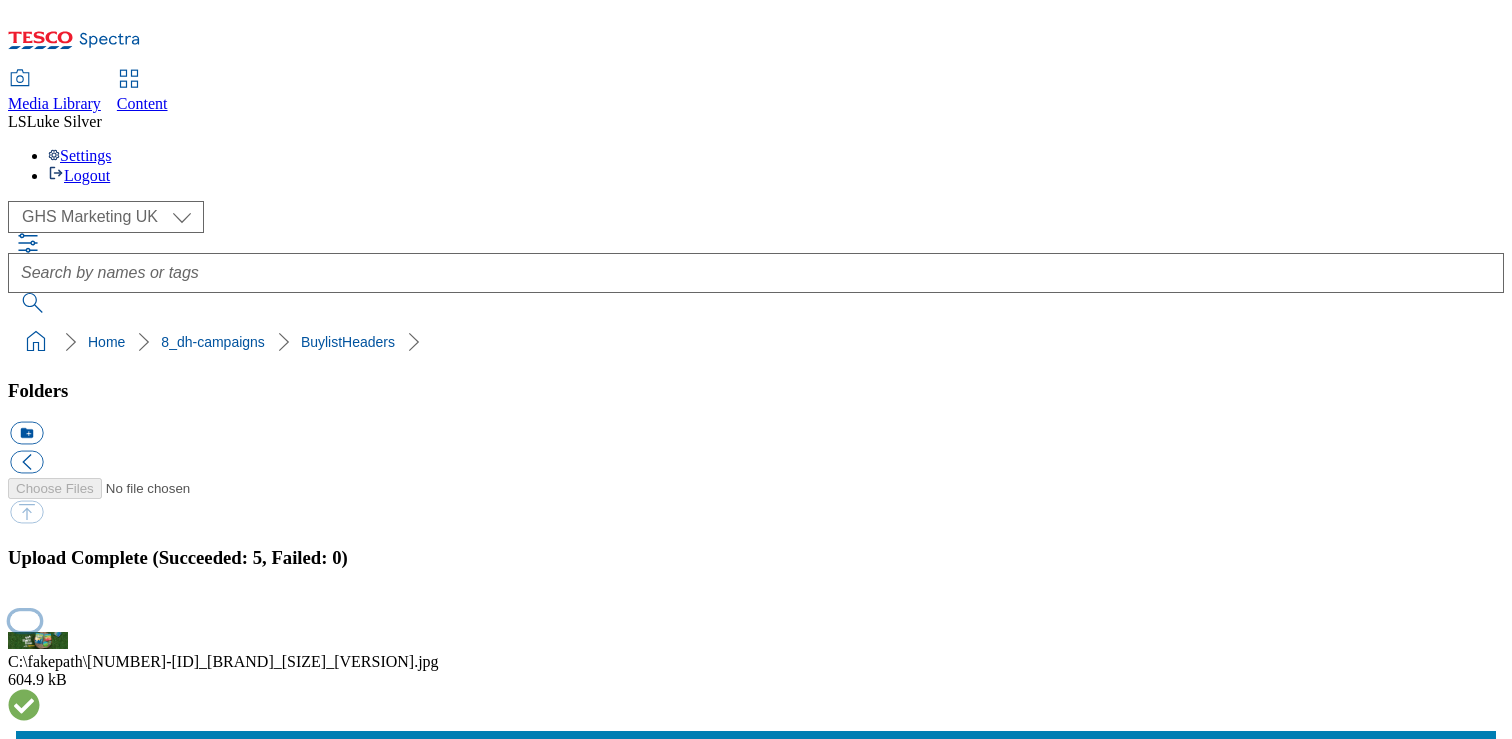 click at bounding box center (25, 620) 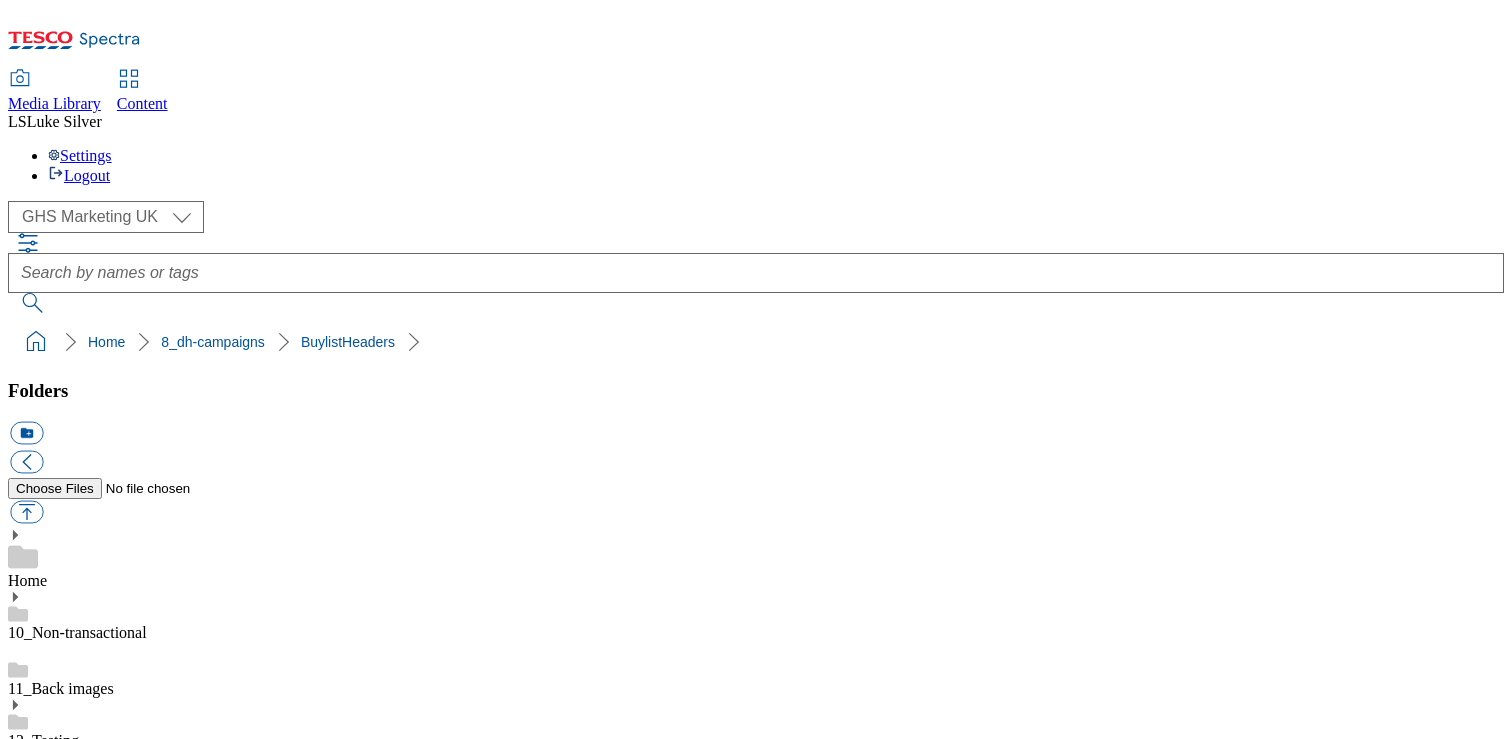 click on "CCP" at bounding box center [756, 1592] 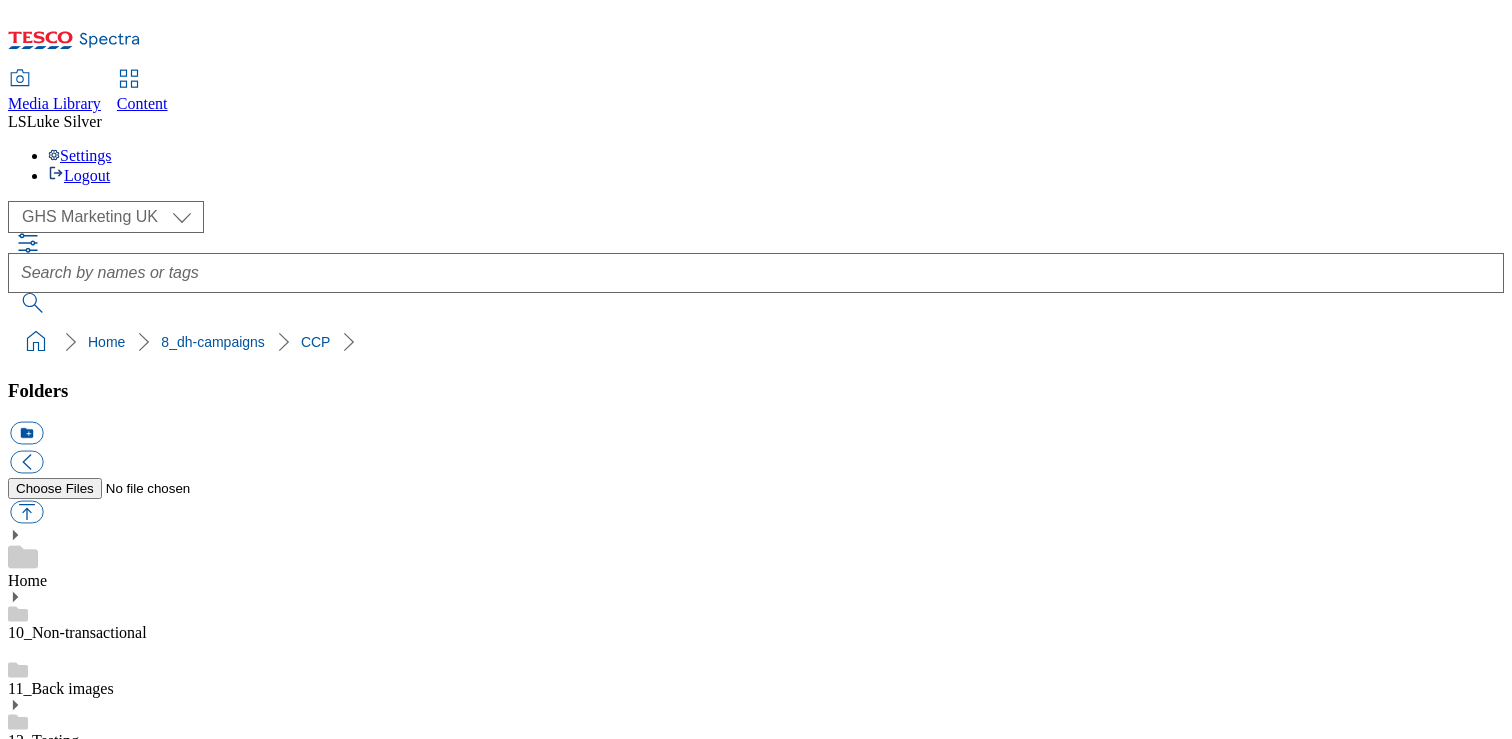 click on "BuylistHeaders" at bounding box center [57, 1532] 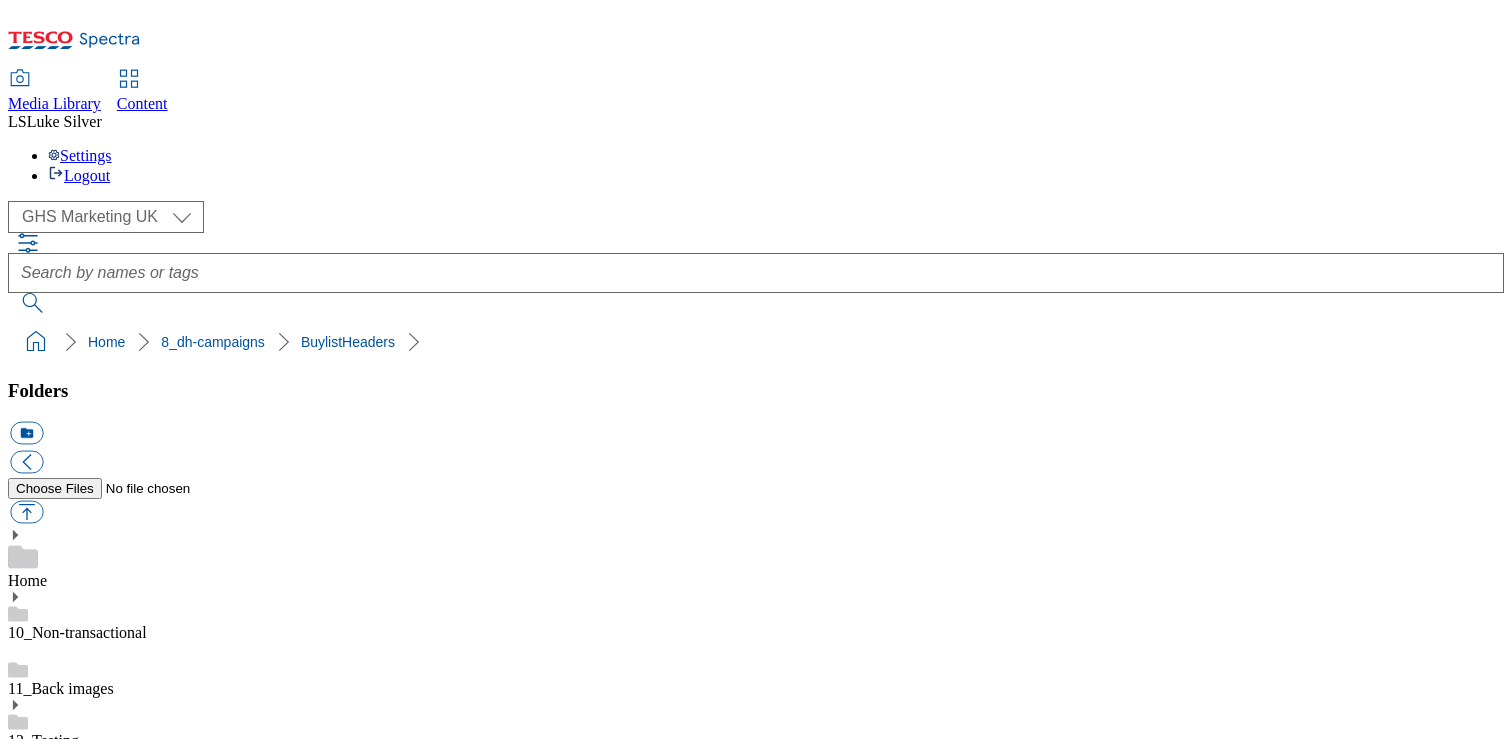 drag, startPoint x: 572, startPoint y: 482, endPoint x: 645, endPoint y: 482, distance: 73 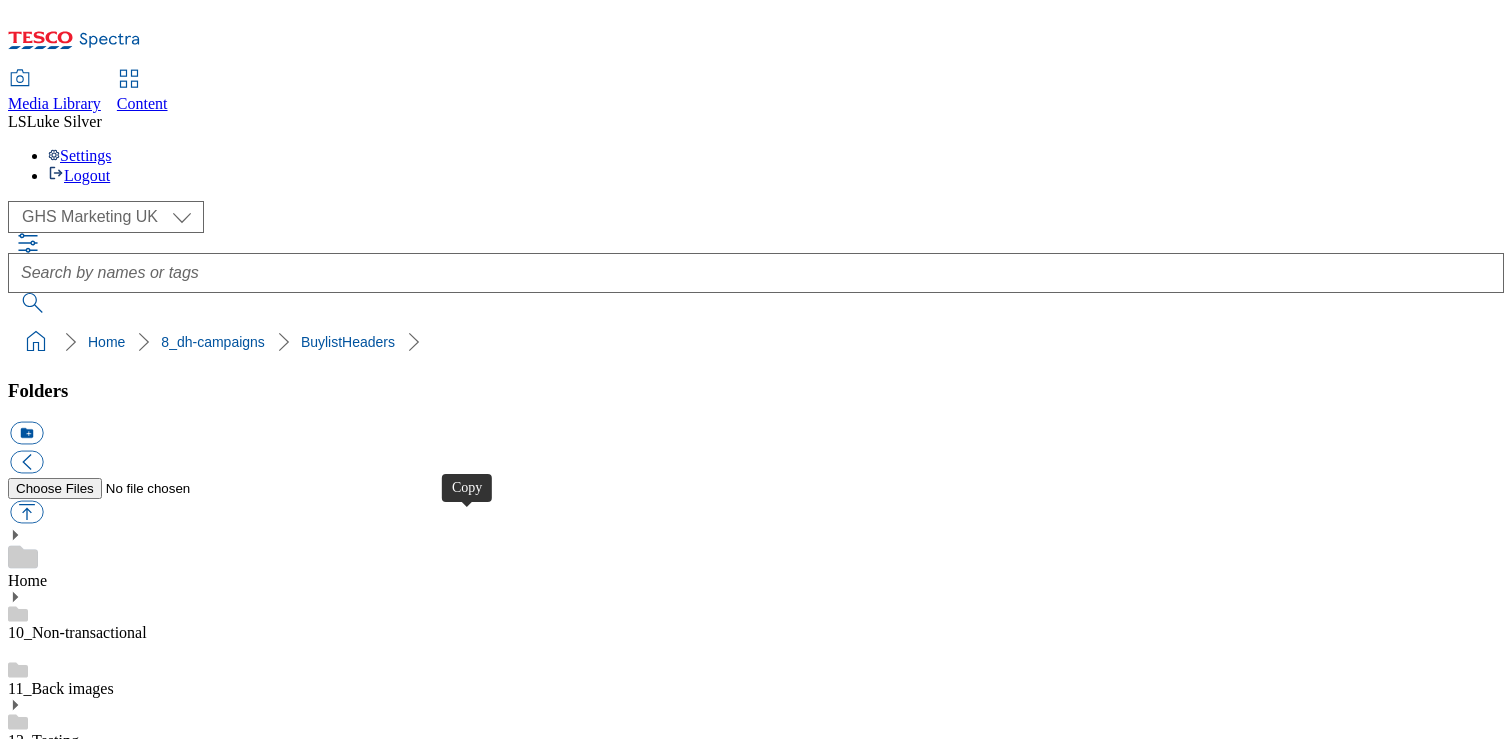click at bounding box center [26, 4048] 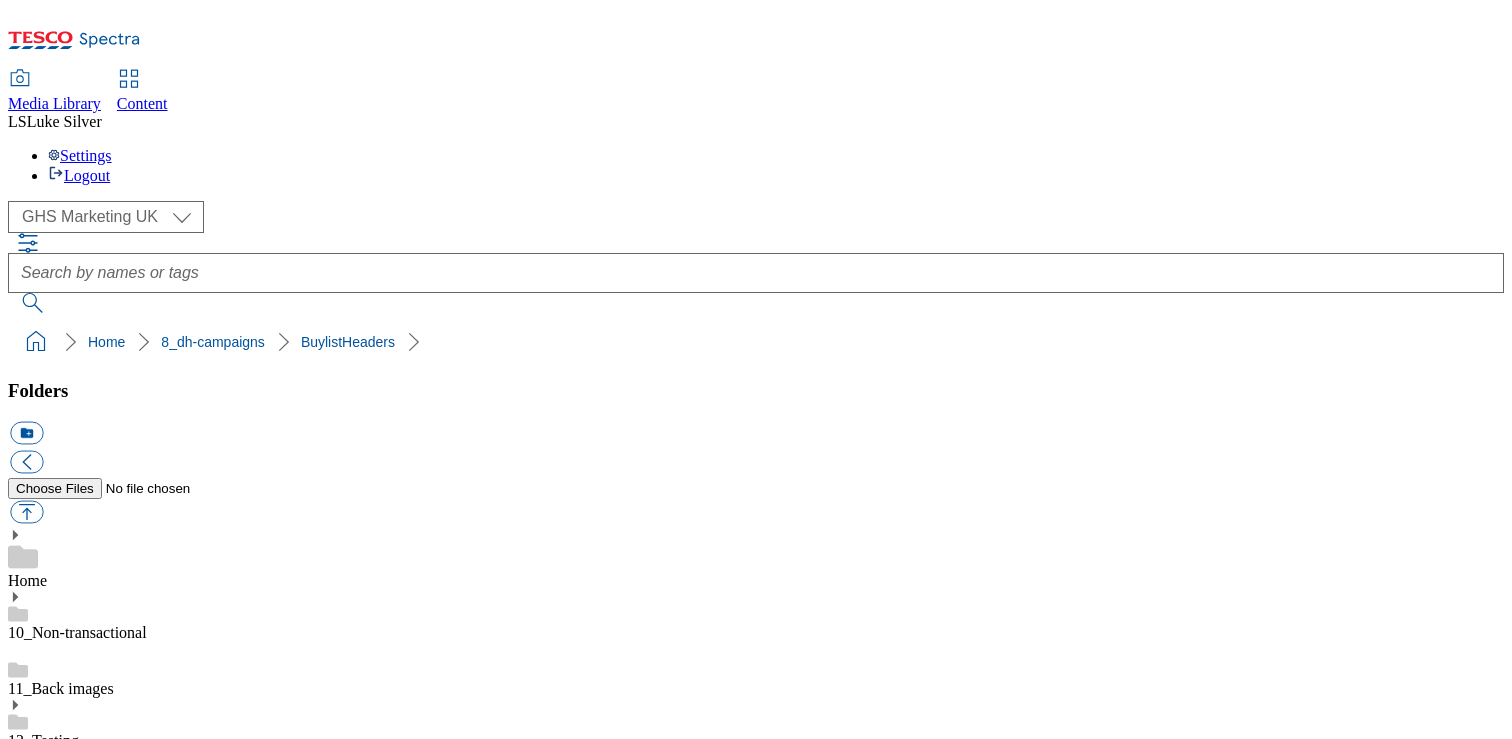 drag, startPoint x: 804, startPoint y: 475, endPoint x: 866, endPoint y: 475, distance: 62 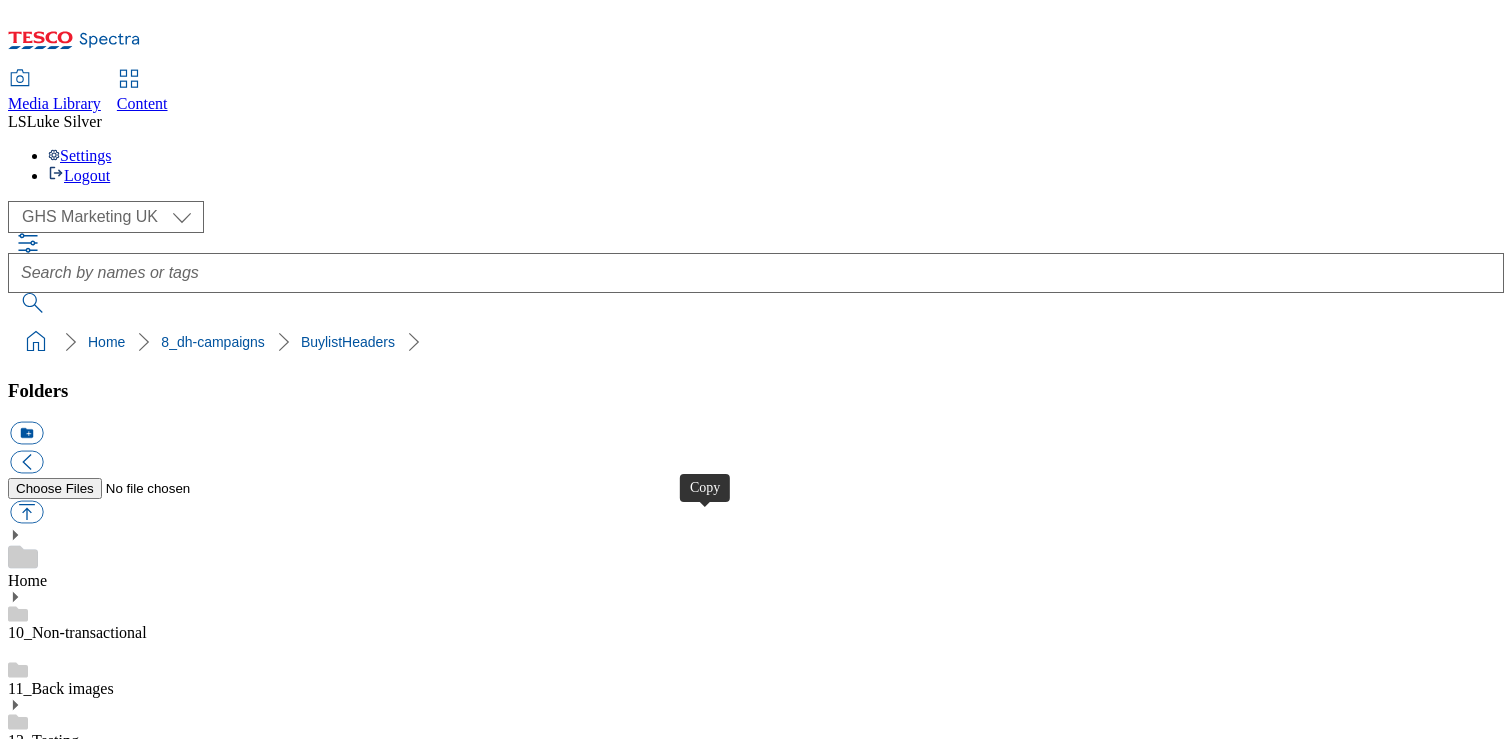 click at bounding box center [26, 4478] 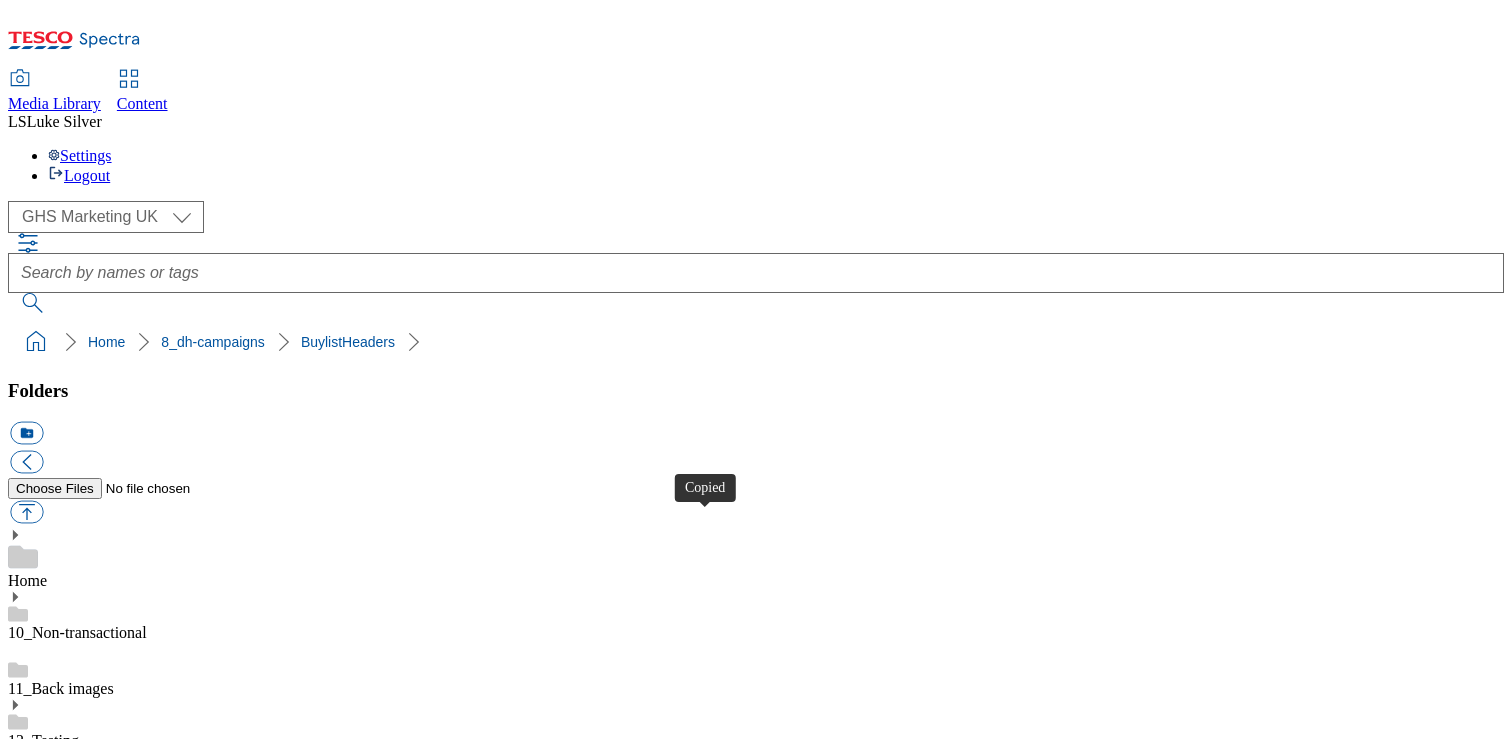 click at bounding box center (26, 4478) 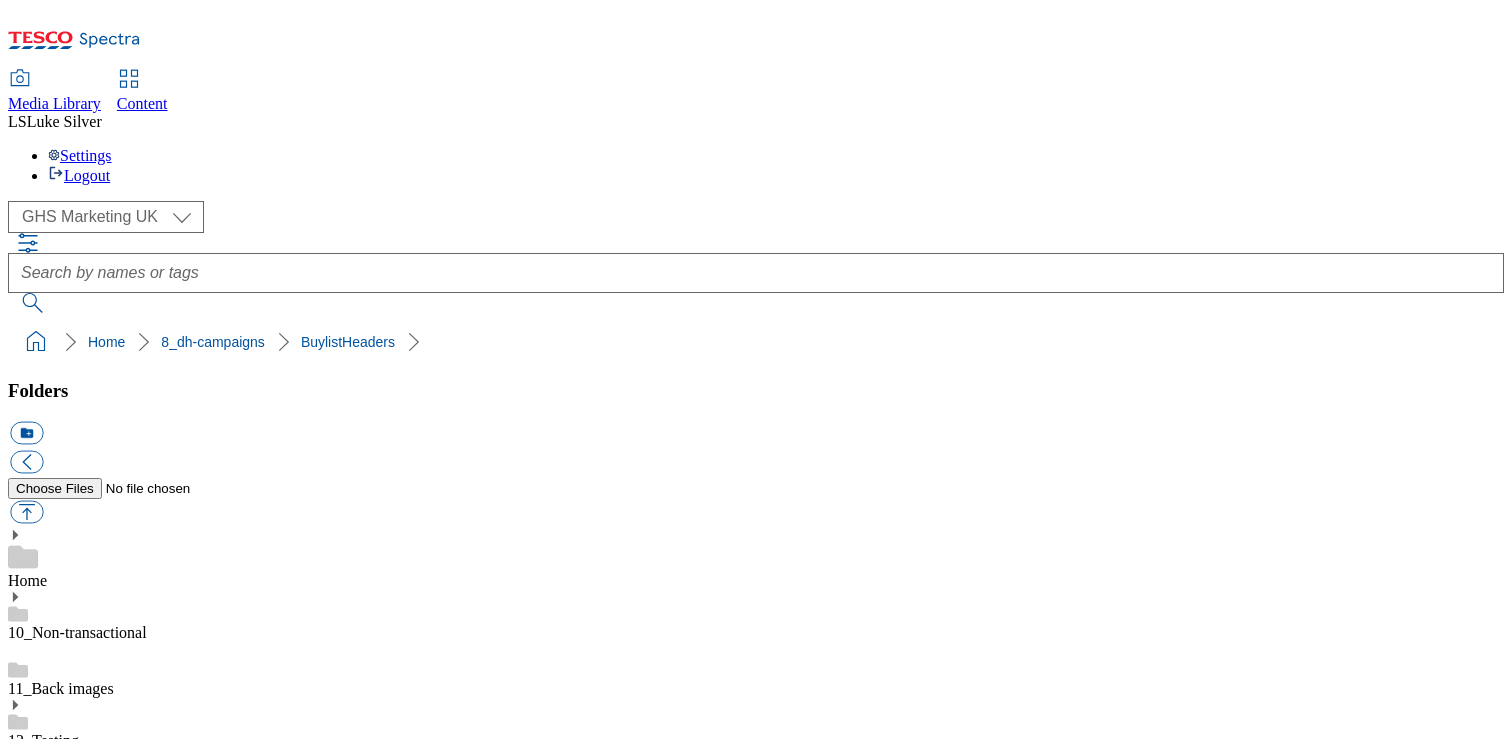 drag, startPoint x: 1045, startPoint y: 480, endPoint x: 1112, endPoint y: 480, distance: 67 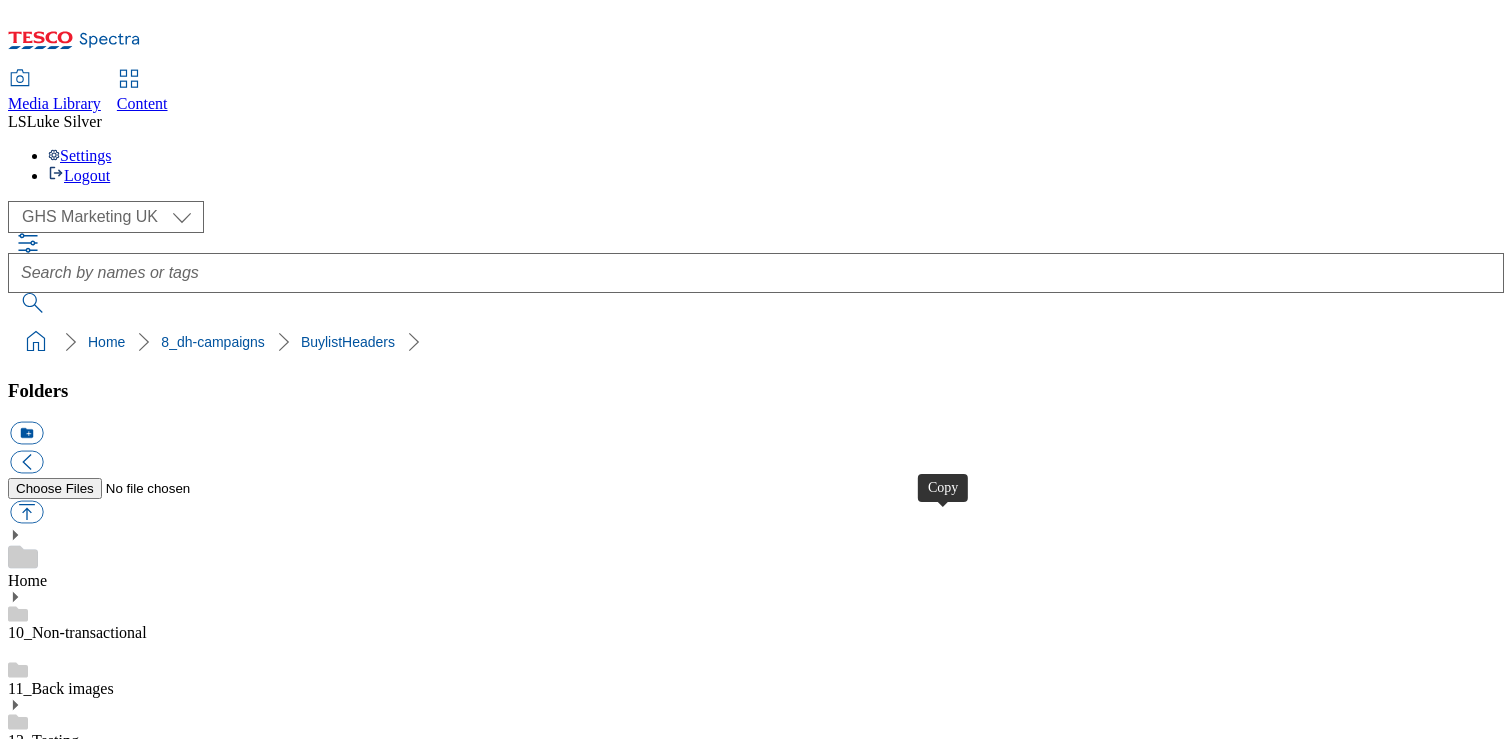 click at bounding box center (26, 4908) 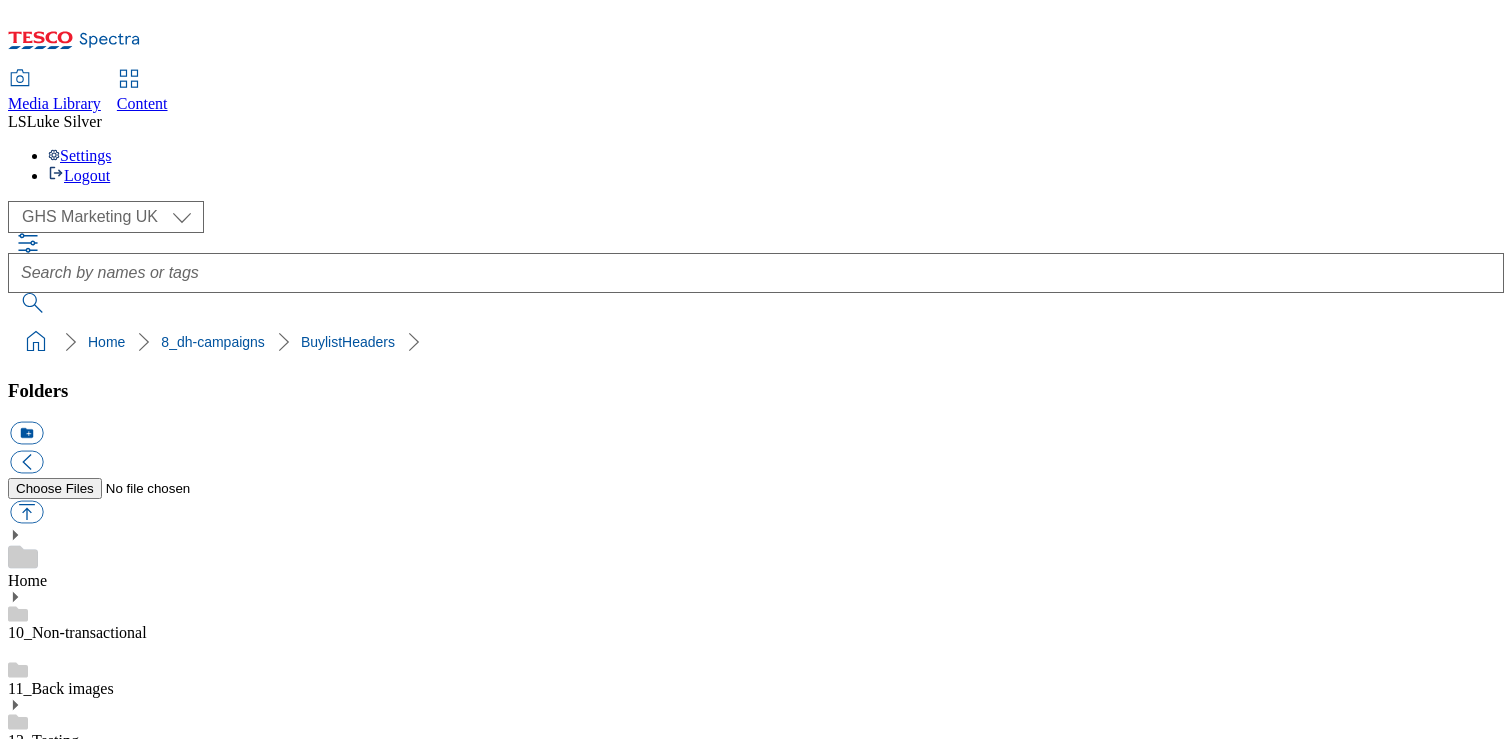 scroll, scrollTop: 66, scrollLeft: 0, axis: vertical 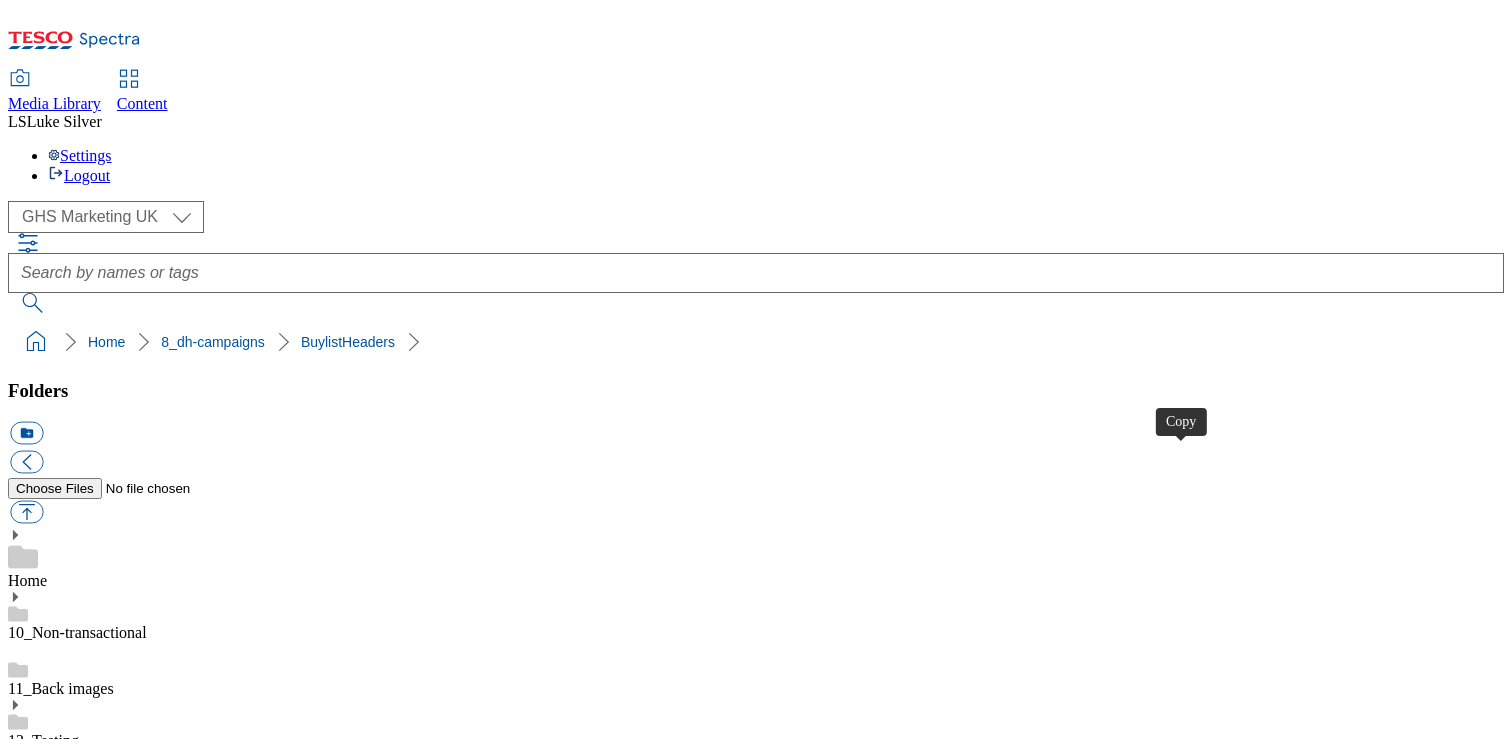 click at bounding box center [26, 5338] 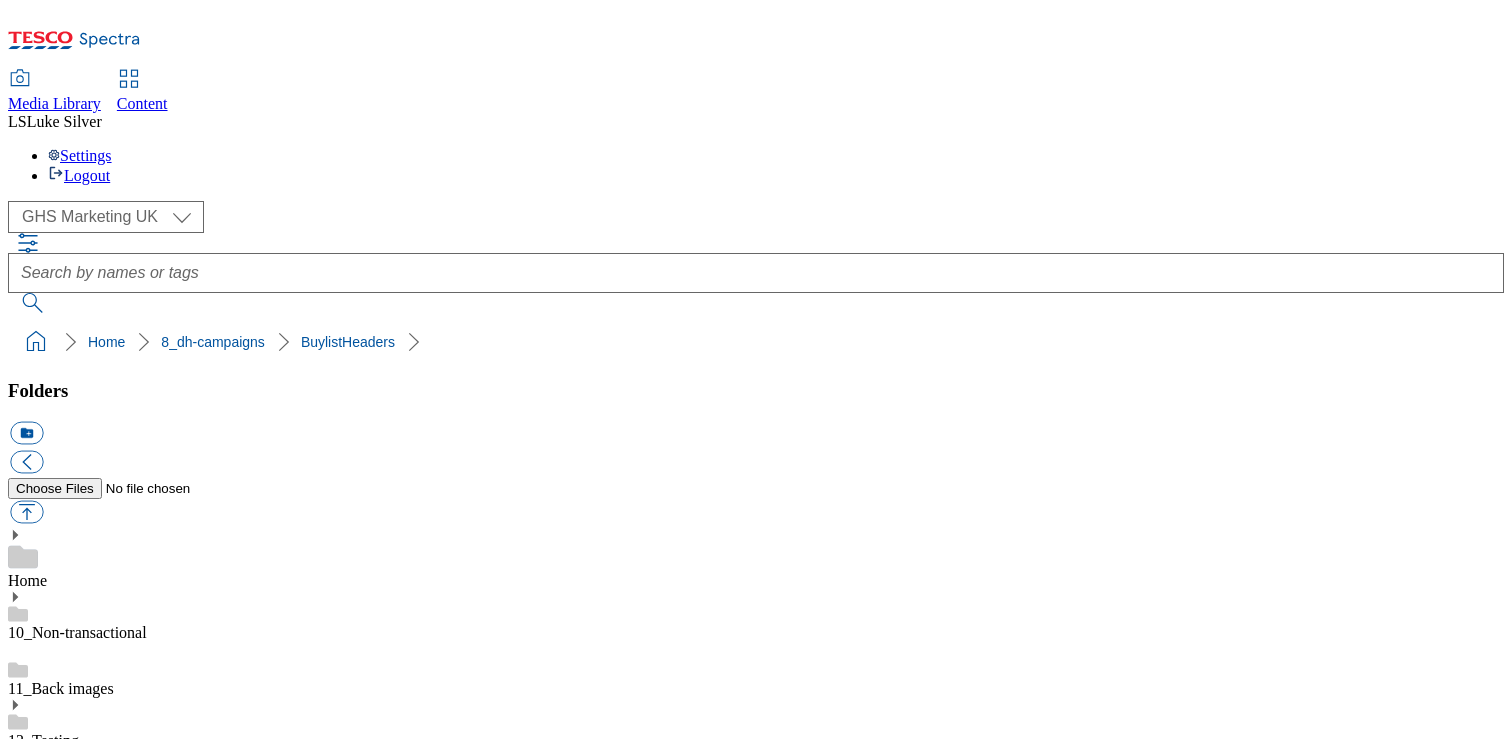 scroll, scrollTop: 243, scrollLeft: 0, axis: vertical 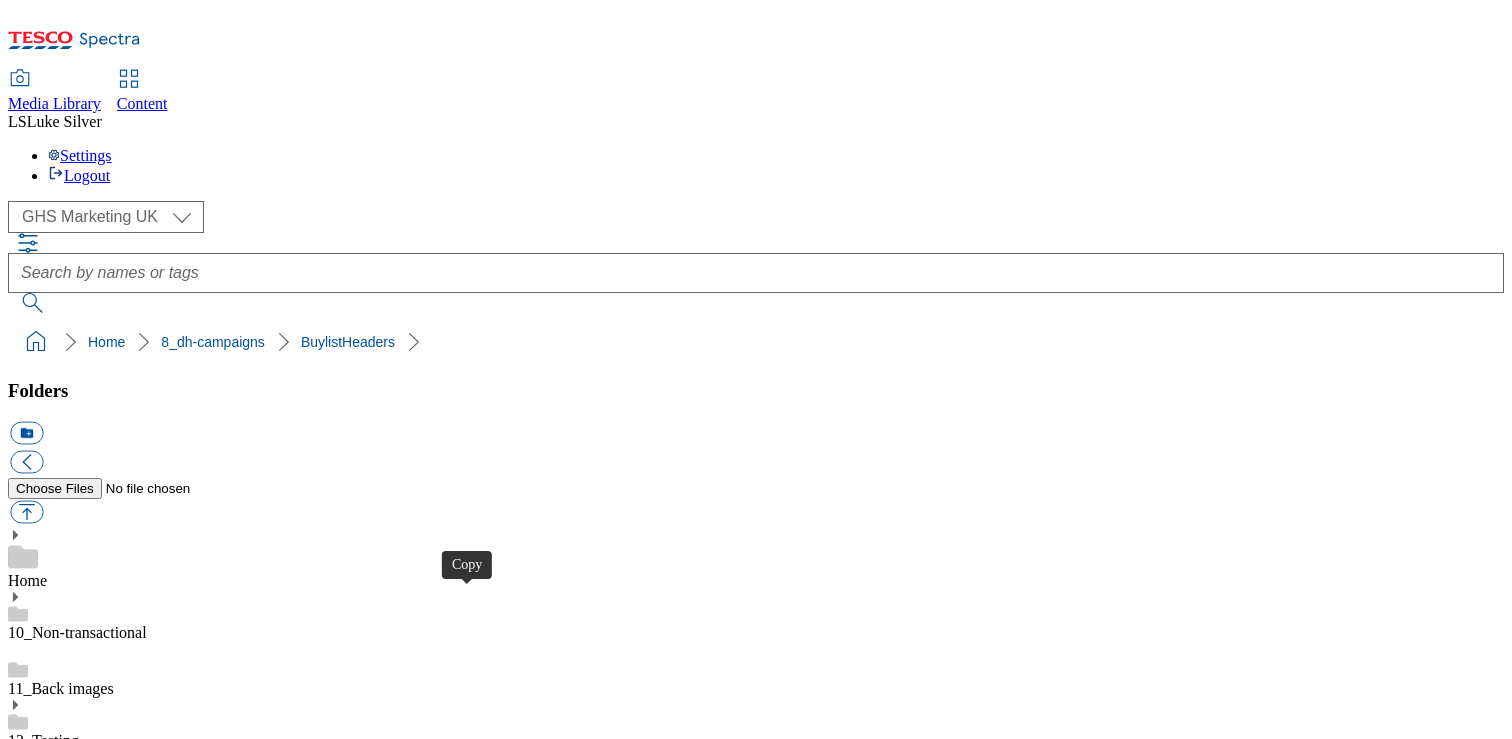 click at bounding box center (26, 5768) 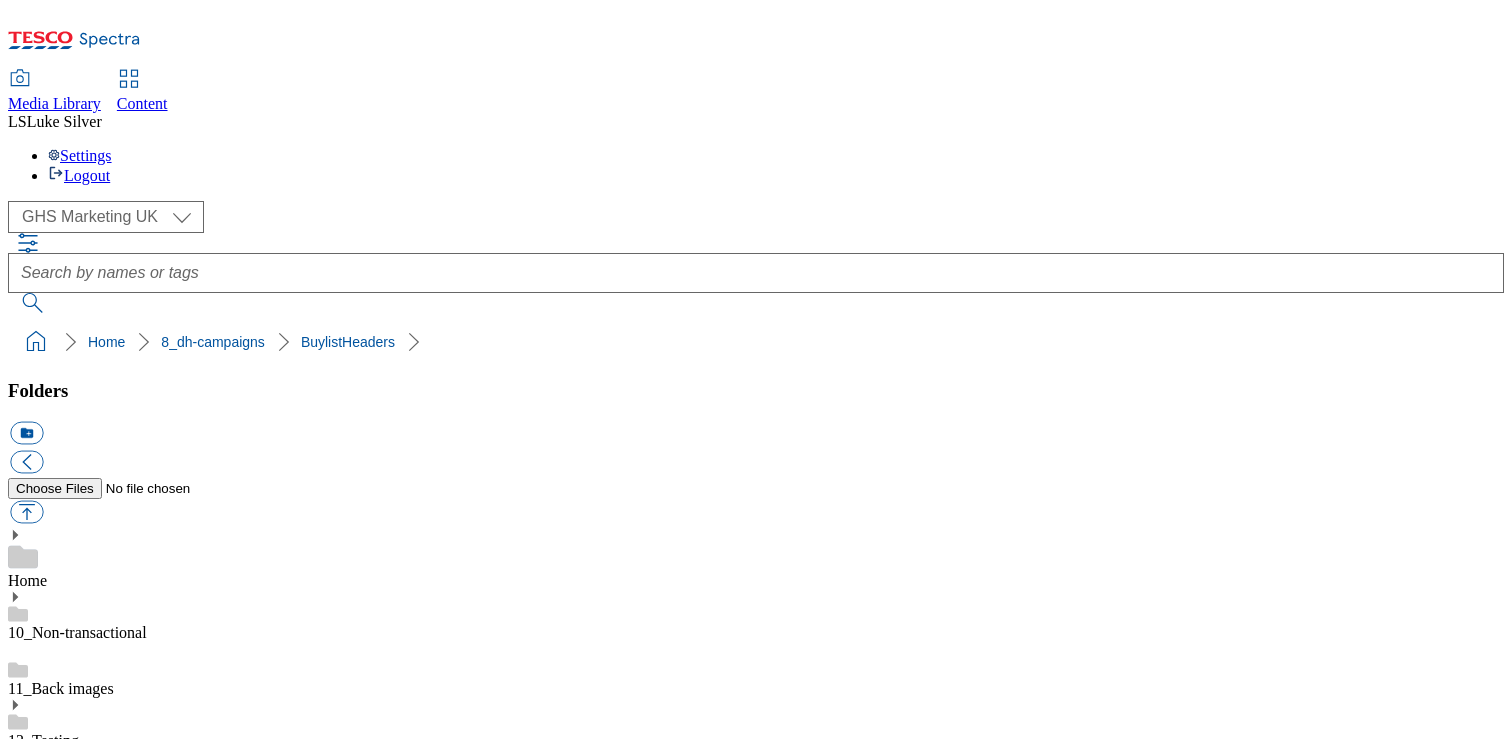 scroll, scrollTop: 422, scrollLeft: 0, axis: vertical 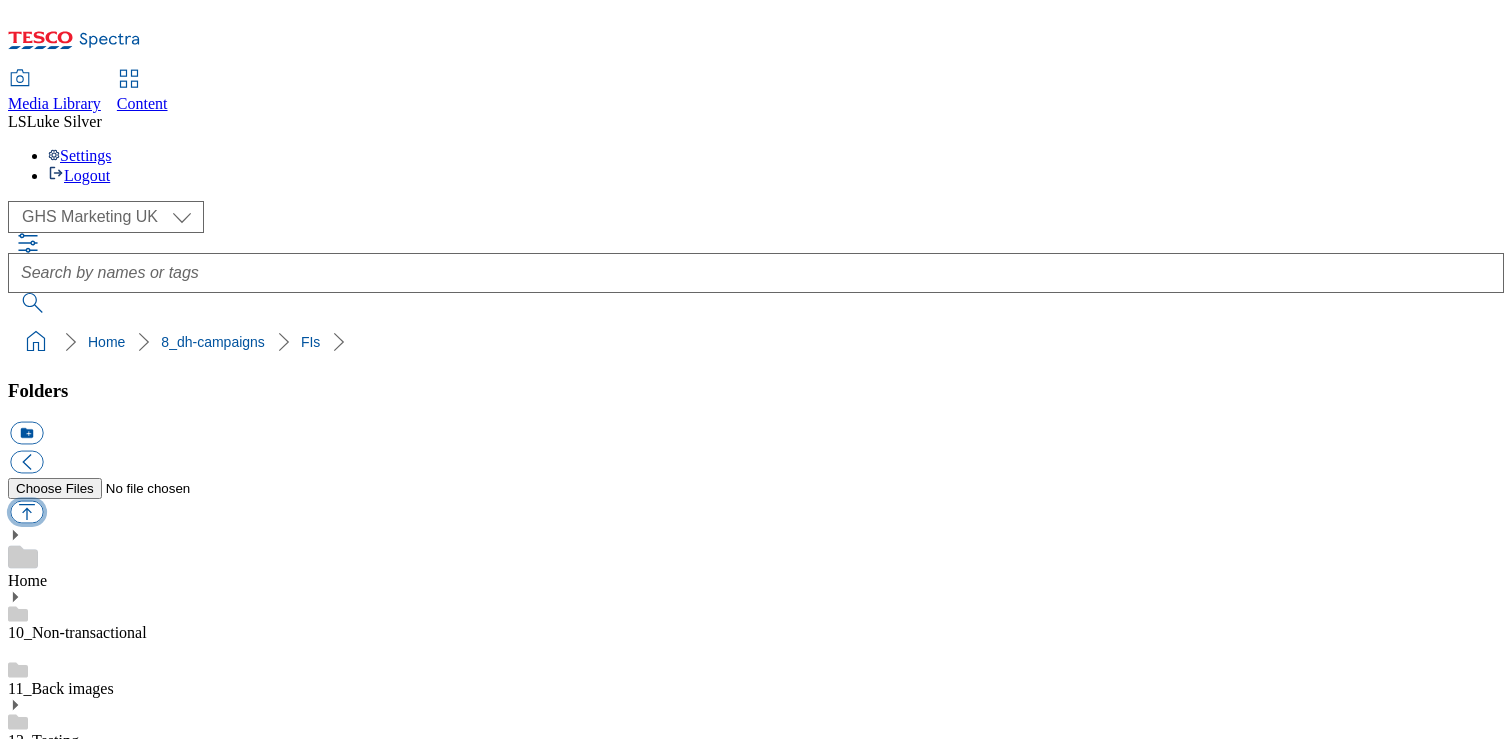 click at bounding box center (26, 512) 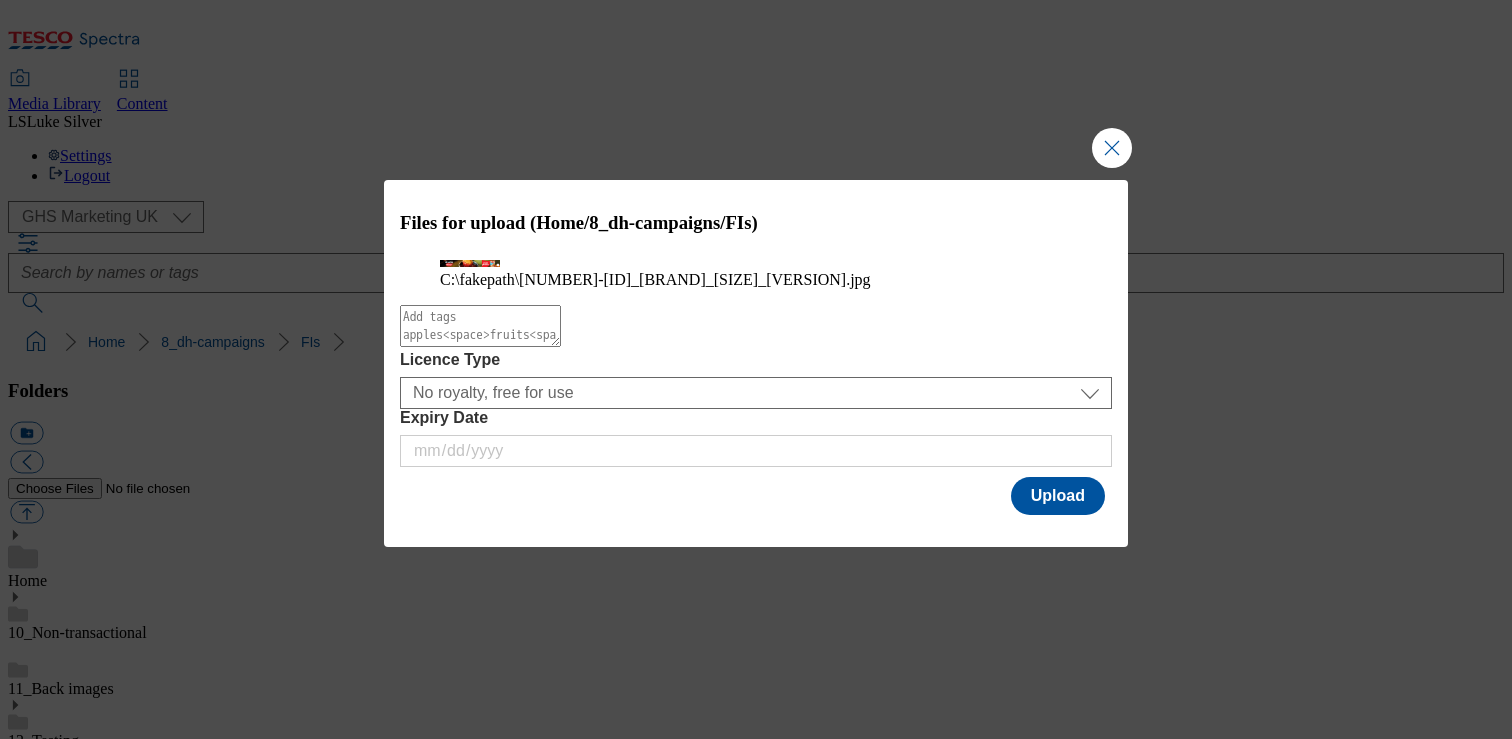 click on "Expiry Date" at bounding box center (756, 438) 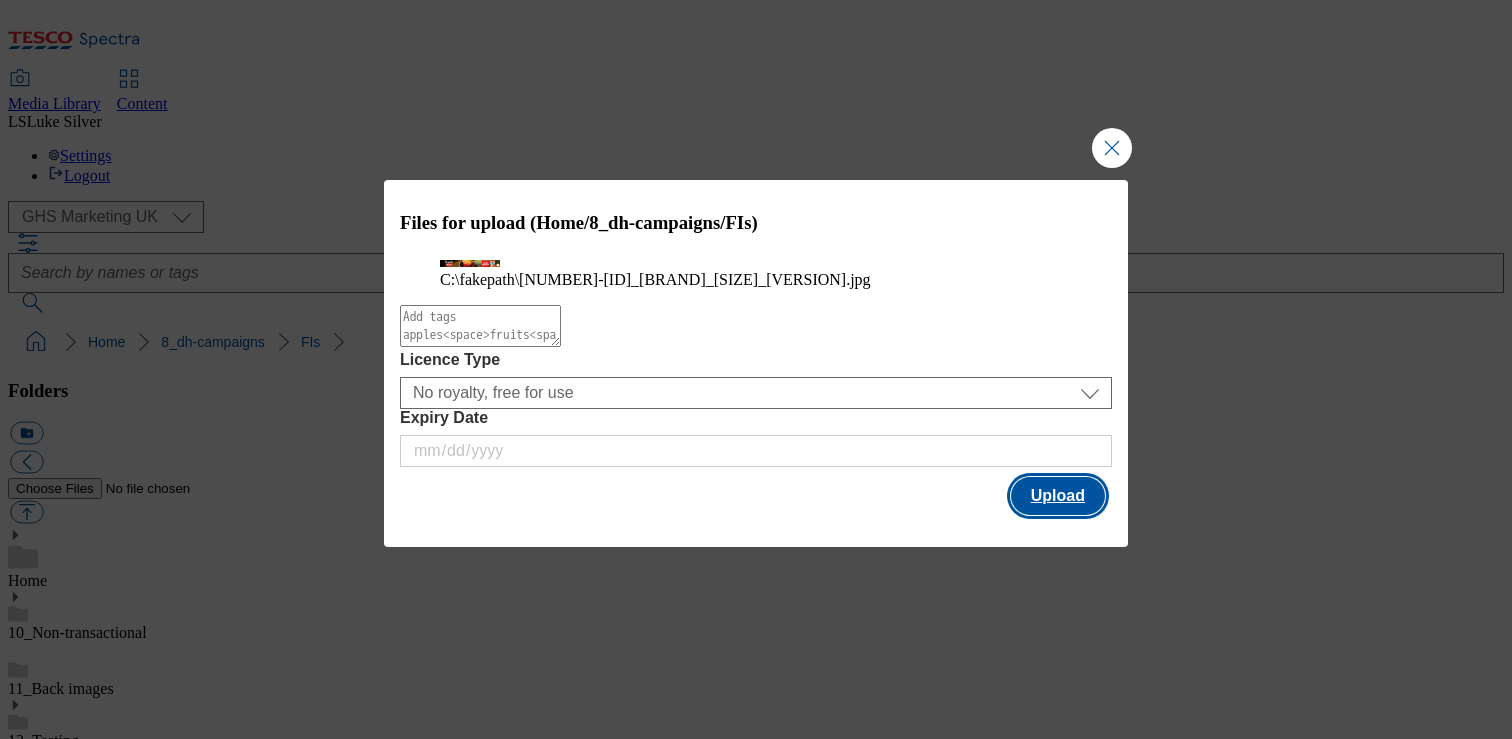 click on "Upload" at bounding box center [1058, 496] 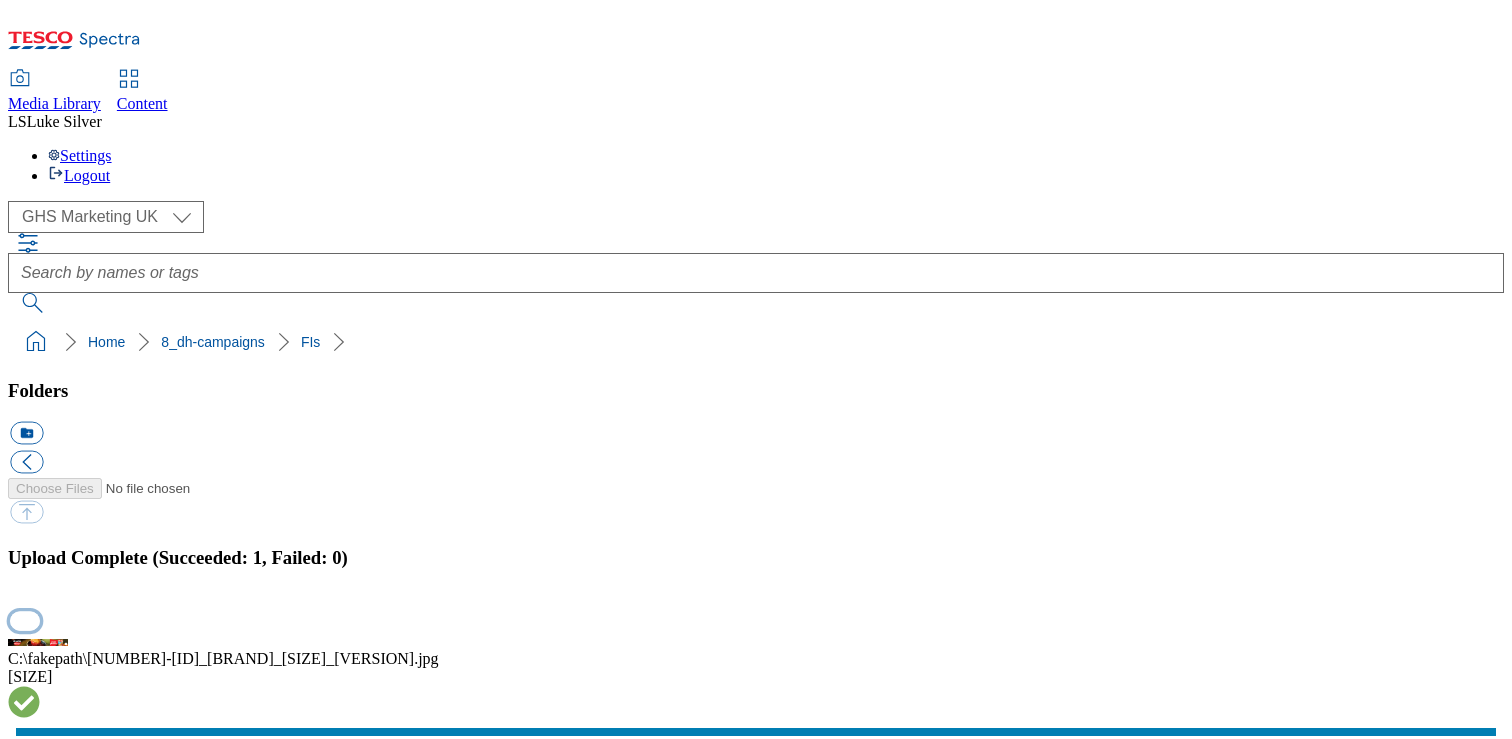 click at bounding box center [25, 620] 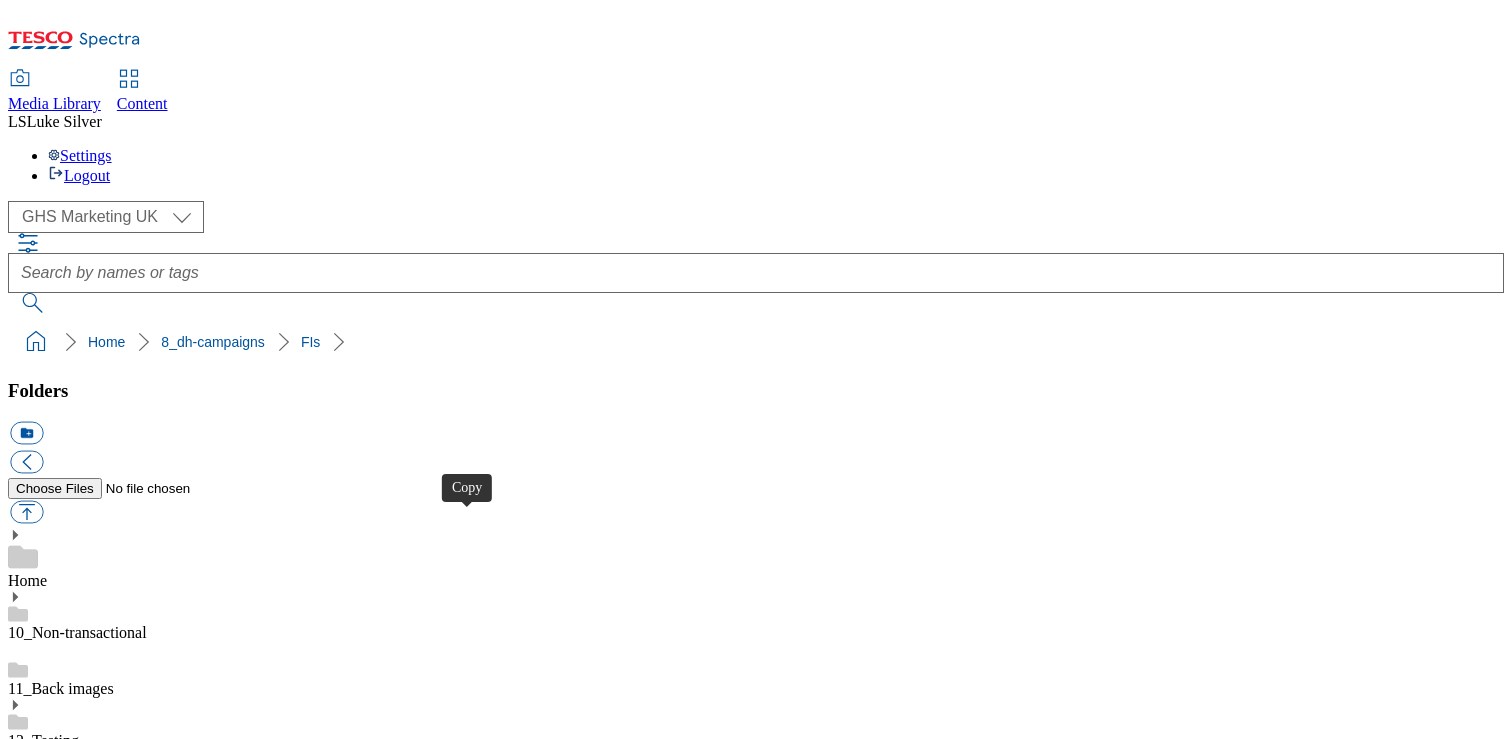 click at bounding box center (26, 4048) 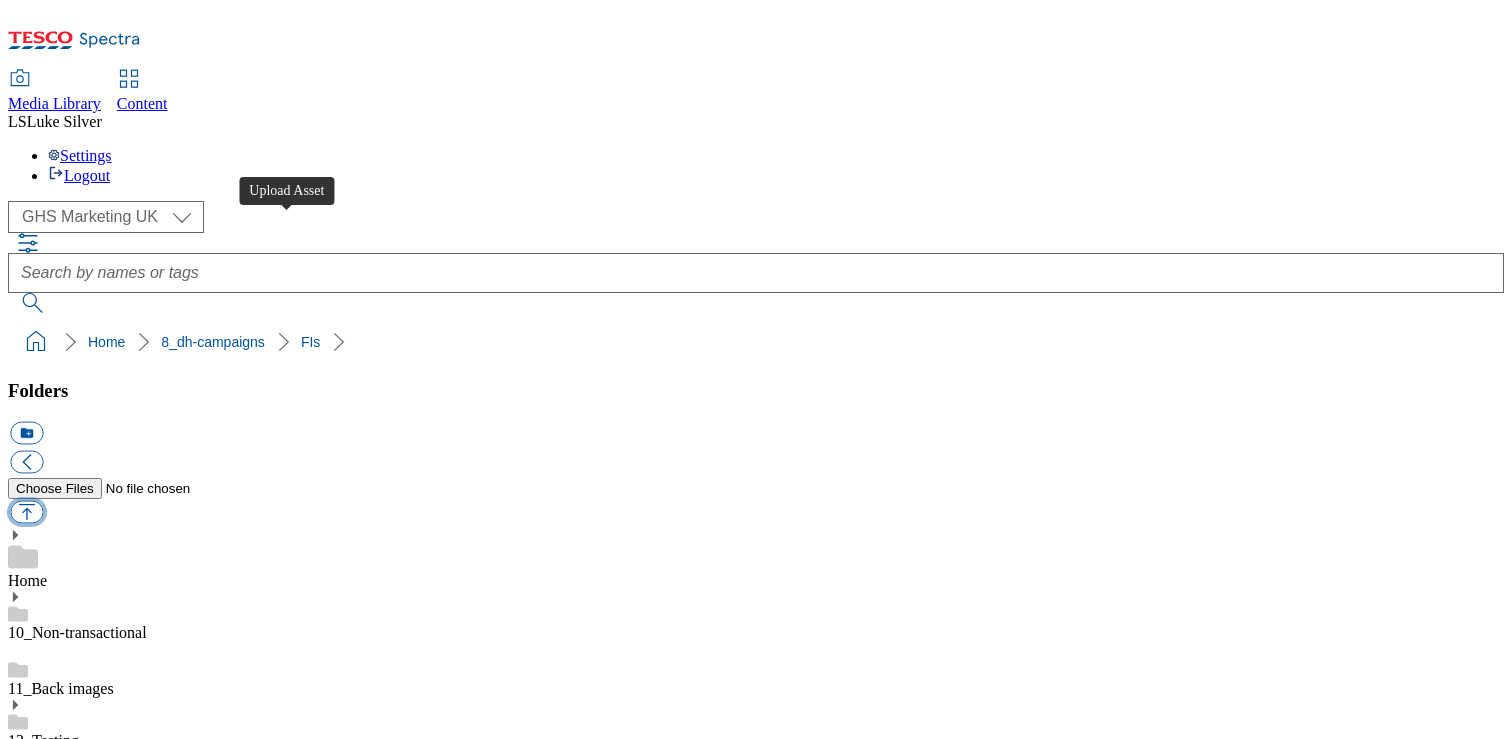 click at bounding box center [26, 512] 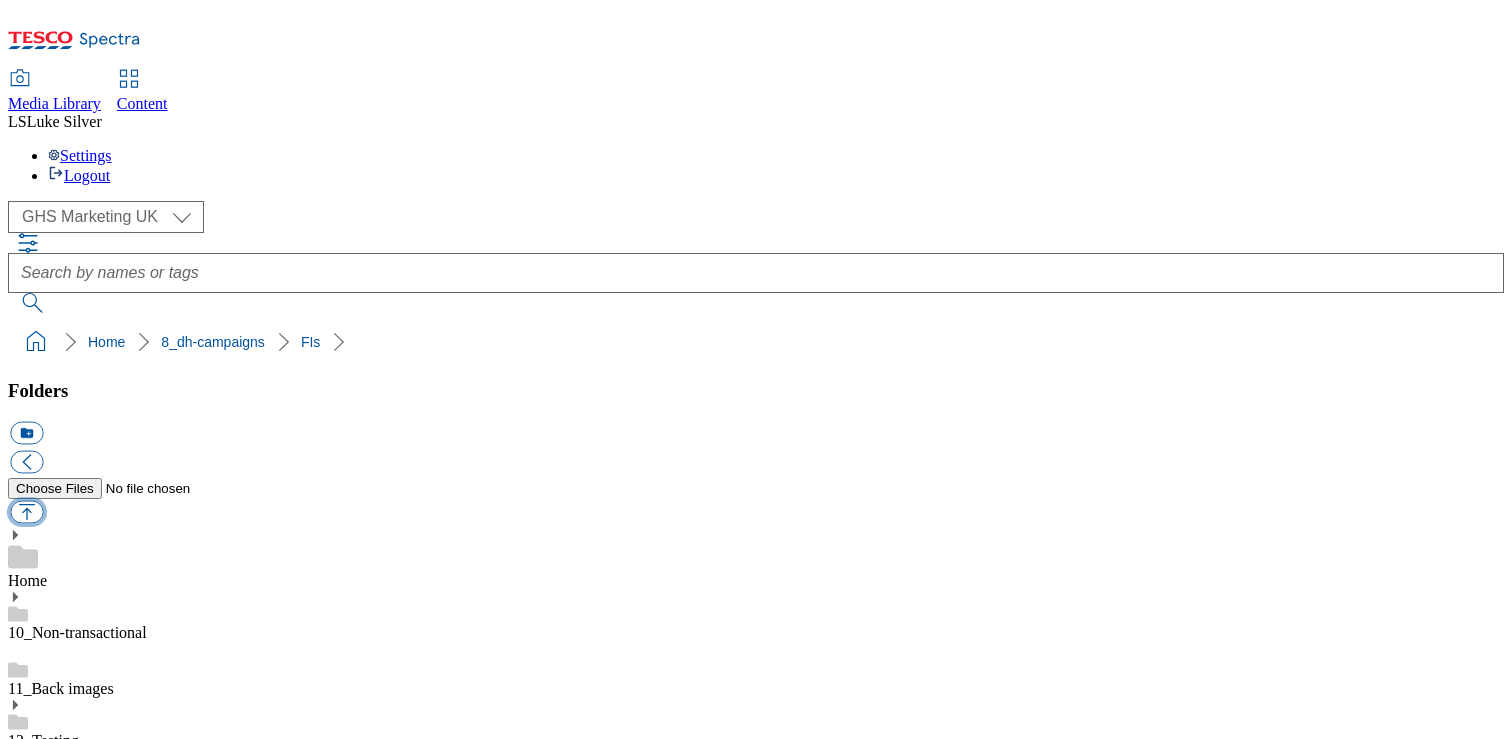 type on "C:\fakepath\1753179956132-ad541614_ROI_McCain_Frozen_LegoBrand_918x110_V1.jpg" 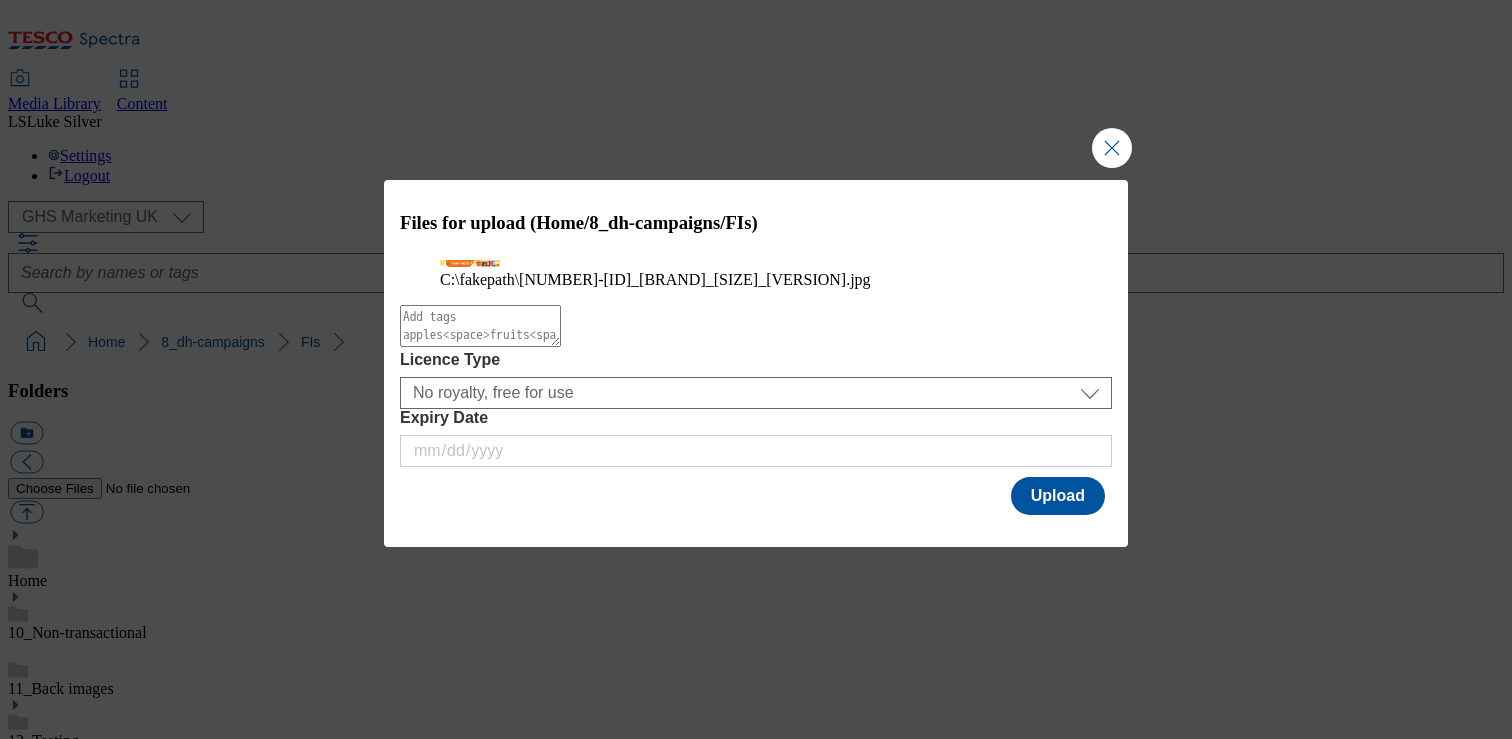 click at bounding box center (756, 533) 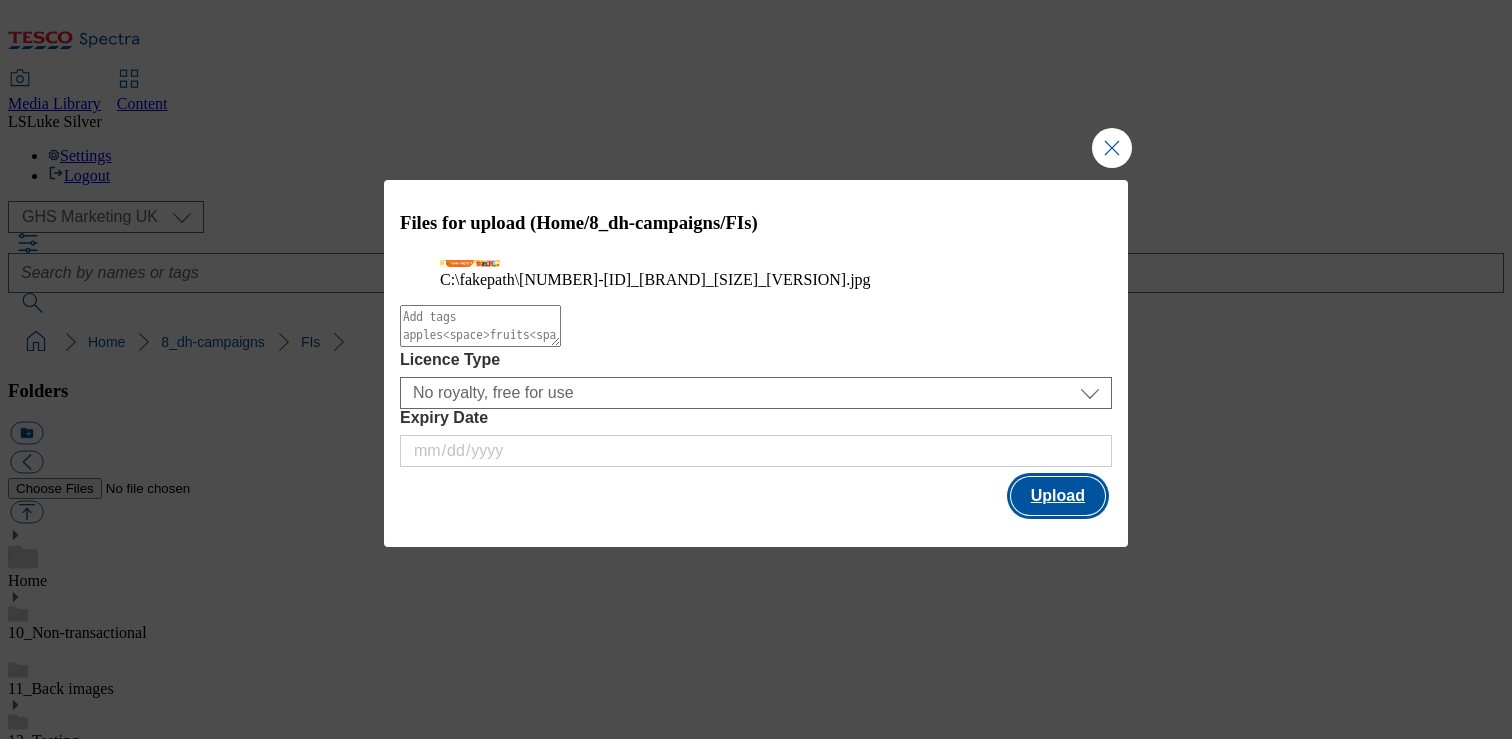 click on "Upload" at bounding box center [1058, 496] 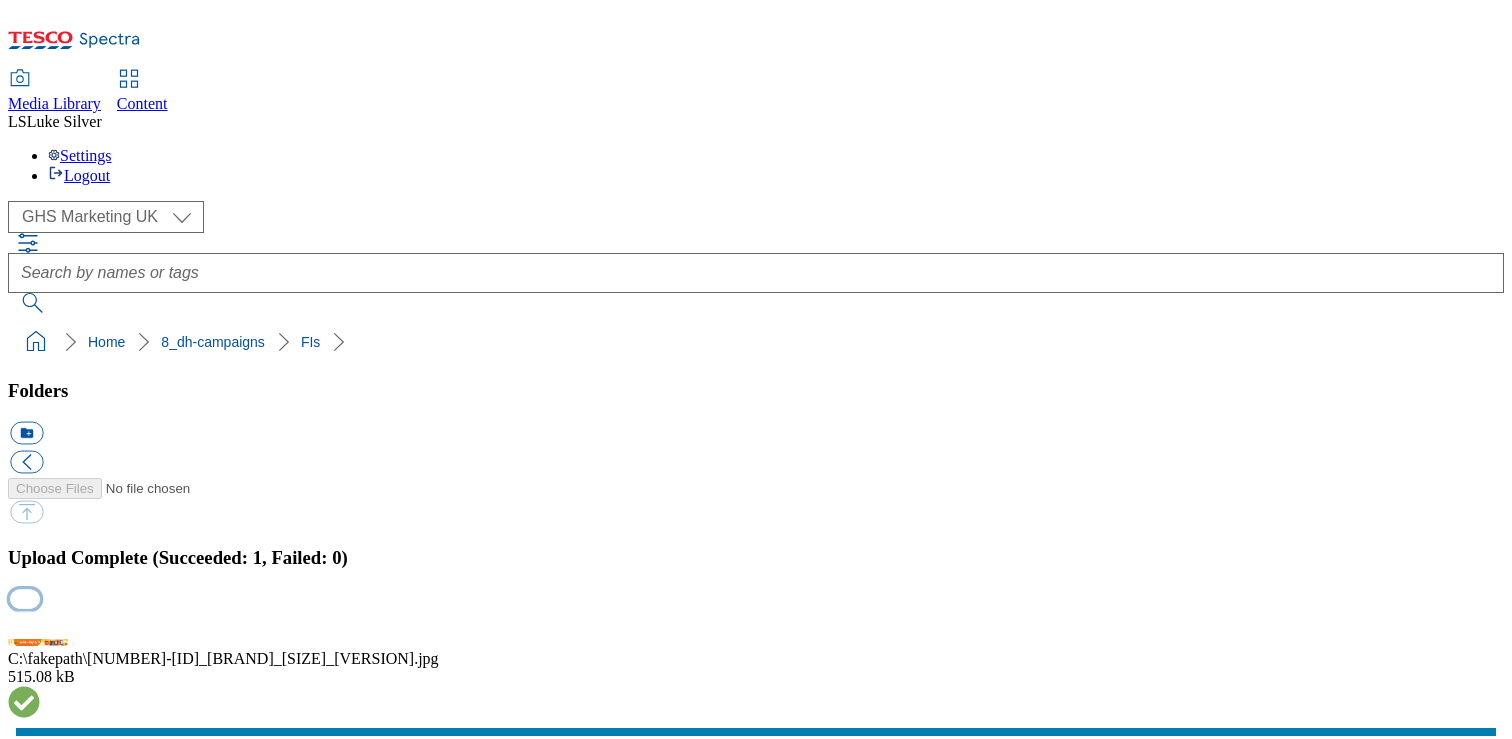 click at bounding box center [25, 620] 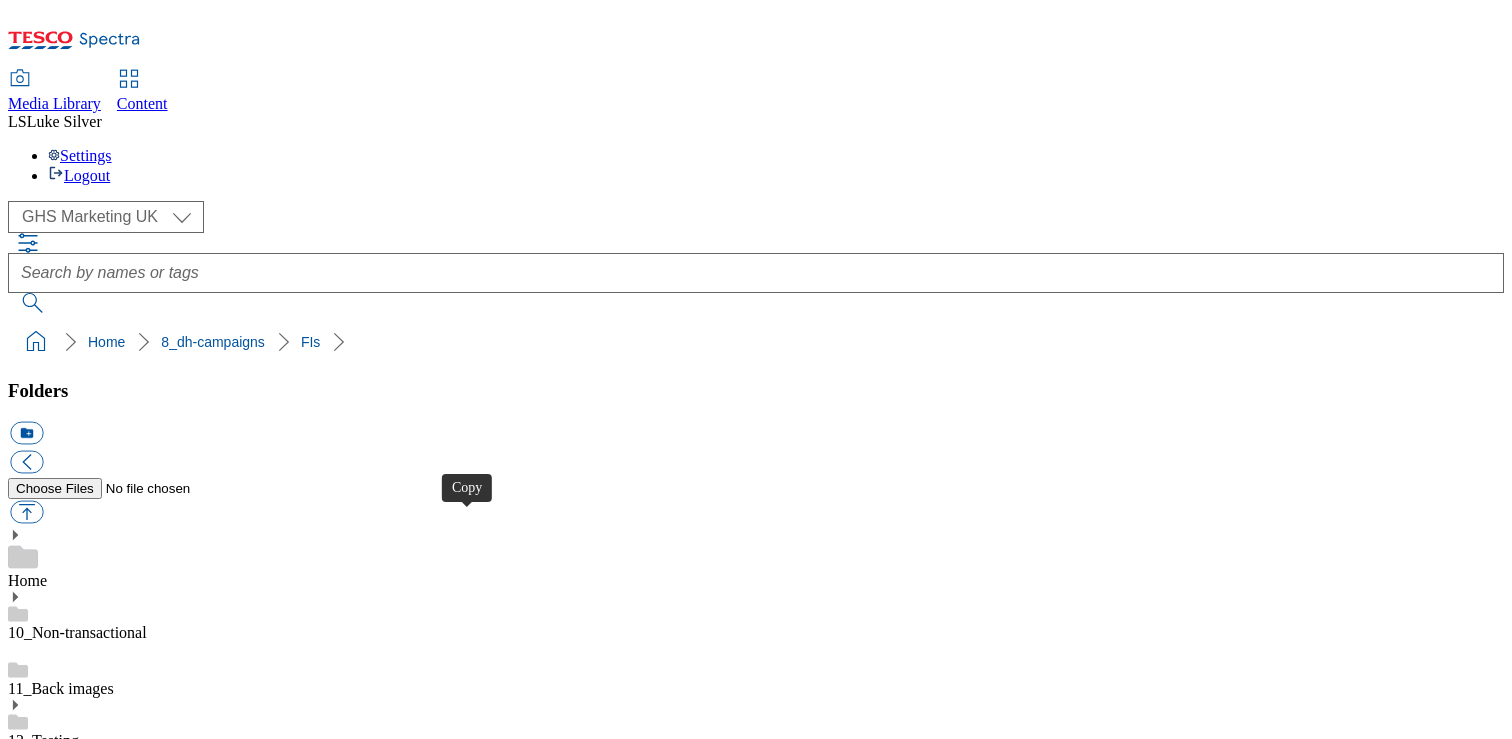 click at bounding box center (26, 4048) 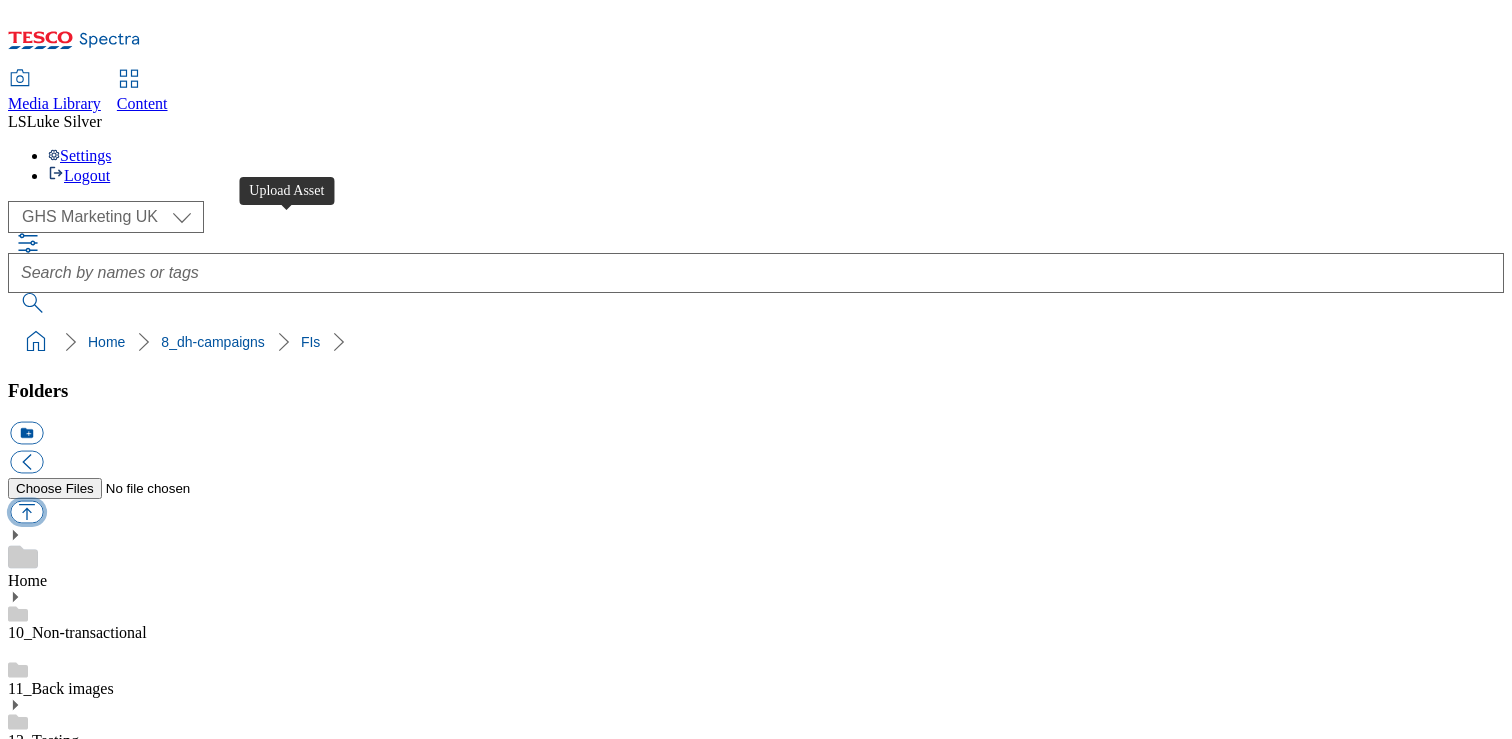 click at bounding box center (26, 512) 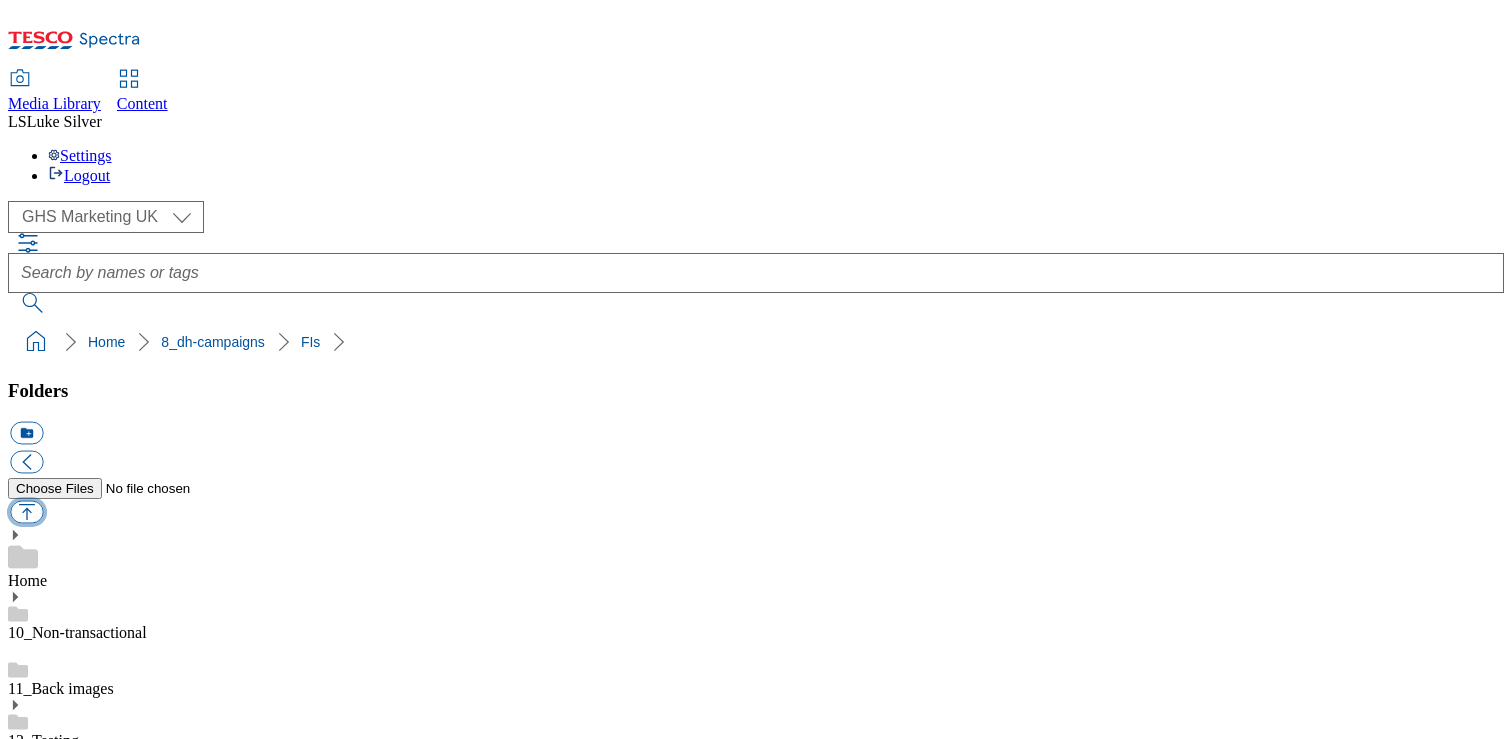 type on "C:\fakepath\1753446201452-Ad541612_ROI_Dairylea_Legobrand_918x110_V1.jpg" 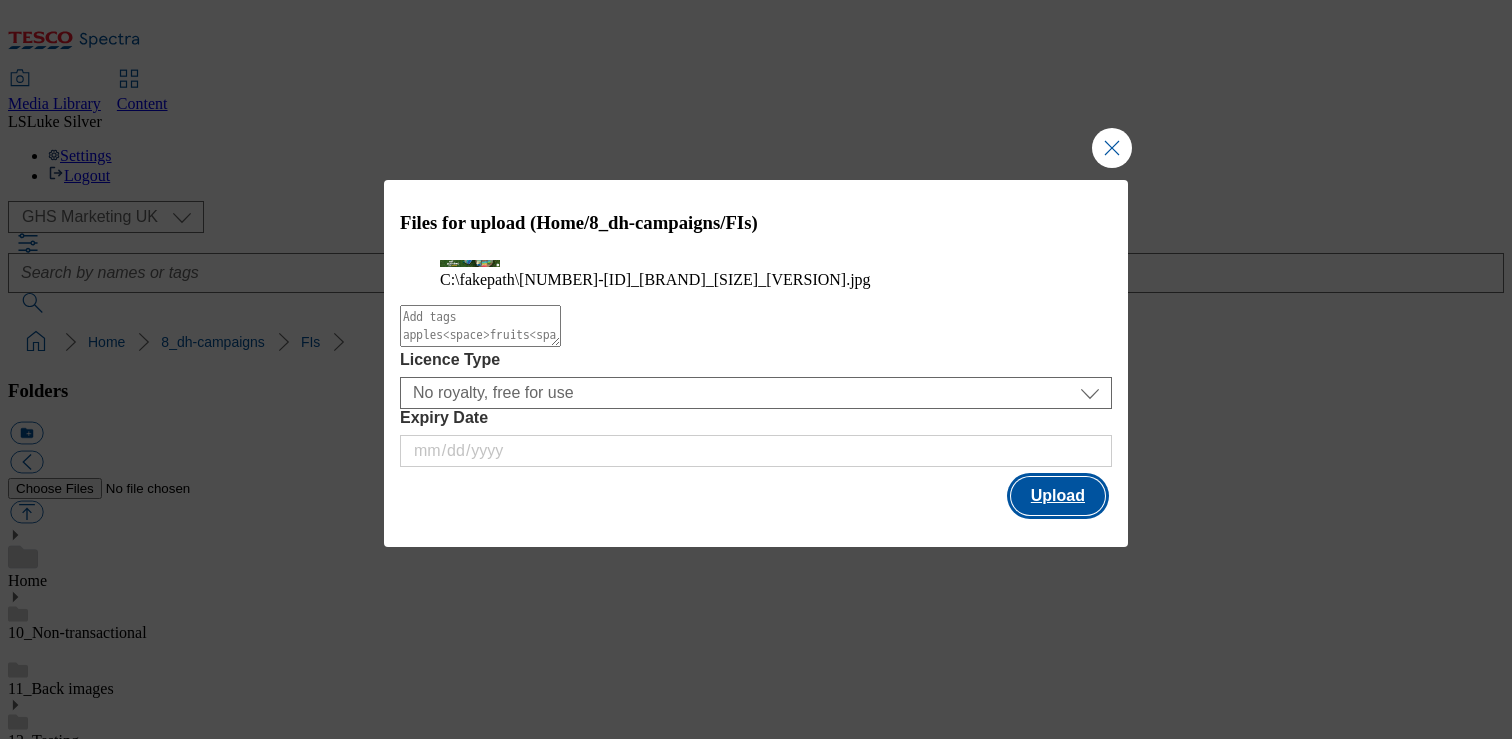 click on "Upload" at bounding box center [1058, 496] 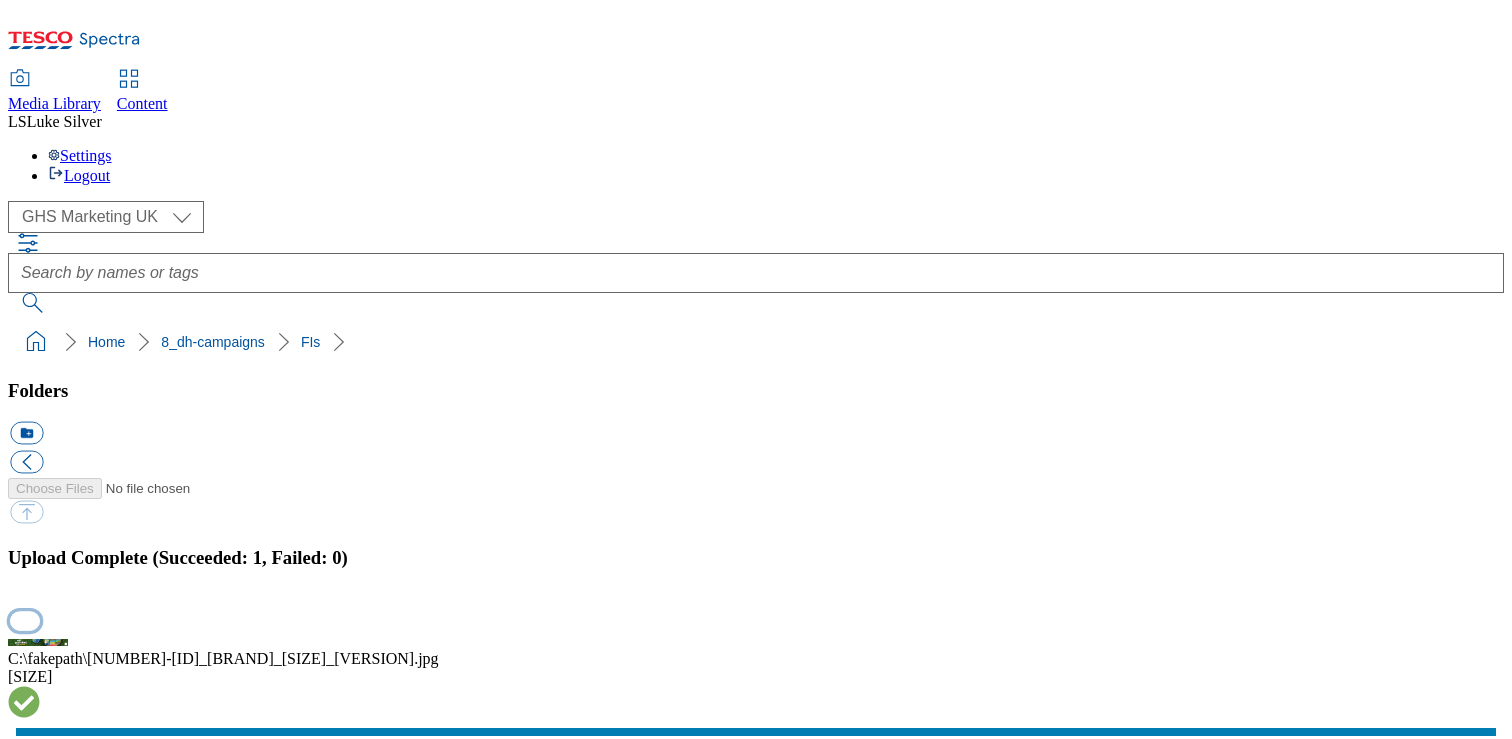 click at bounding box center [25, 620] 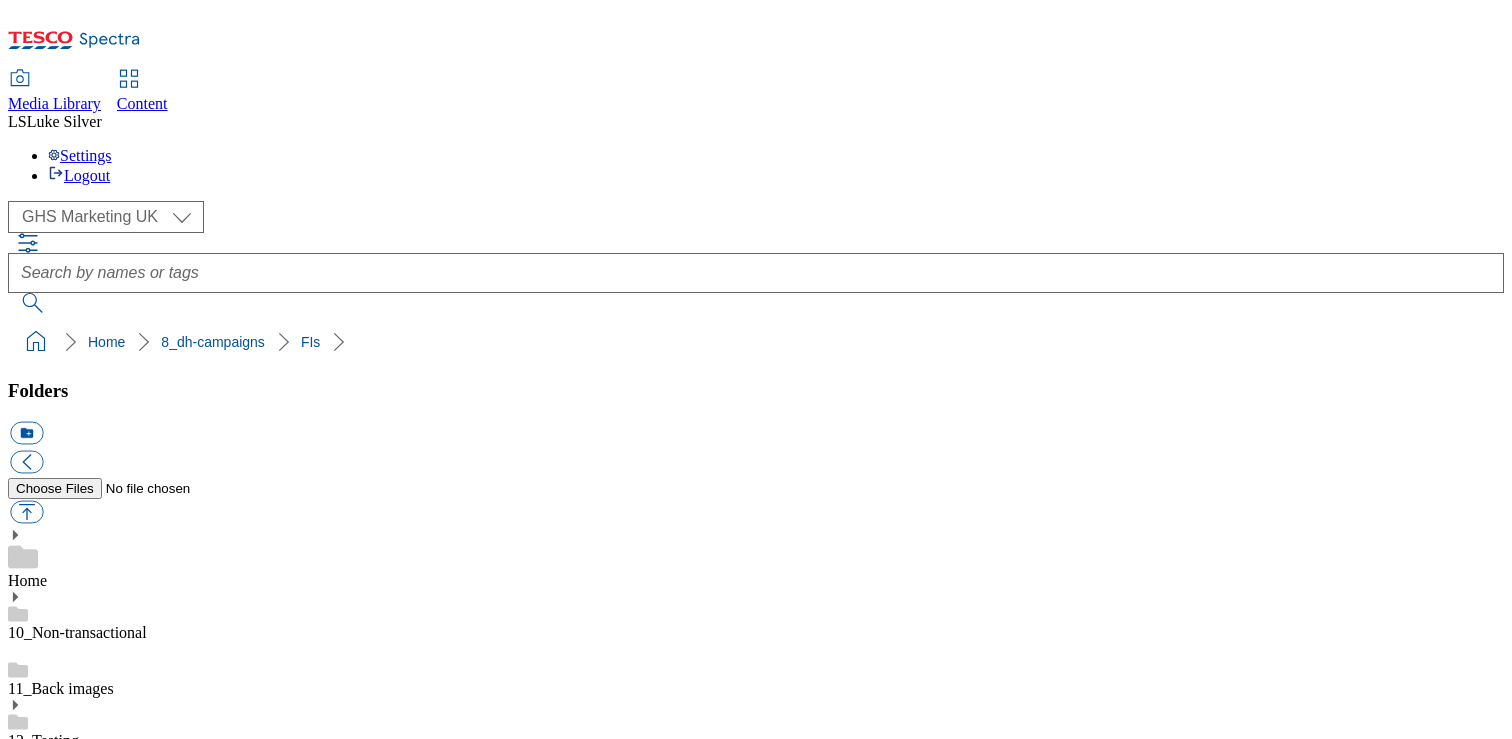 type 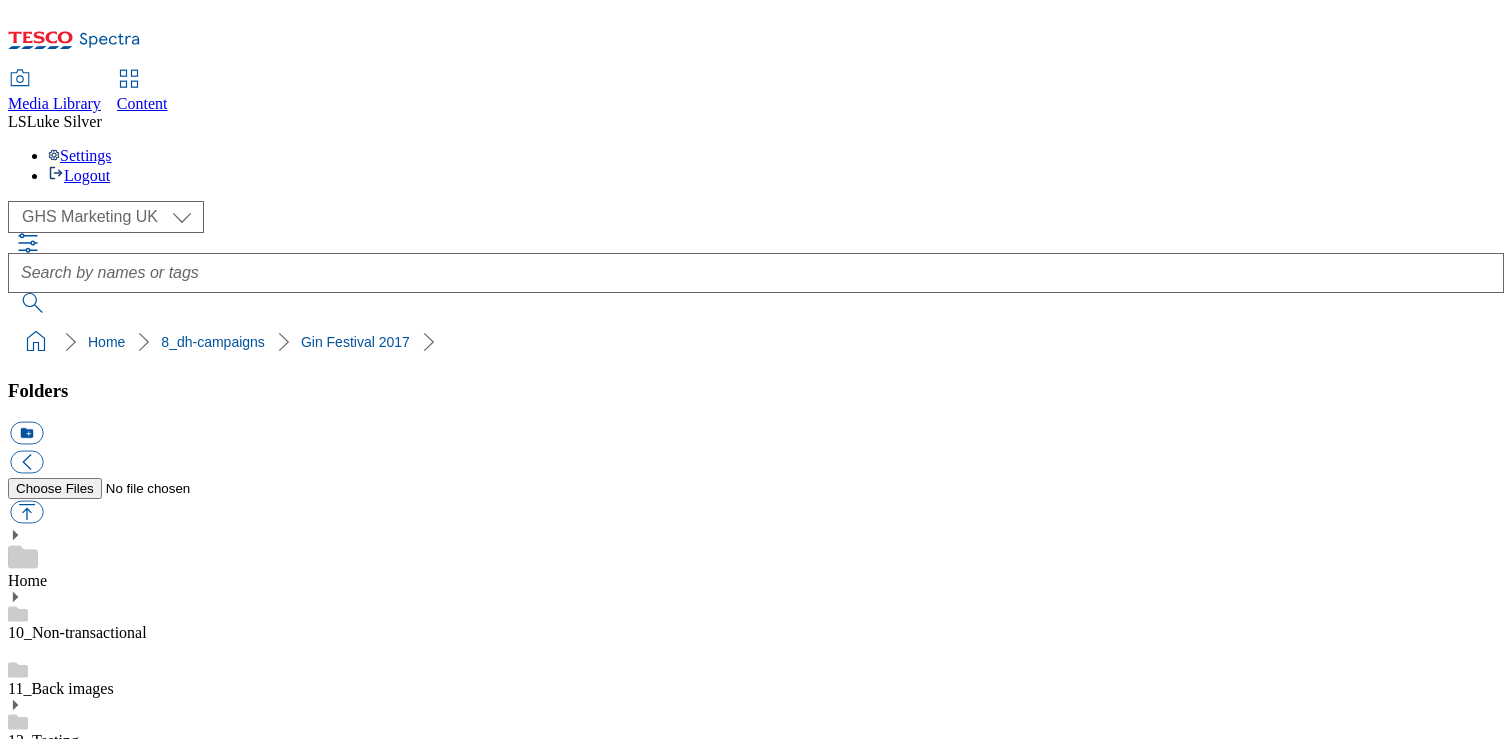 click on "FIs" at bounding box center [756, 1902] 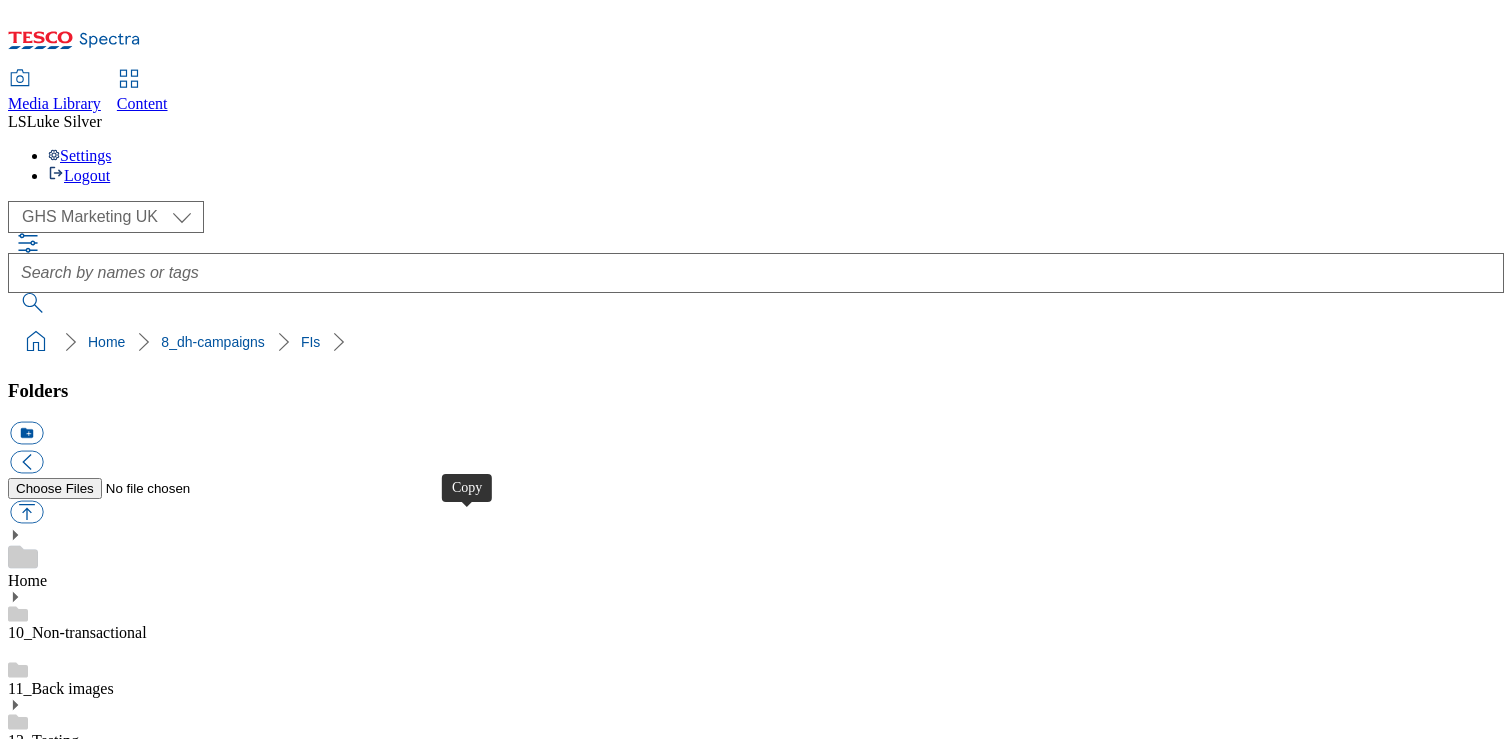 click at bounding box center (26, 4048) 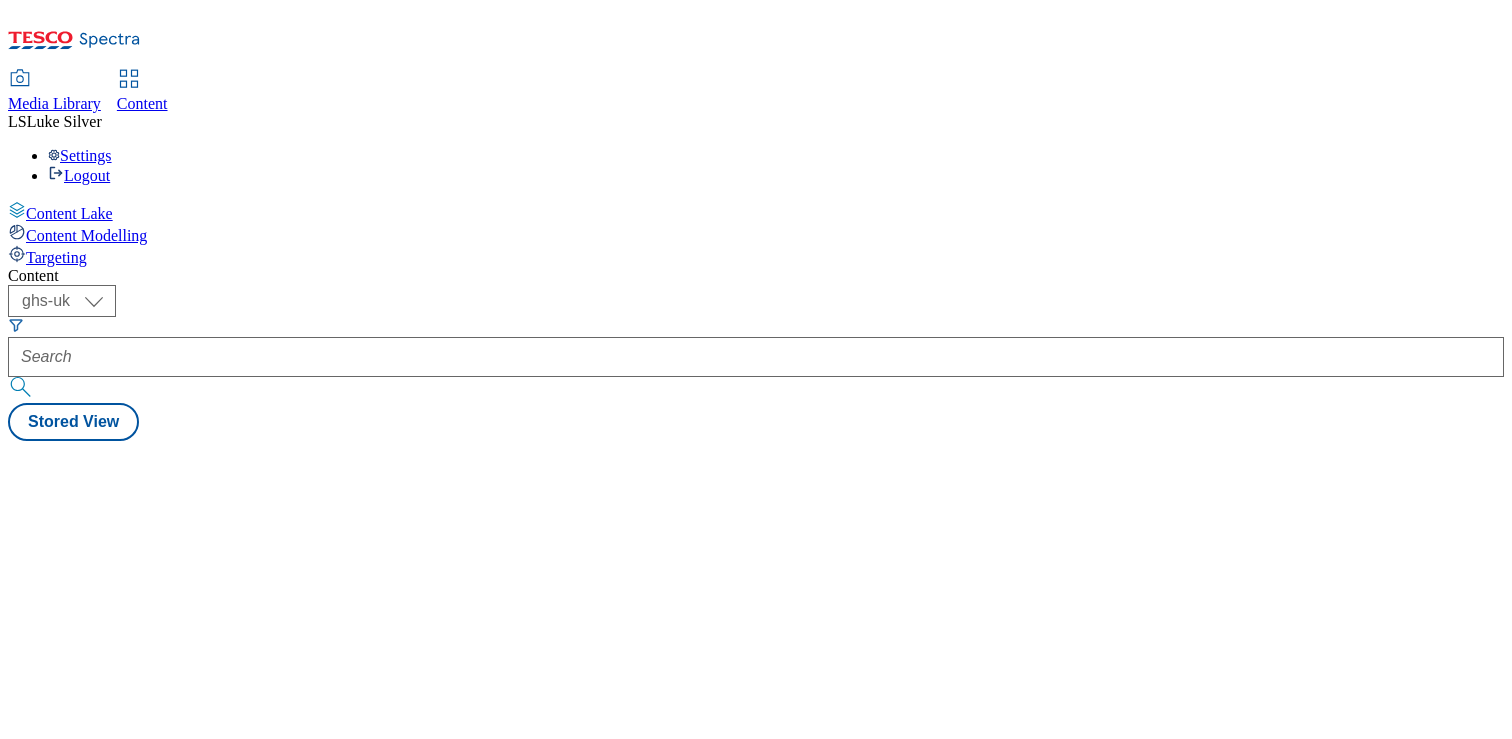 scroll, scrollTop: 0, scrollLeft: 0, axis: both 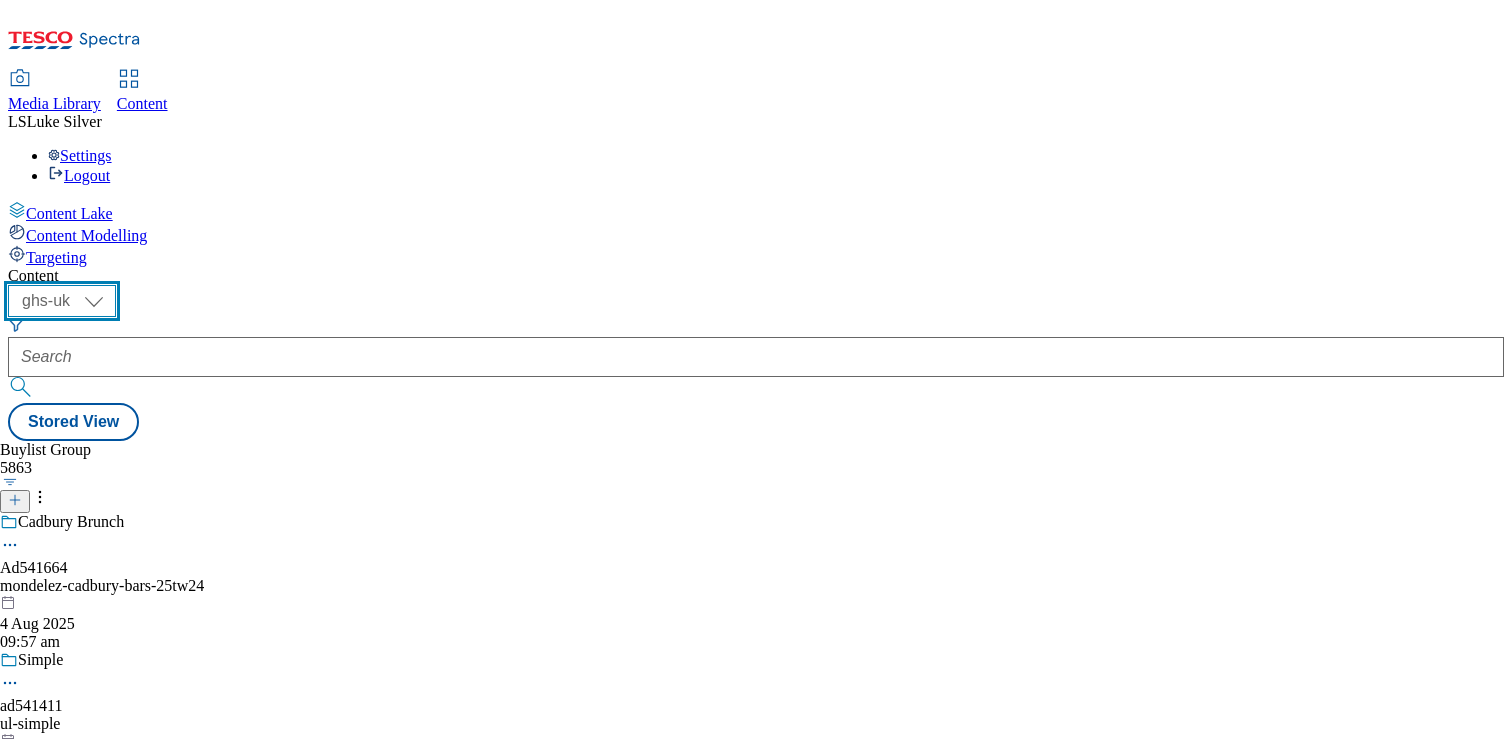 click on "ghs-roi ghs-uk" at bounding box center [62, 301] 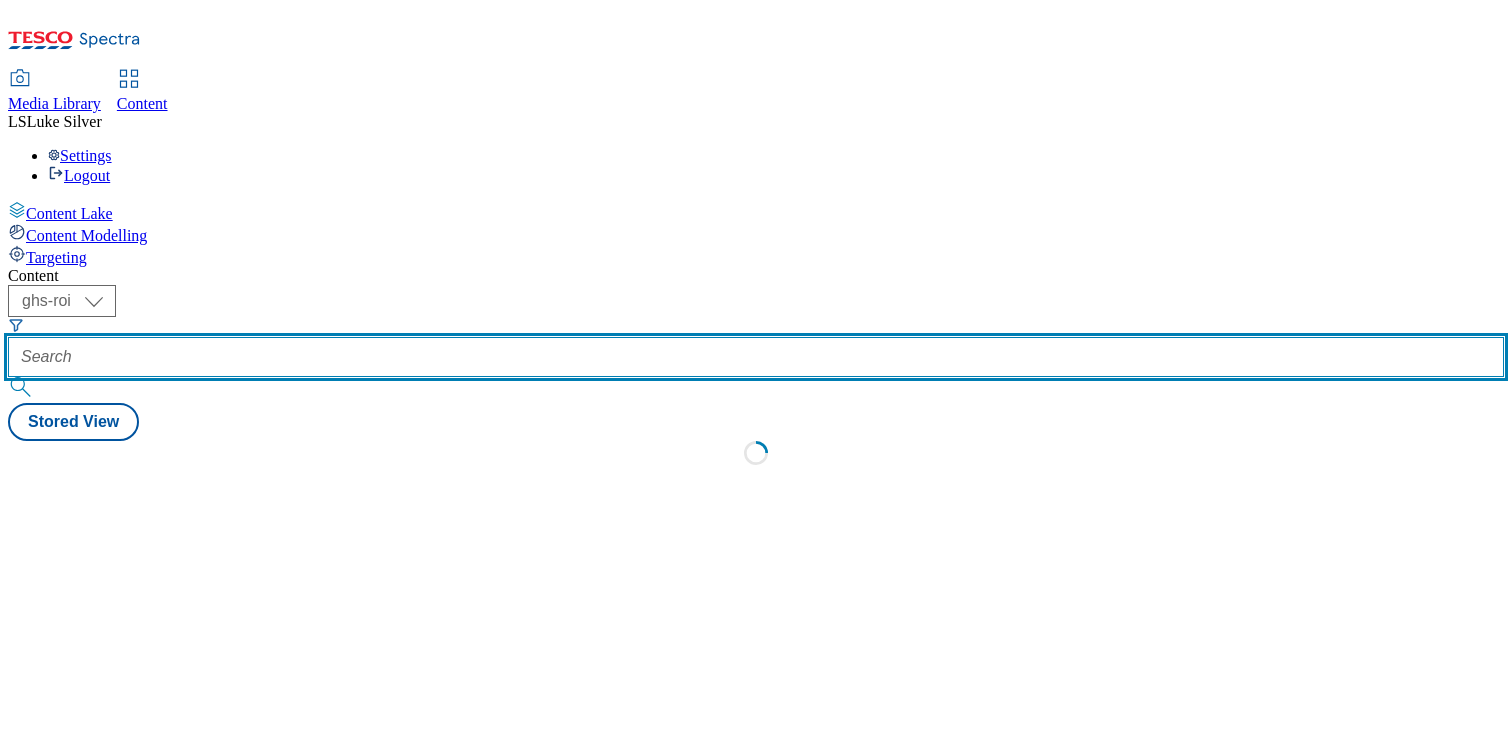 click at bounding box center [756, 357] 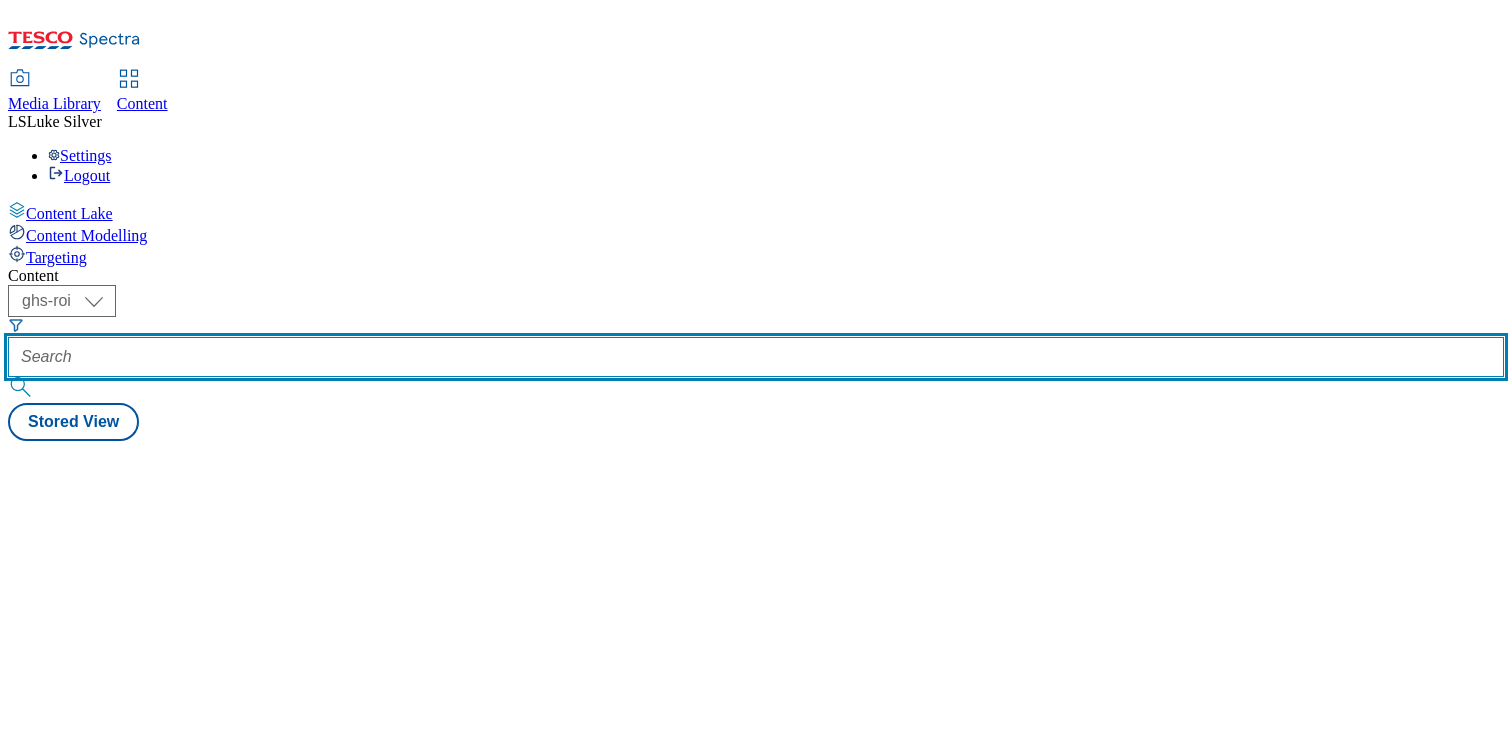 paste on "ad541462_" 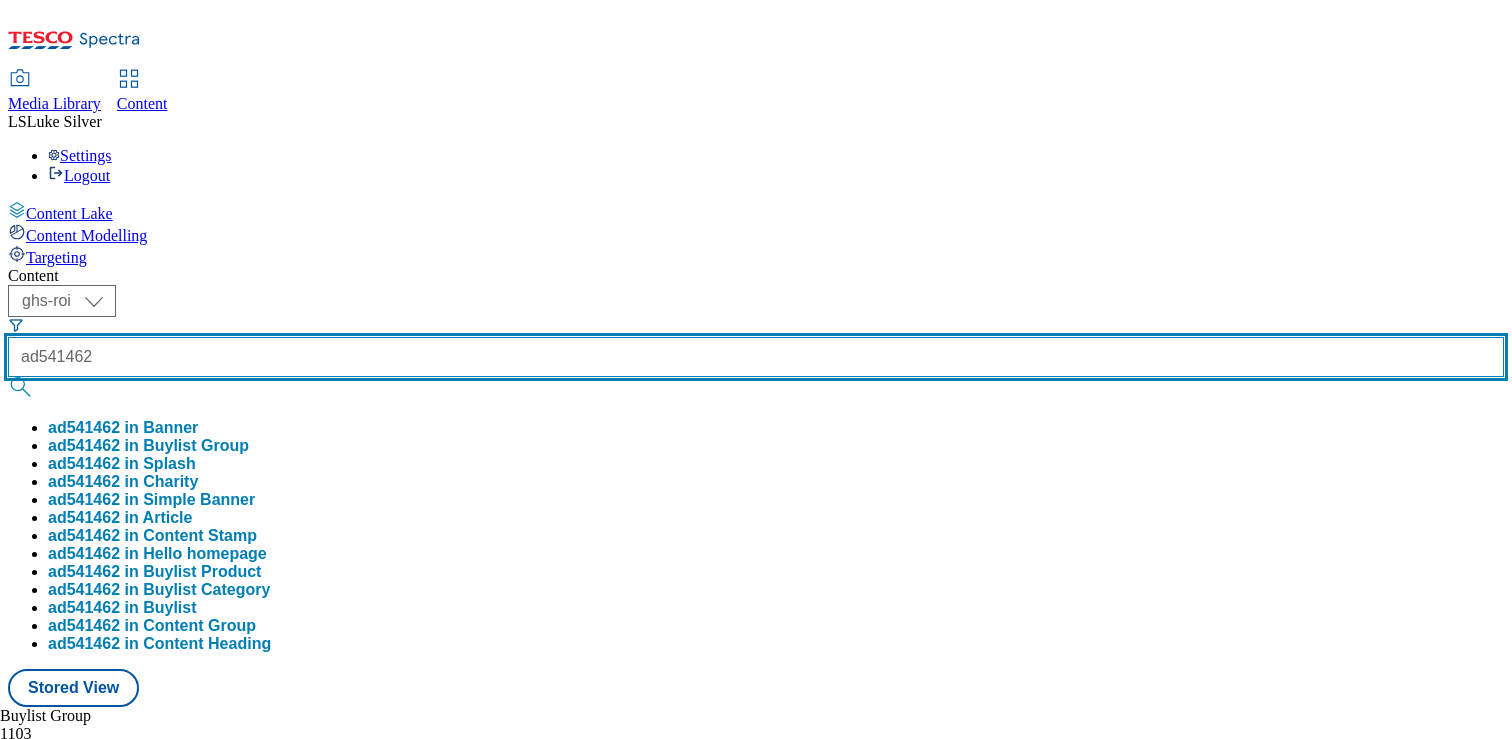 type on "ad541462" 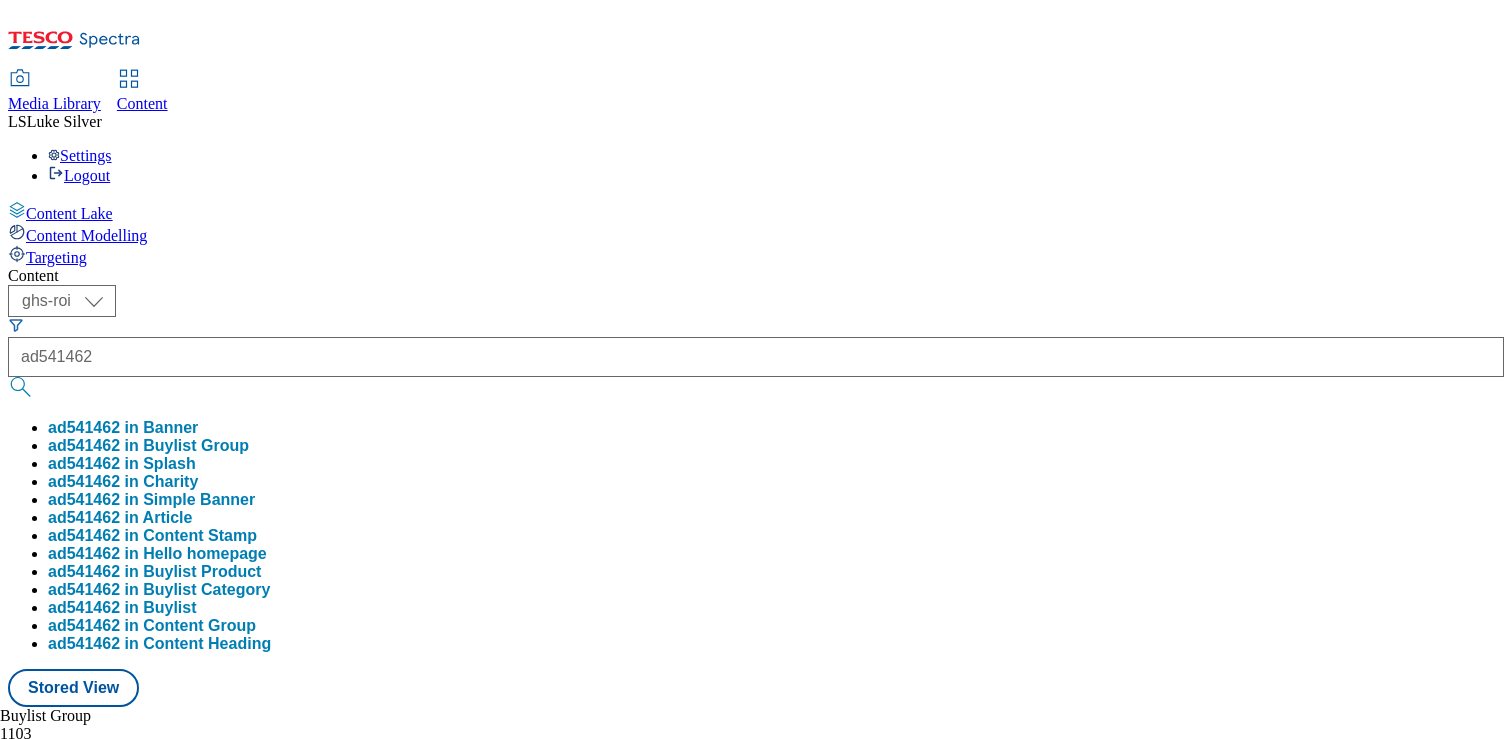 click on "ad541462 in   Buylist Group" at bounding box center (148, 446) 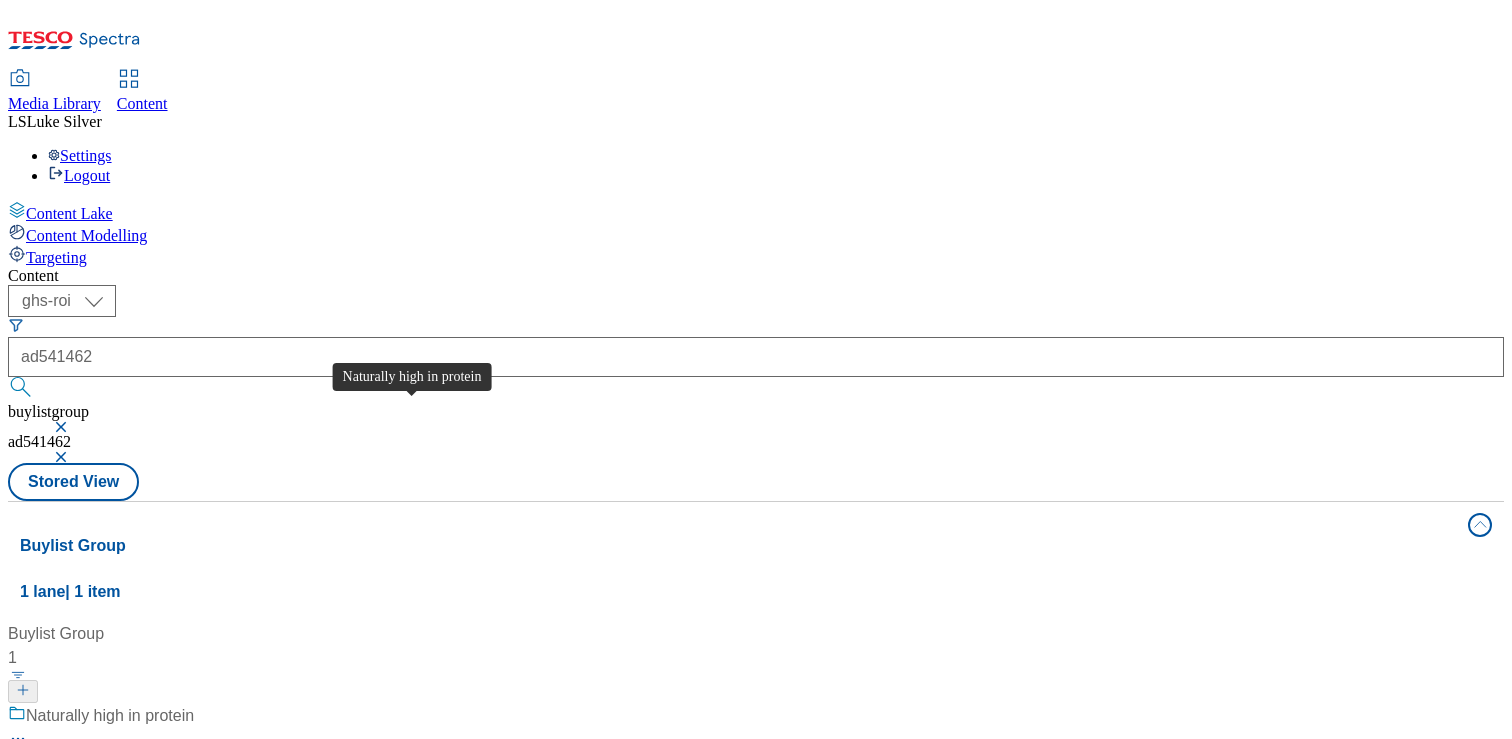 click on "Naturally high in protein" at bounding box center [110, 716] 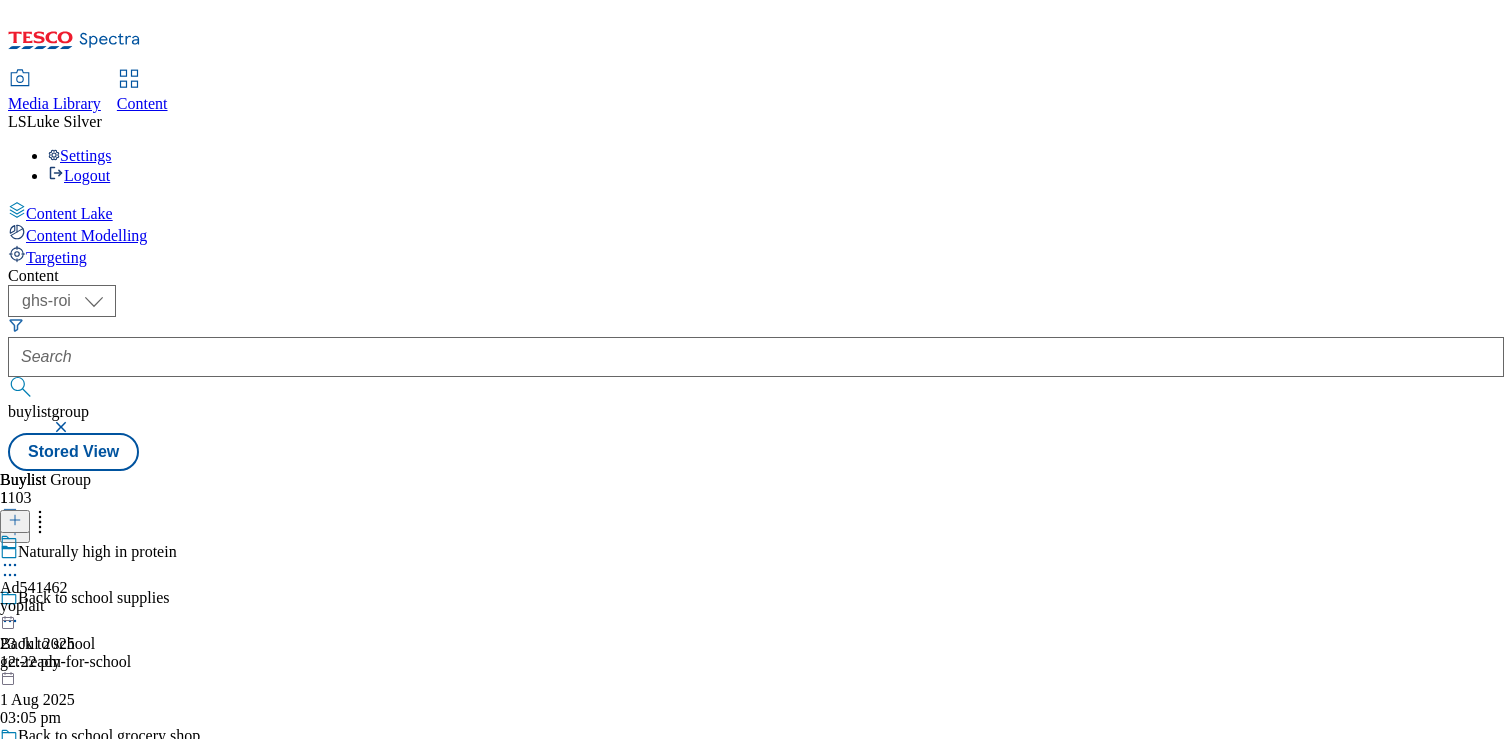 click 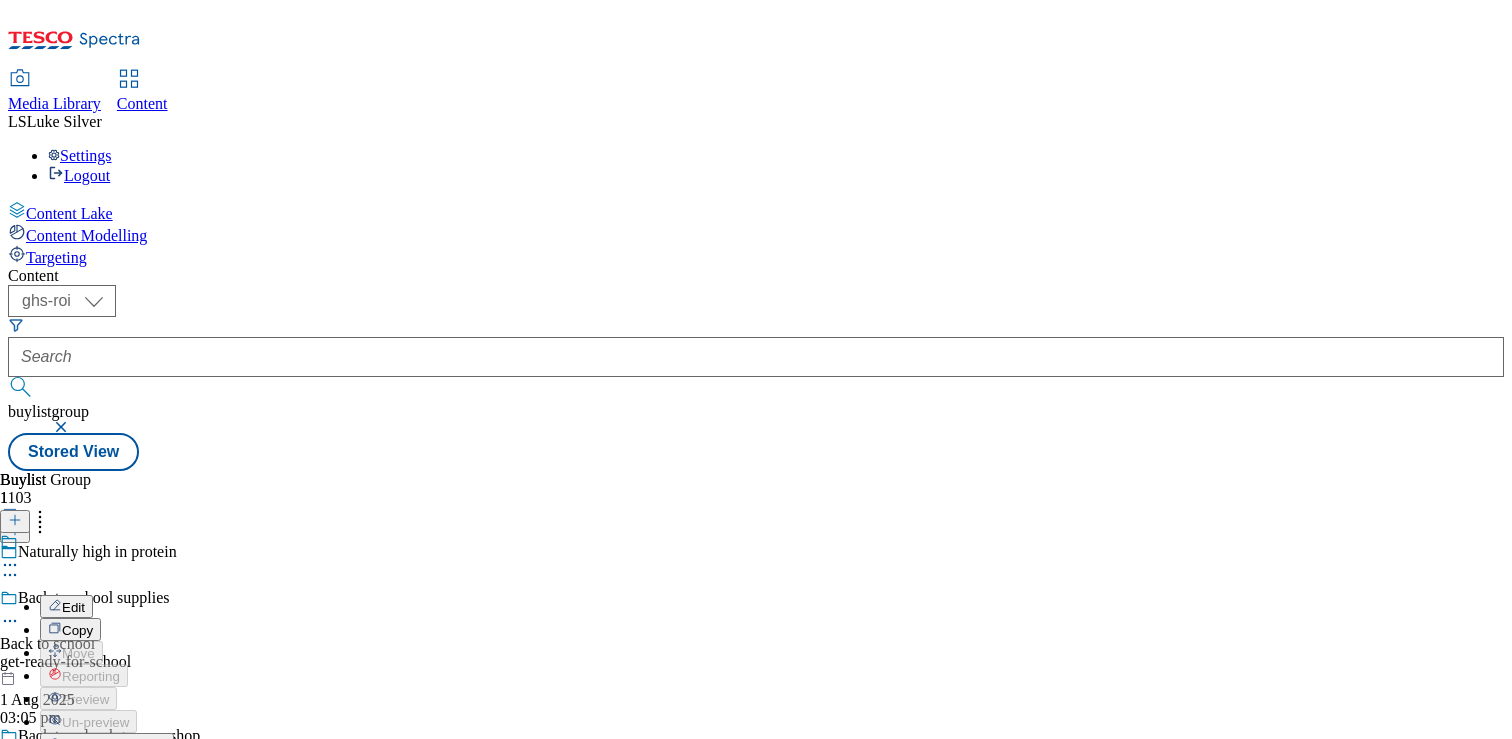 click on "Edit" at bounding box center (73, 607) 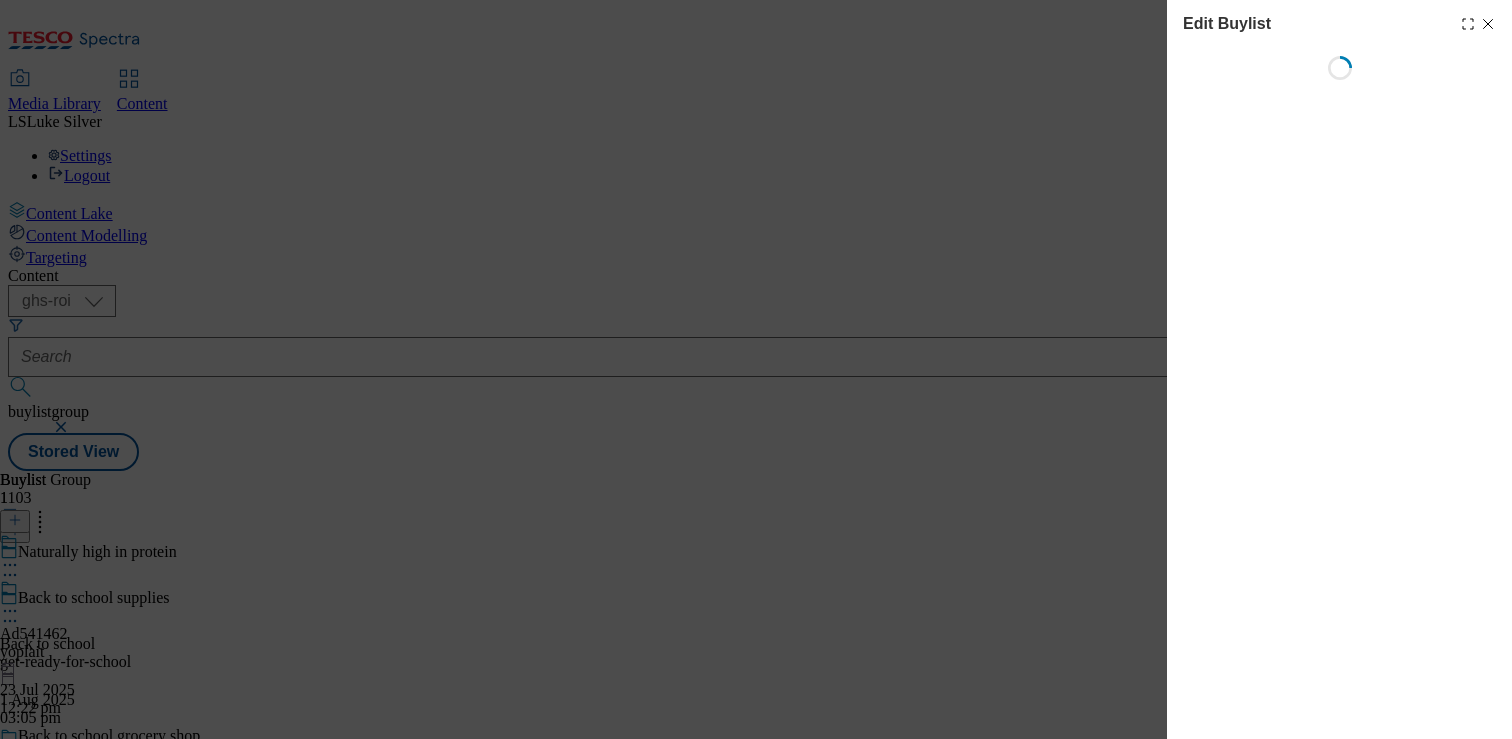 select on "tactical" 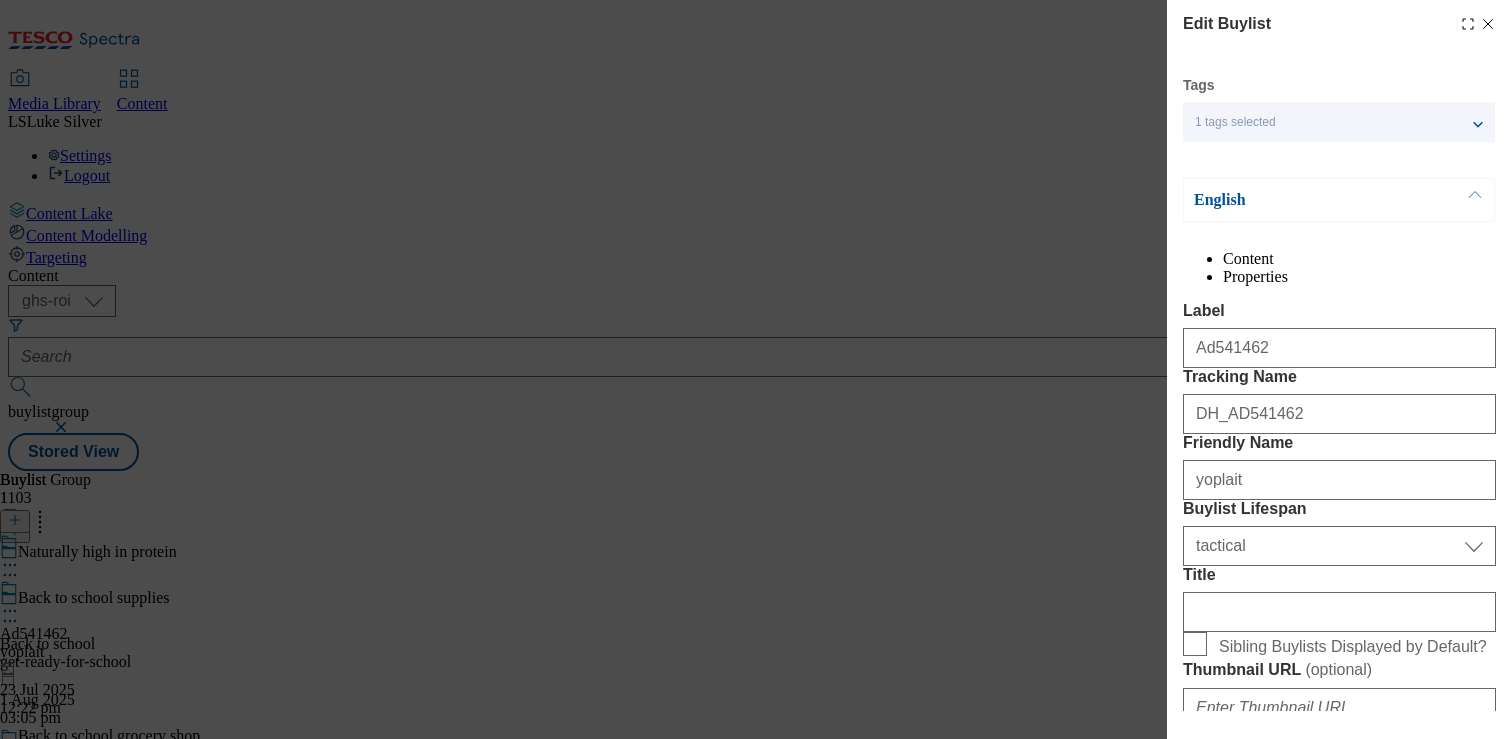 select on "Banner" 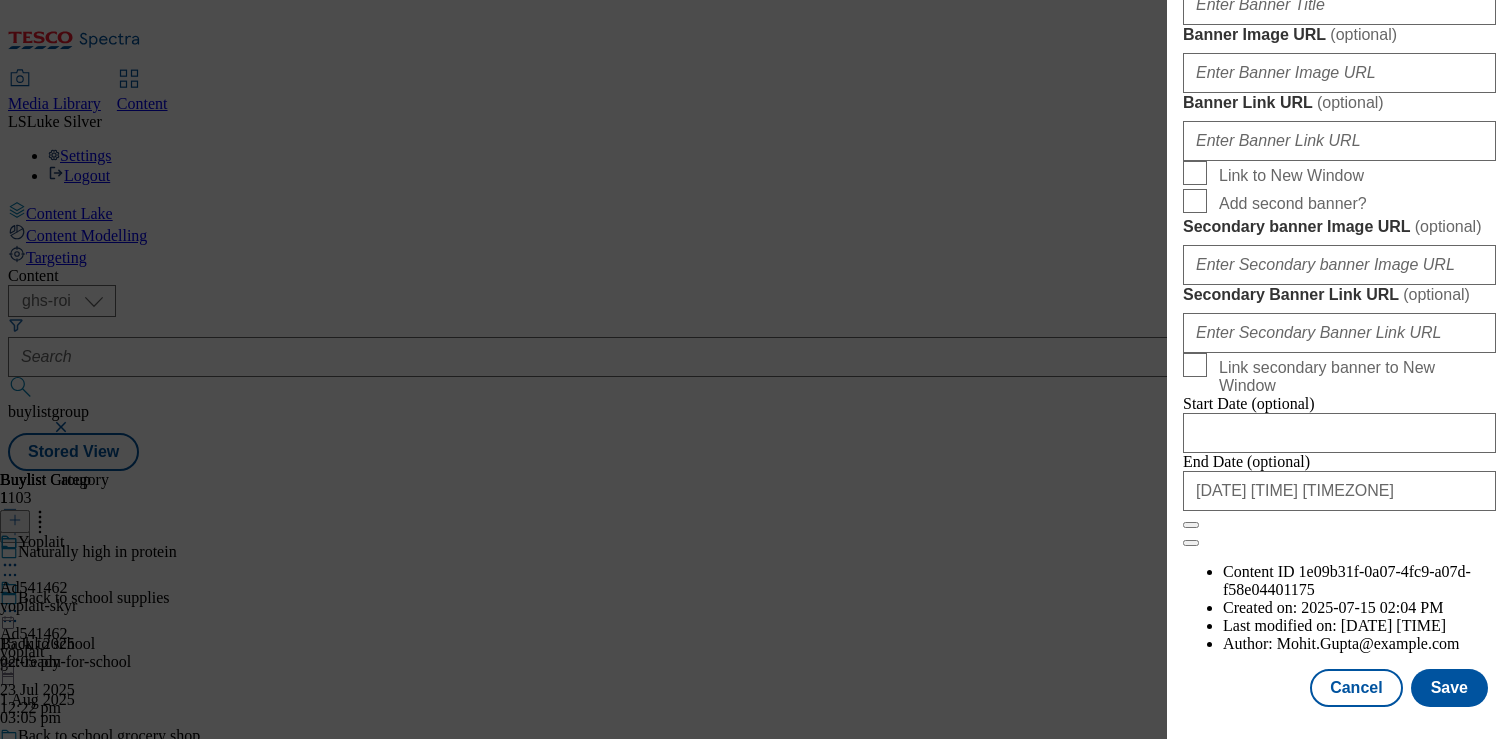 scroll, scrollTop: 1526, scrollLeft: 0, axis: vertical 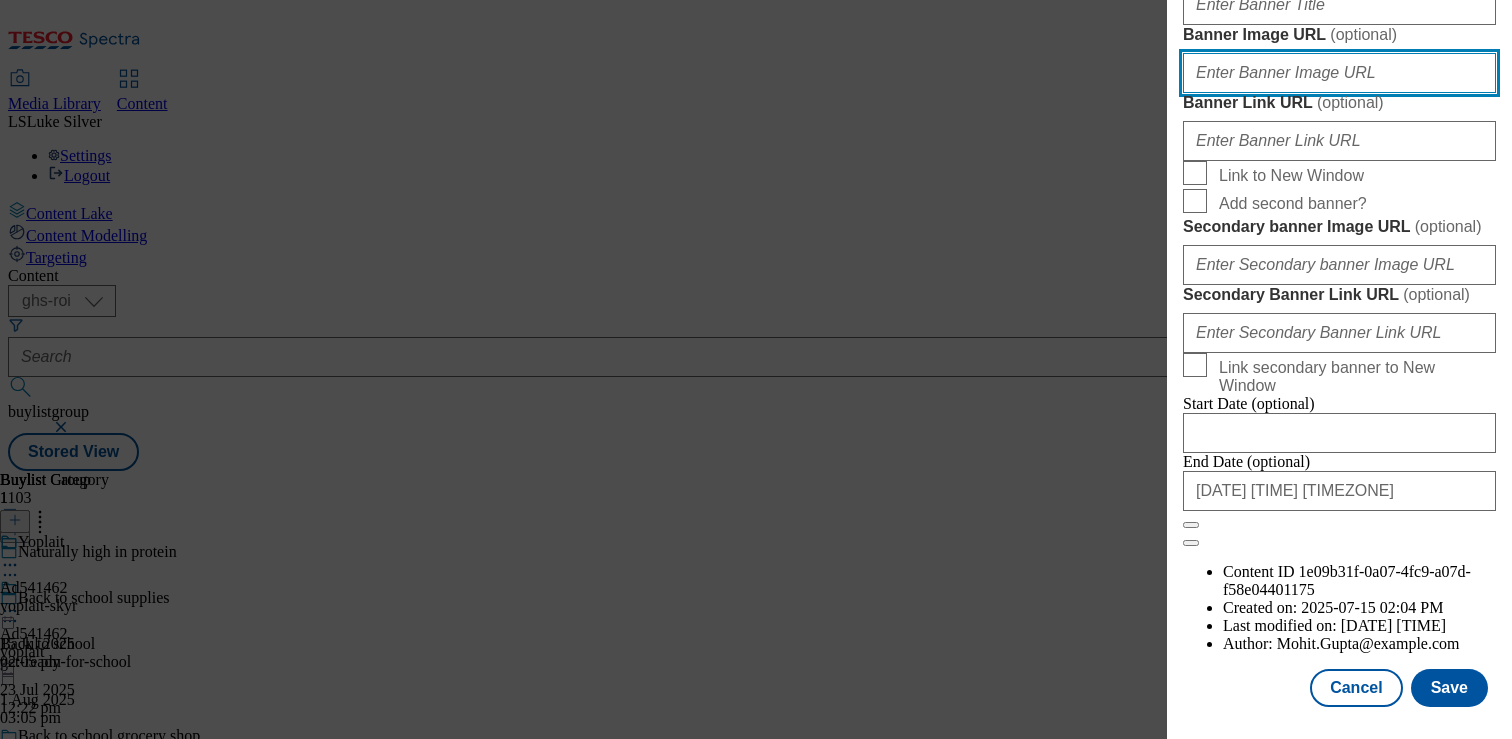 click on "Banner Image URL   ( optional )" at bounding box center (1339, 73) 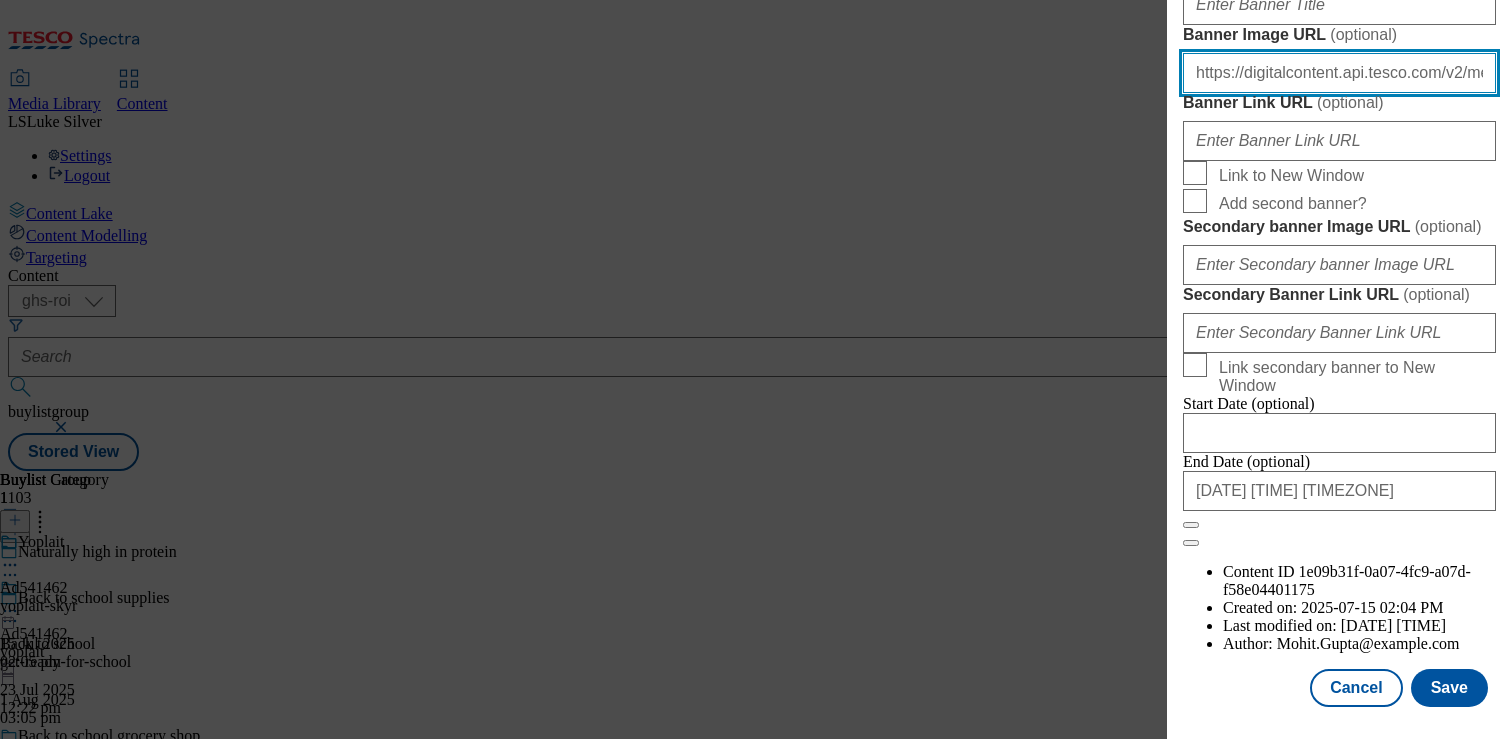 scroll, scrollTop: 0, scrollLeft: 681, axis: horizontal 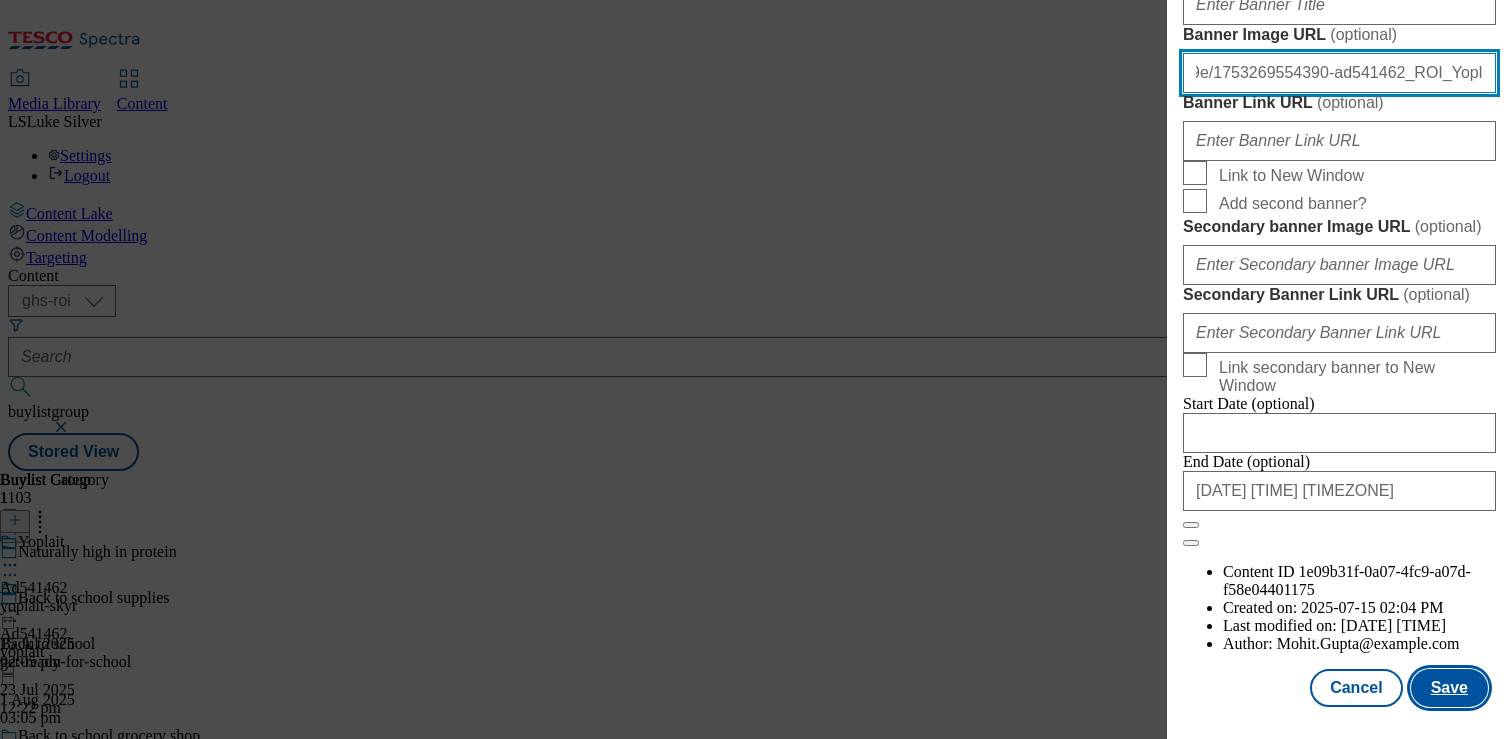 type on "https://digitalcontent.api.tesco.com/v2/media/ghs-mktg/7c7c913d-8356-4426-8b94-5e0ab5667a9e/1753269554390-ad541462_ROI_Yoplait_Skyr_LegoBrand_H_1184x333_V2.jpeg" 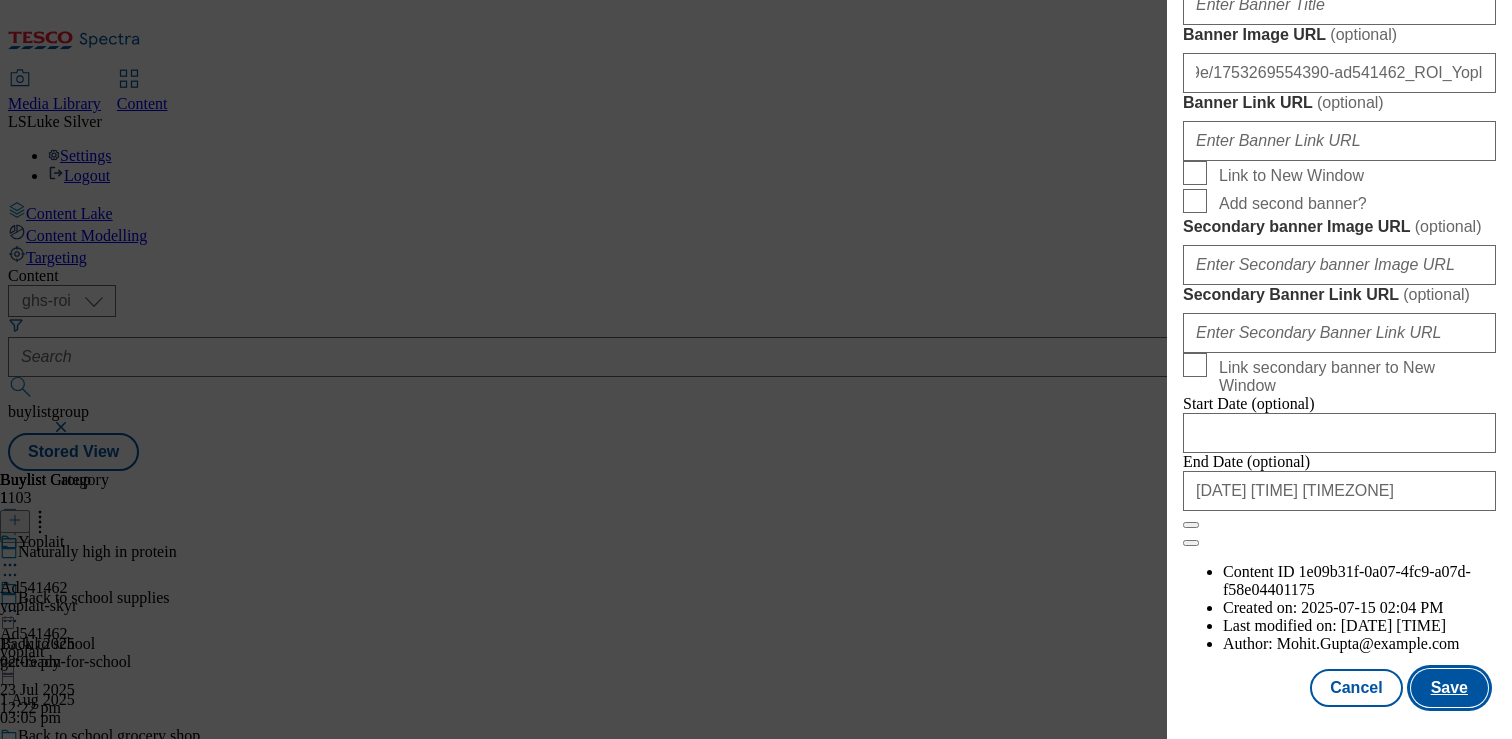 scroll, scrollTop: 0, scrollLeft: 0, axis: both 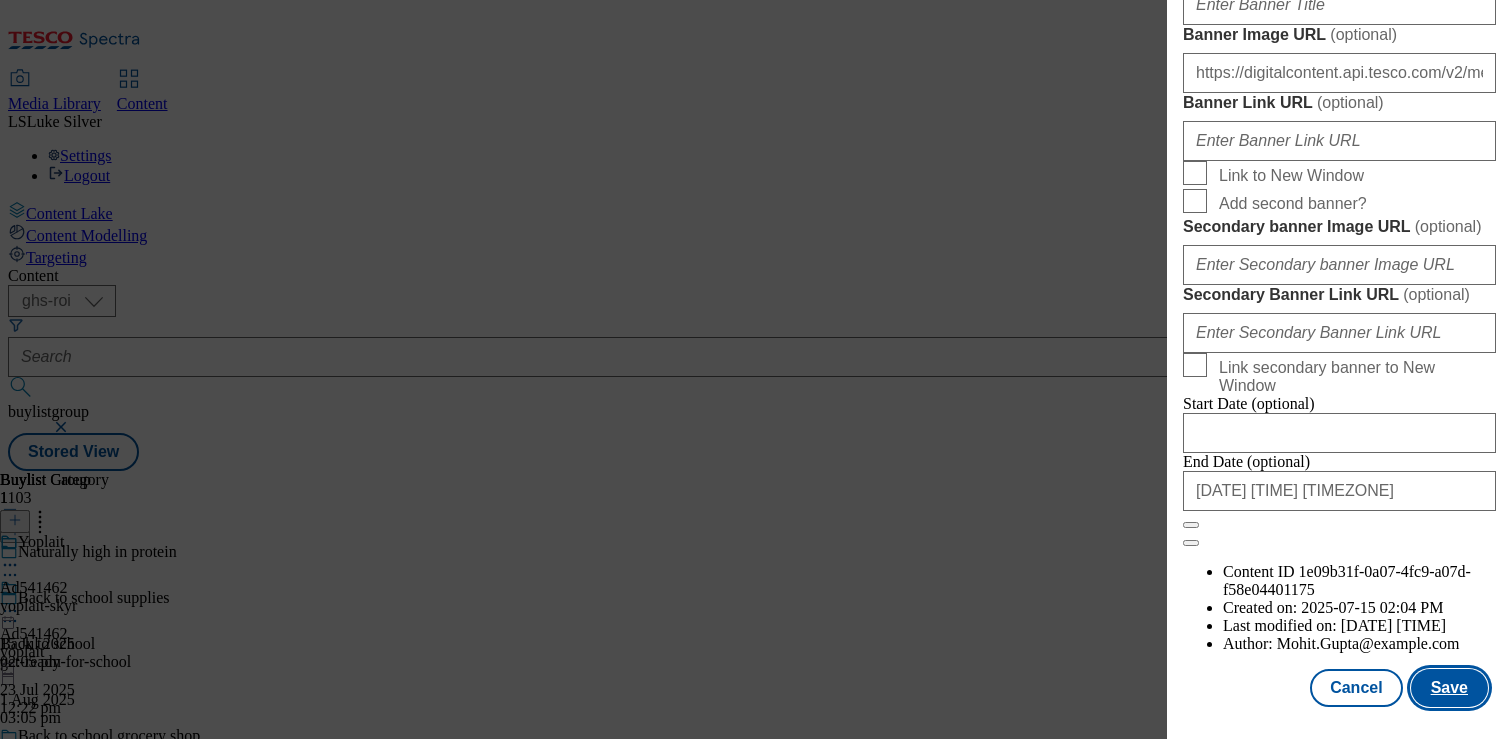 click on "Save" at bounding box center [1449, 688] 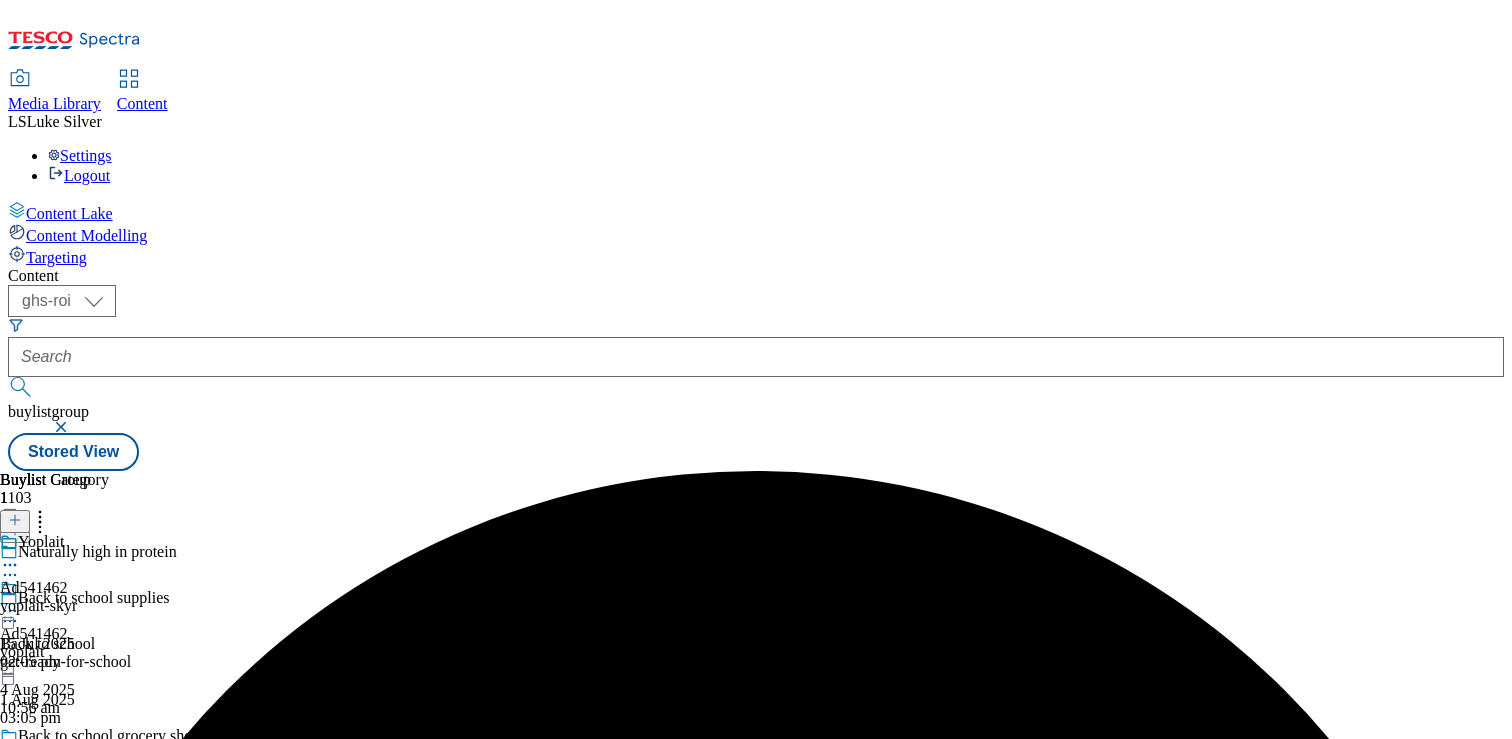 click 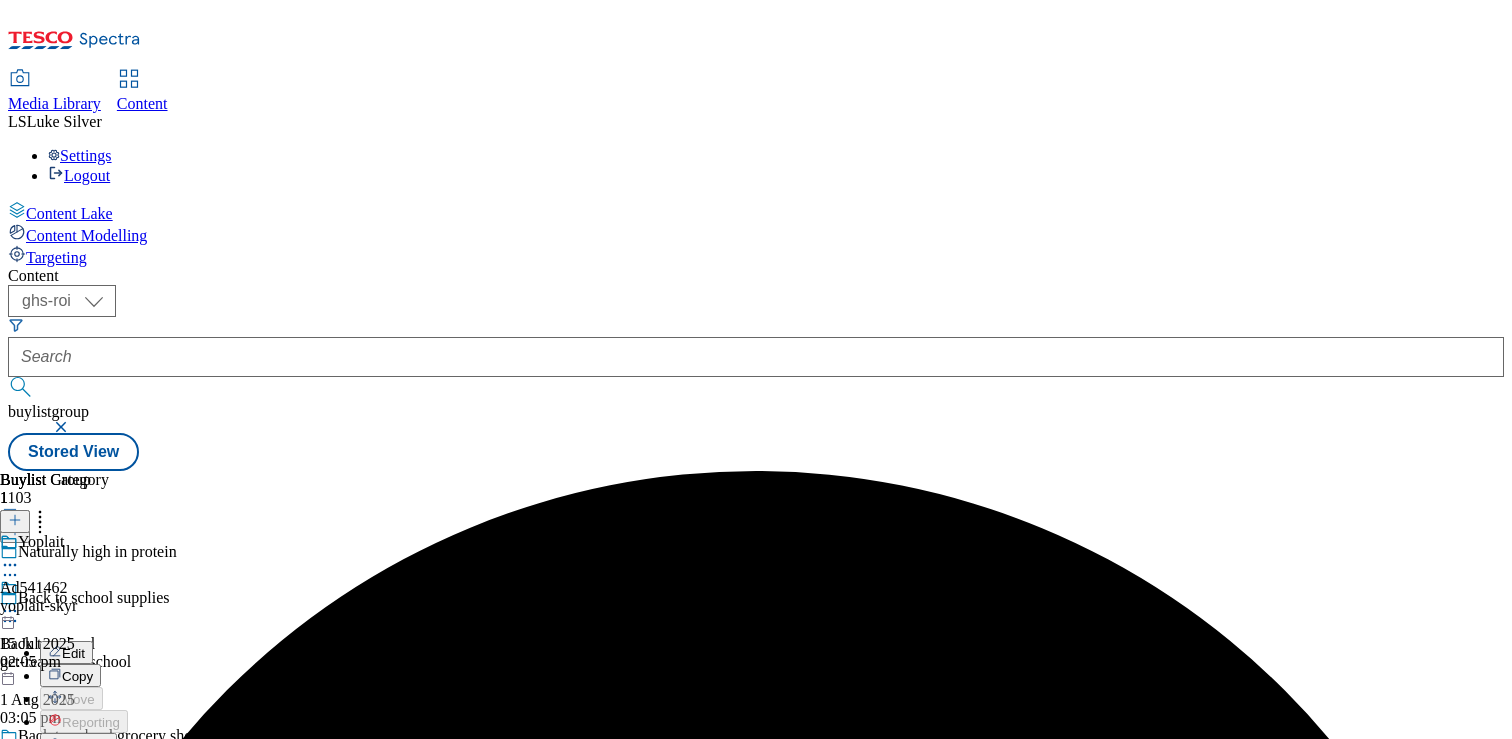 click on "Preview" at bounding box center [85, 745] 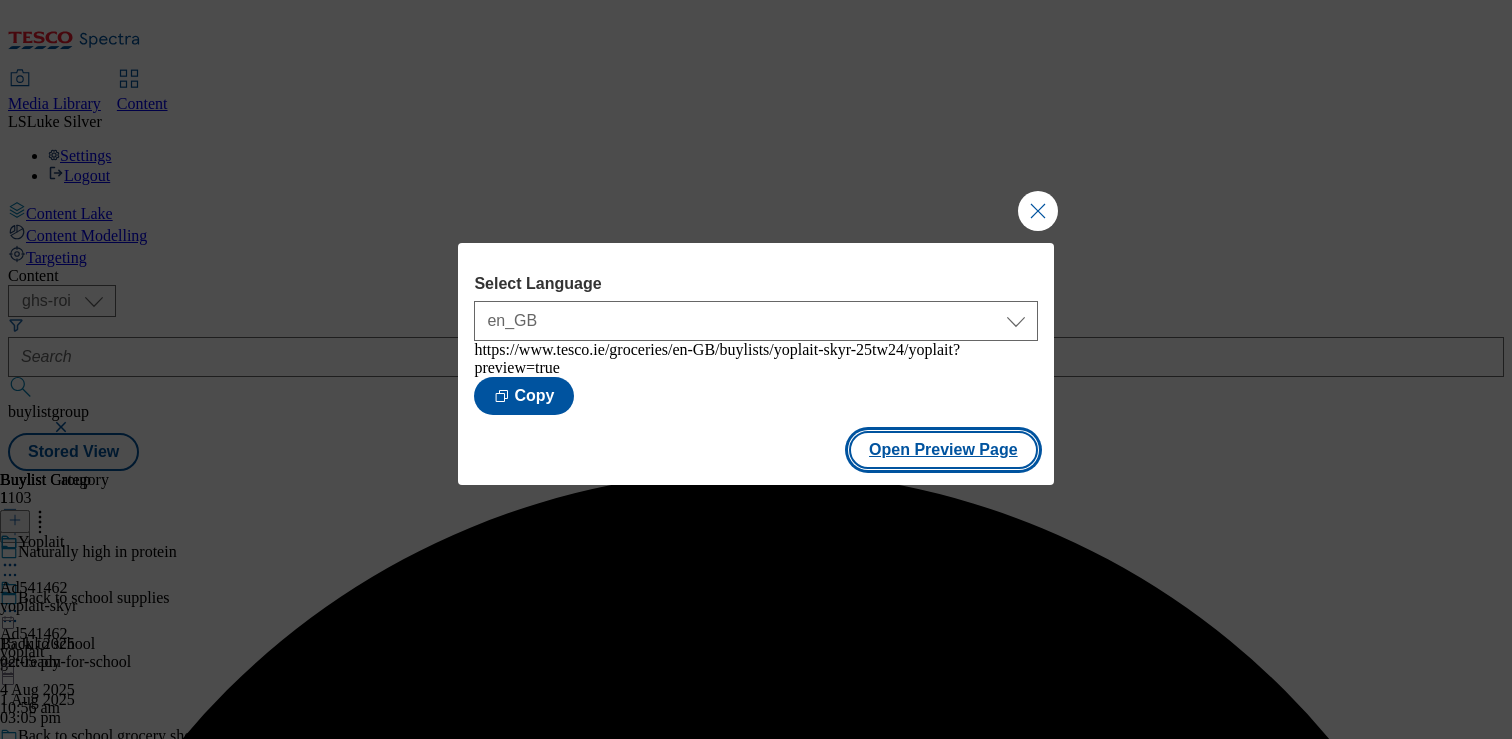 click on "Open Preview Page" at bounding box center (943, 450) 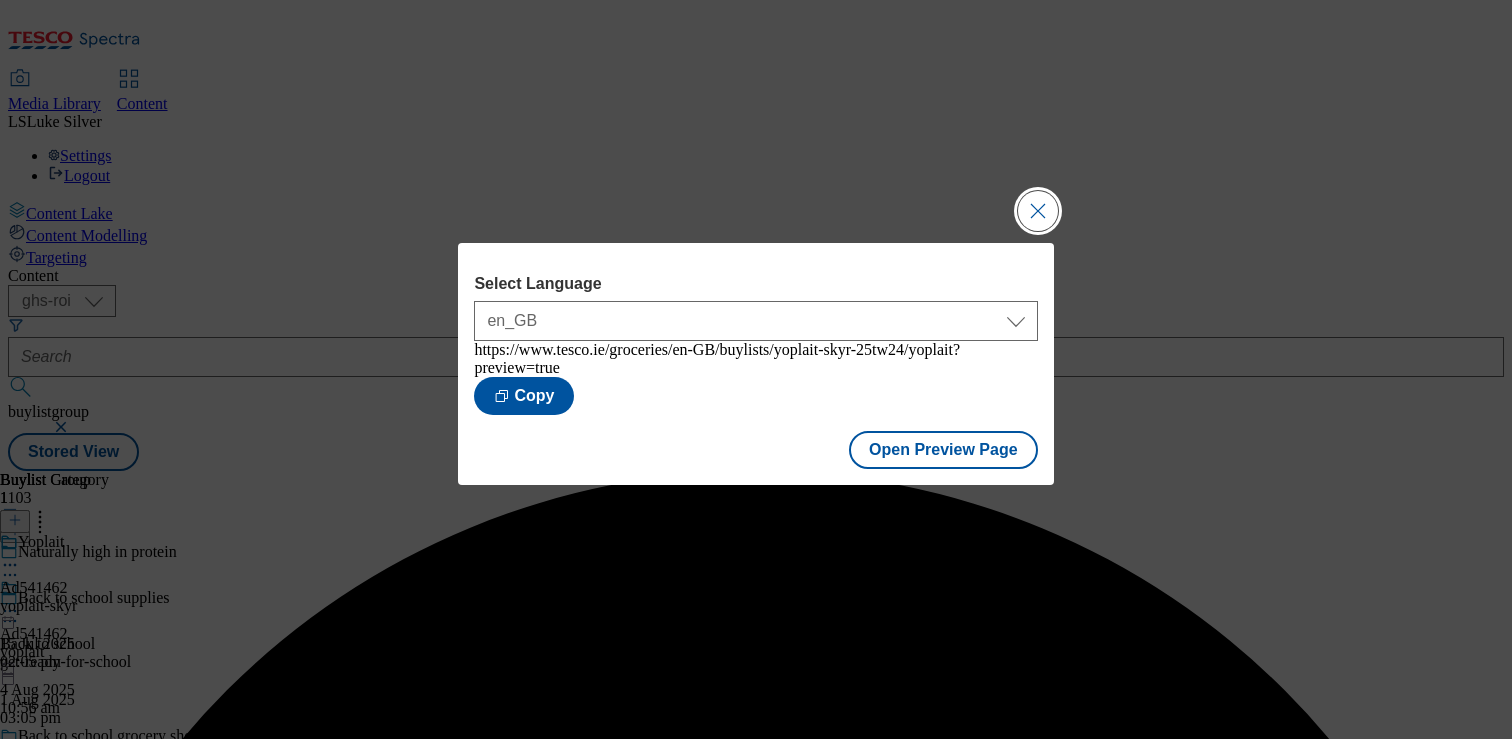click at bounding box center (1038, 211) 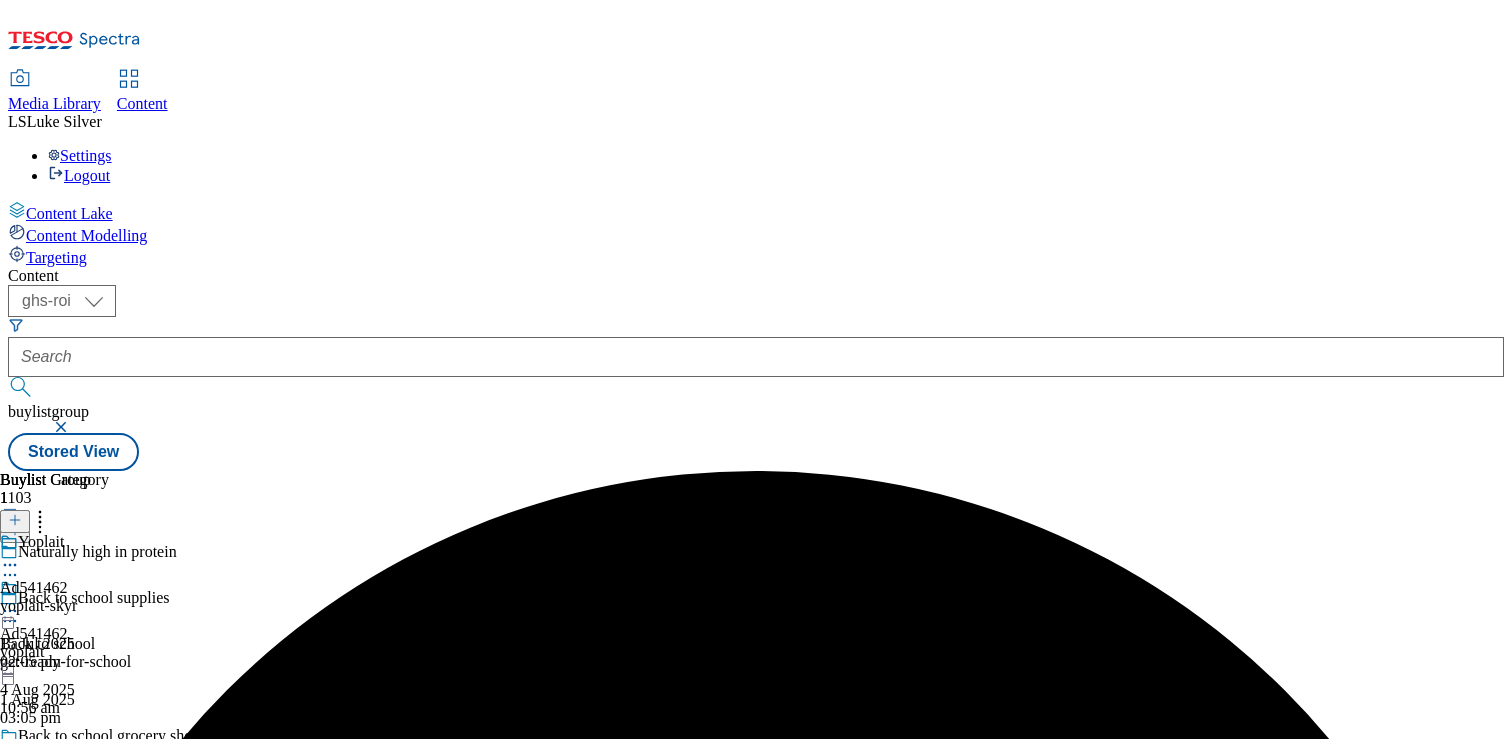 click 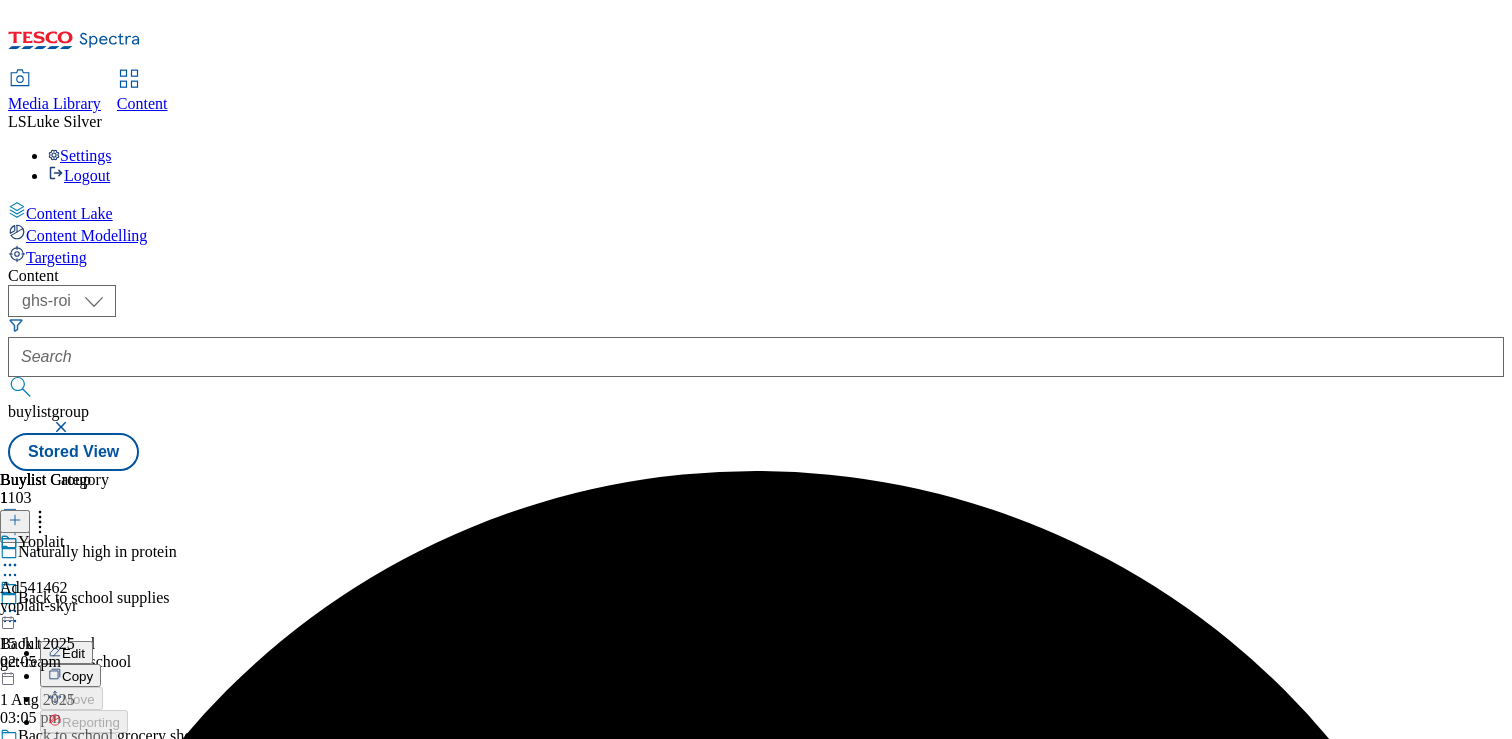 click on "Publish" at bounding box center (84, 814) 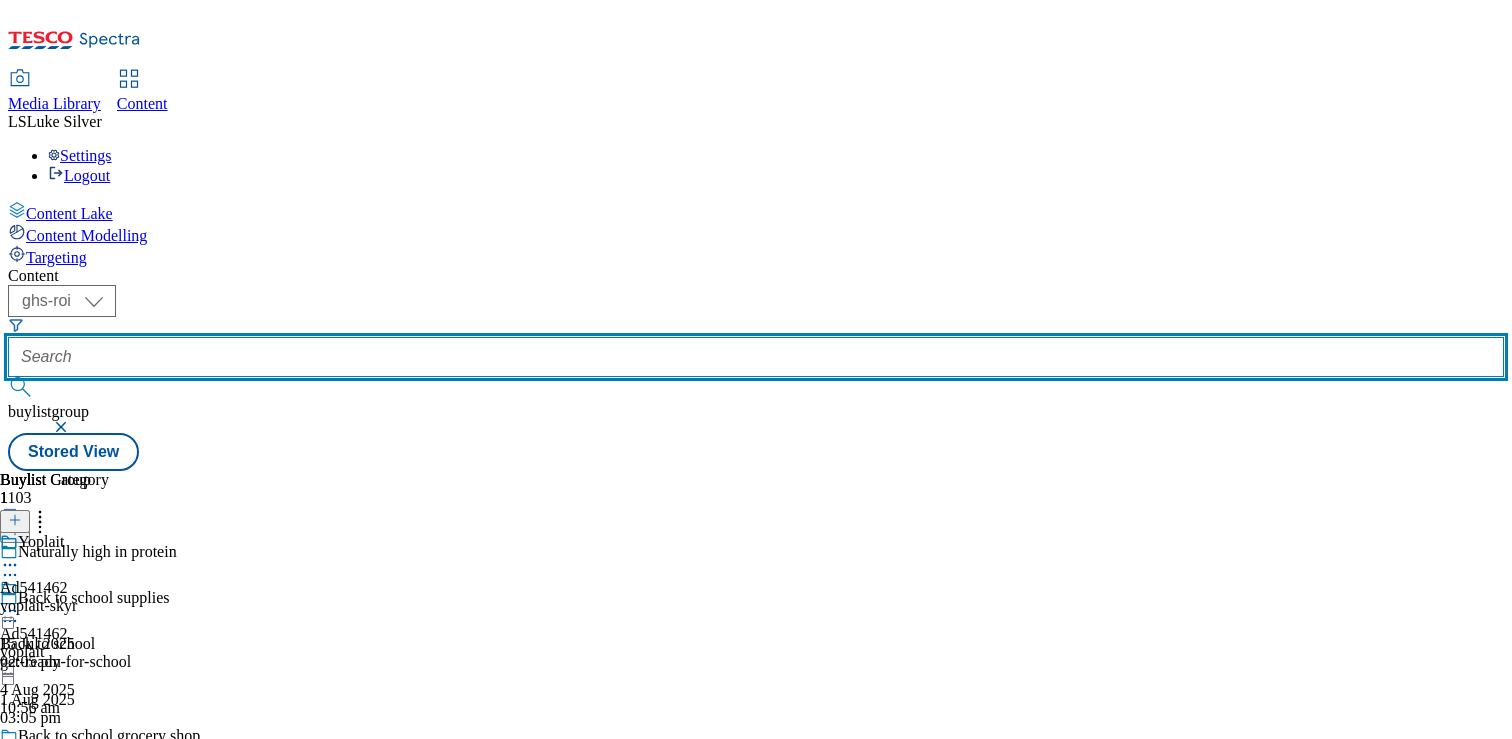 click at bounding box center (756, 357) 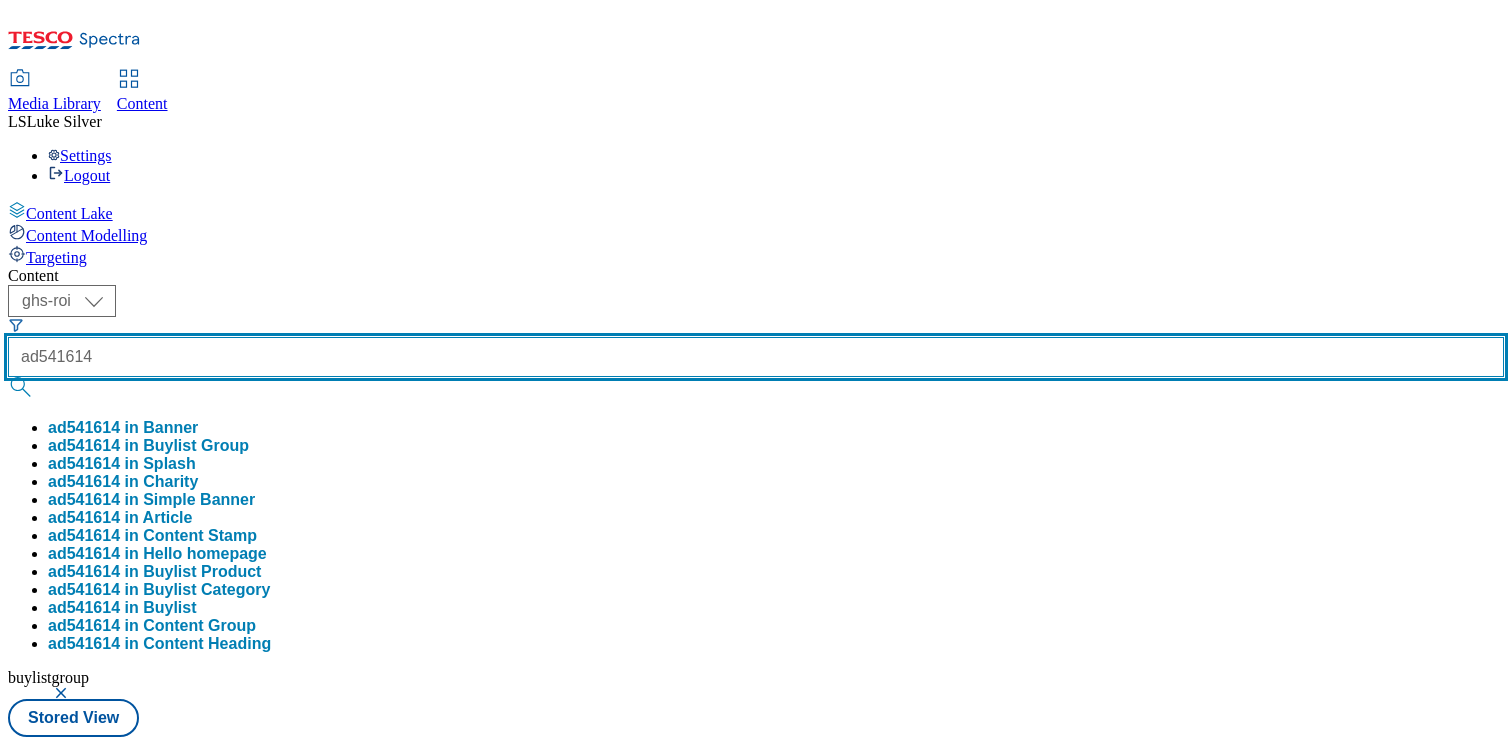 type on "ad541614" 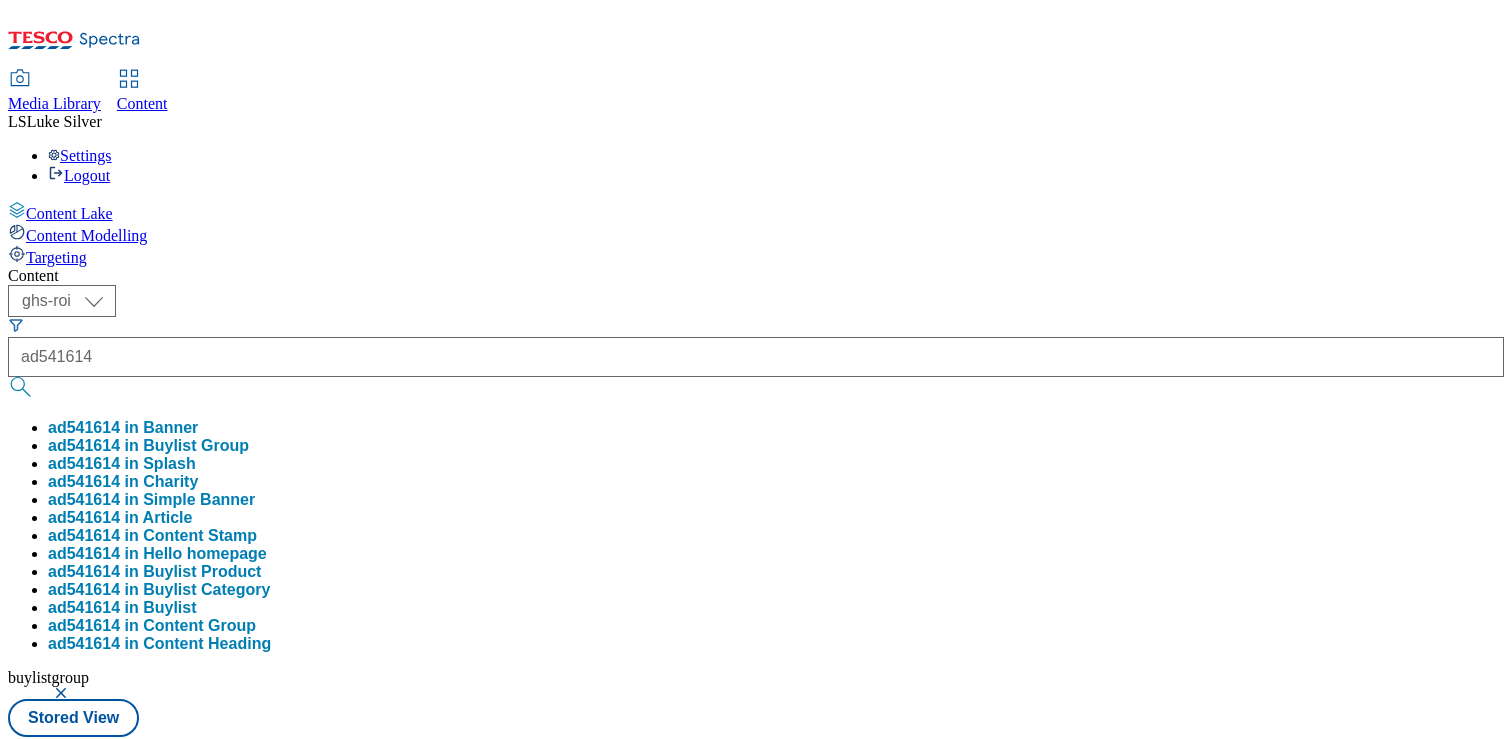 click on "ad541614 in   Buylist Group" at bounding box center (148, 446) 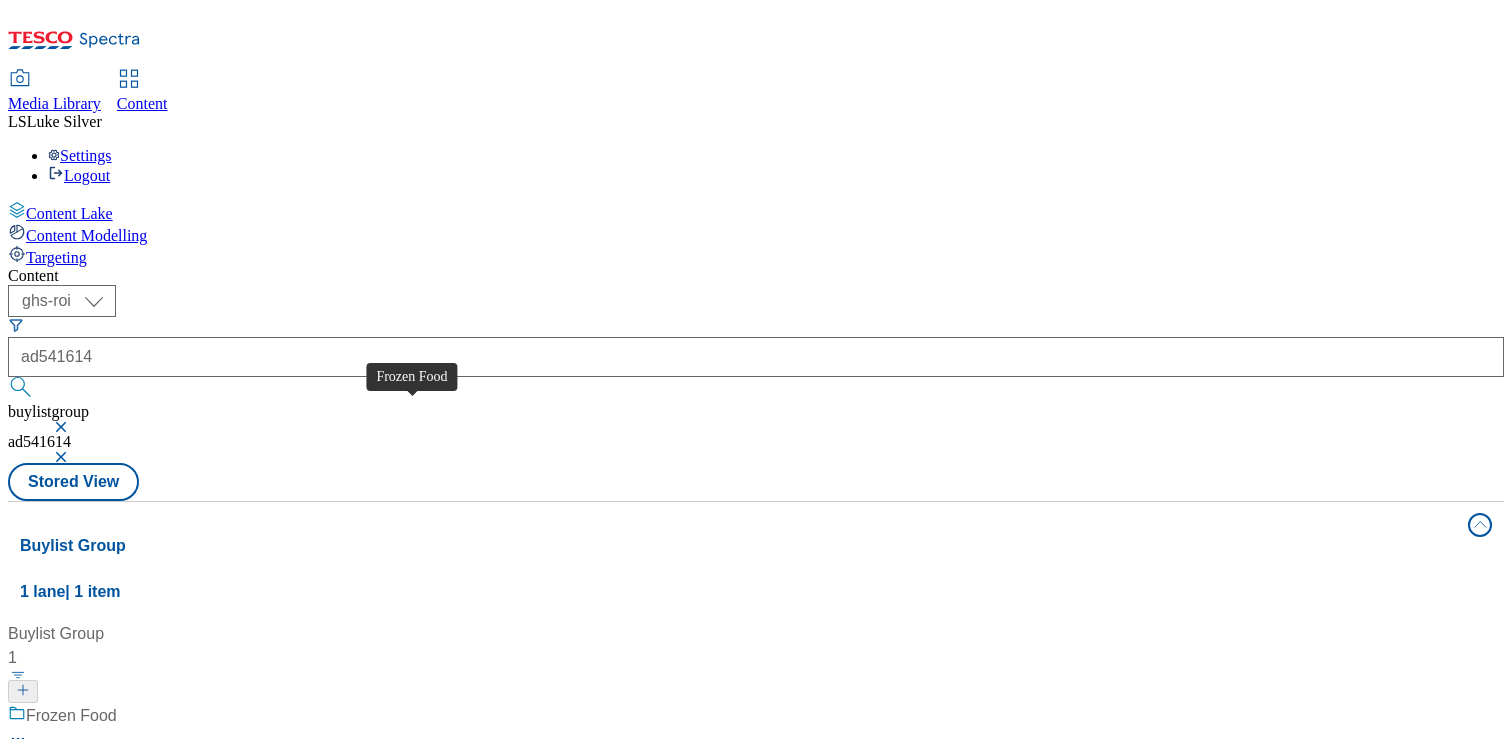 click on "Frozen Food" at bounding box center [71, 716] 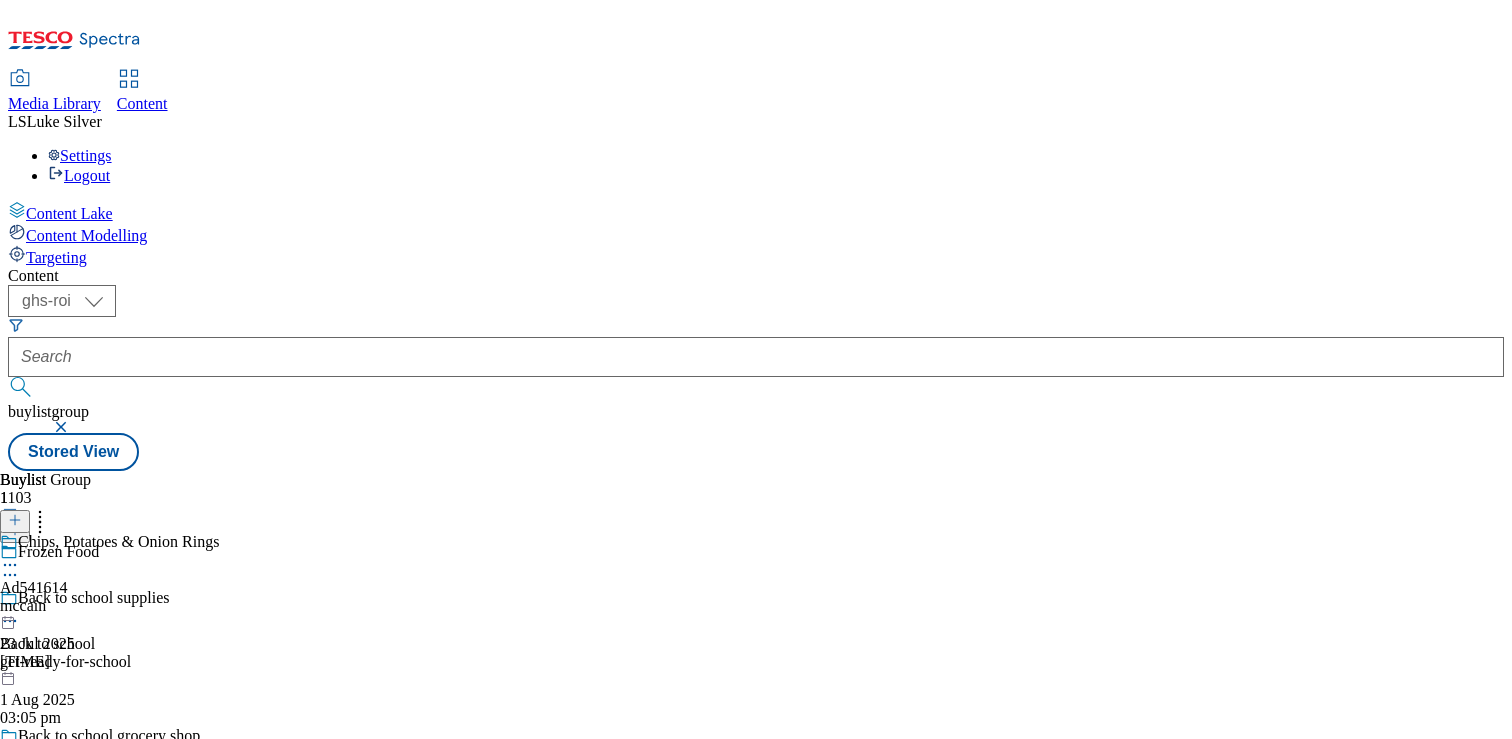 click 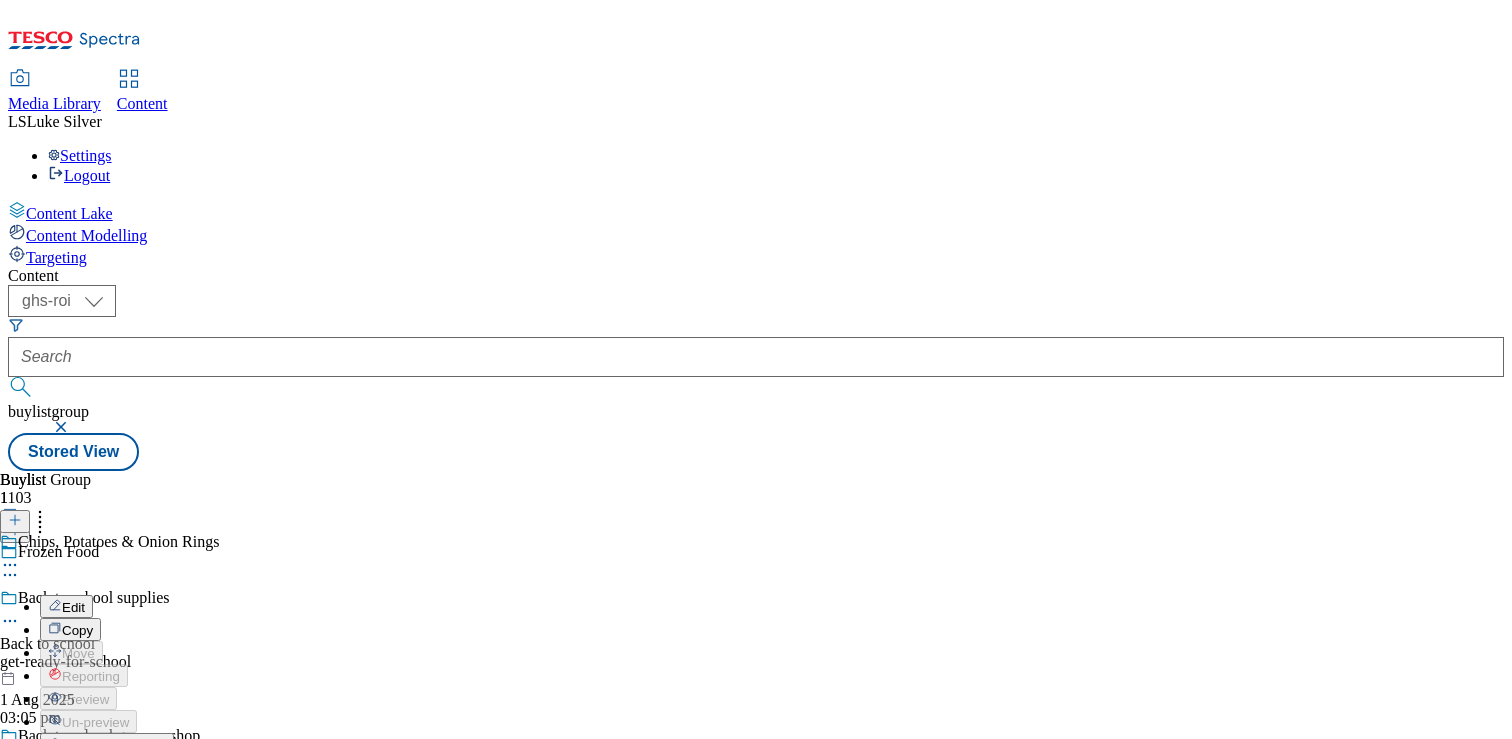 click on "Edit" at bounding box center (73, 607) 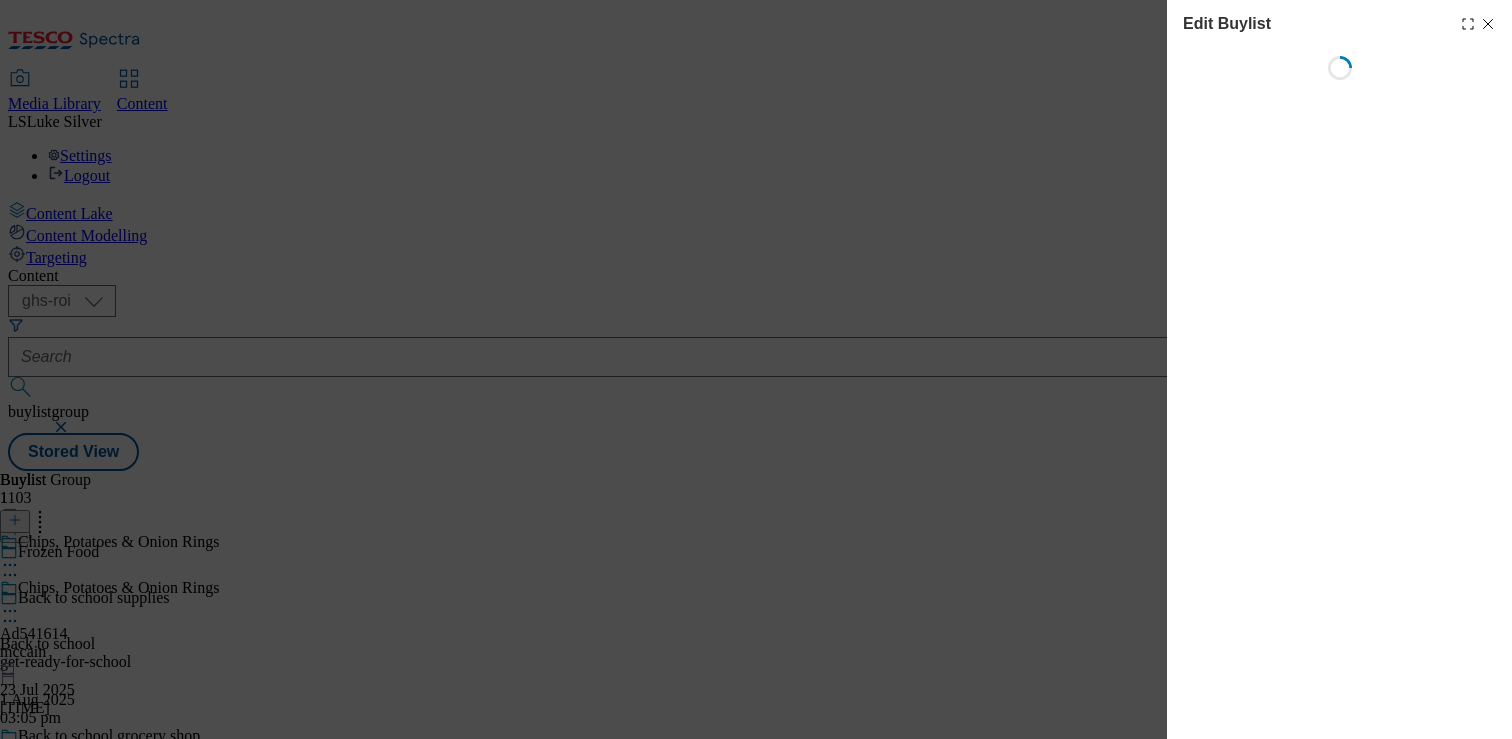 select on "tactical" 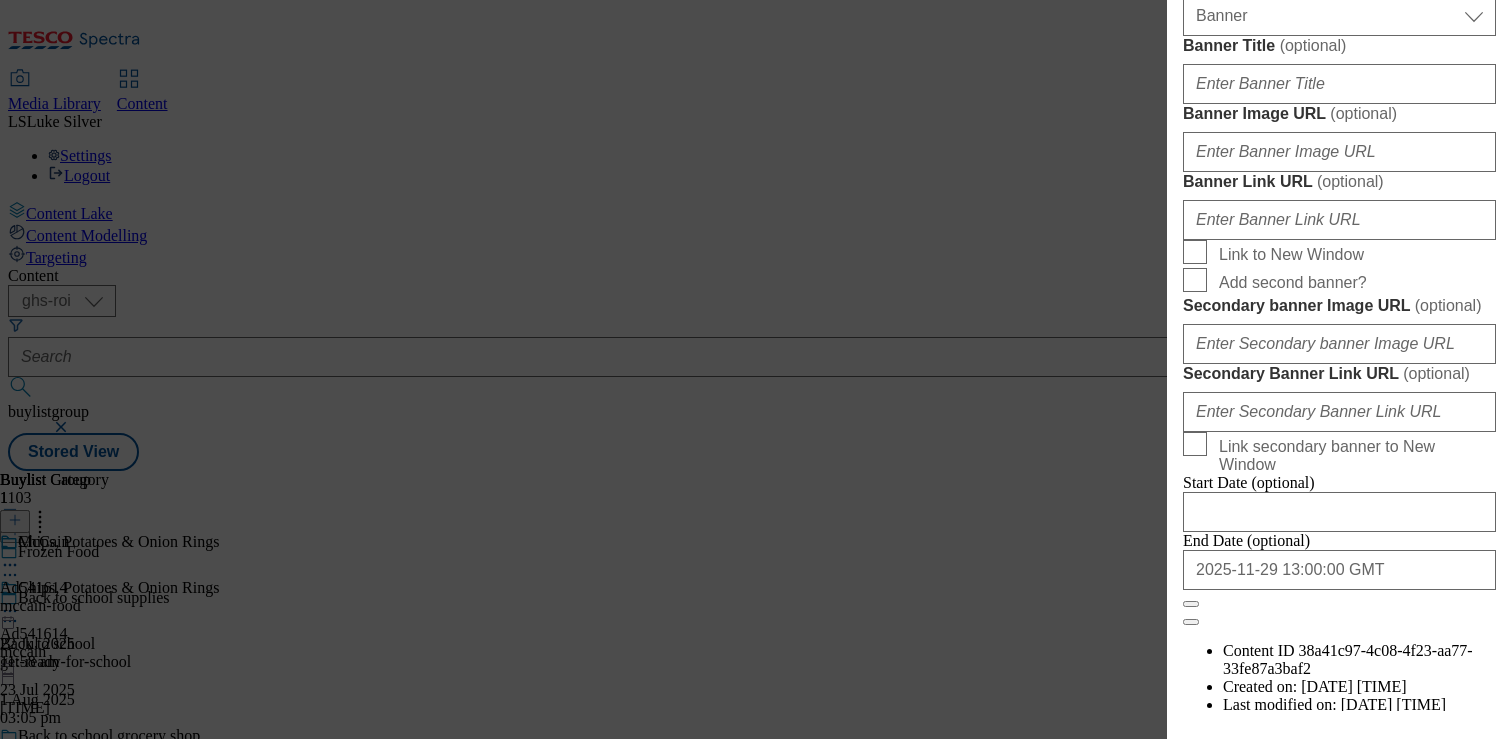 scroll, scrollTop: 1387, scrollLeft: 0, axis: vertical 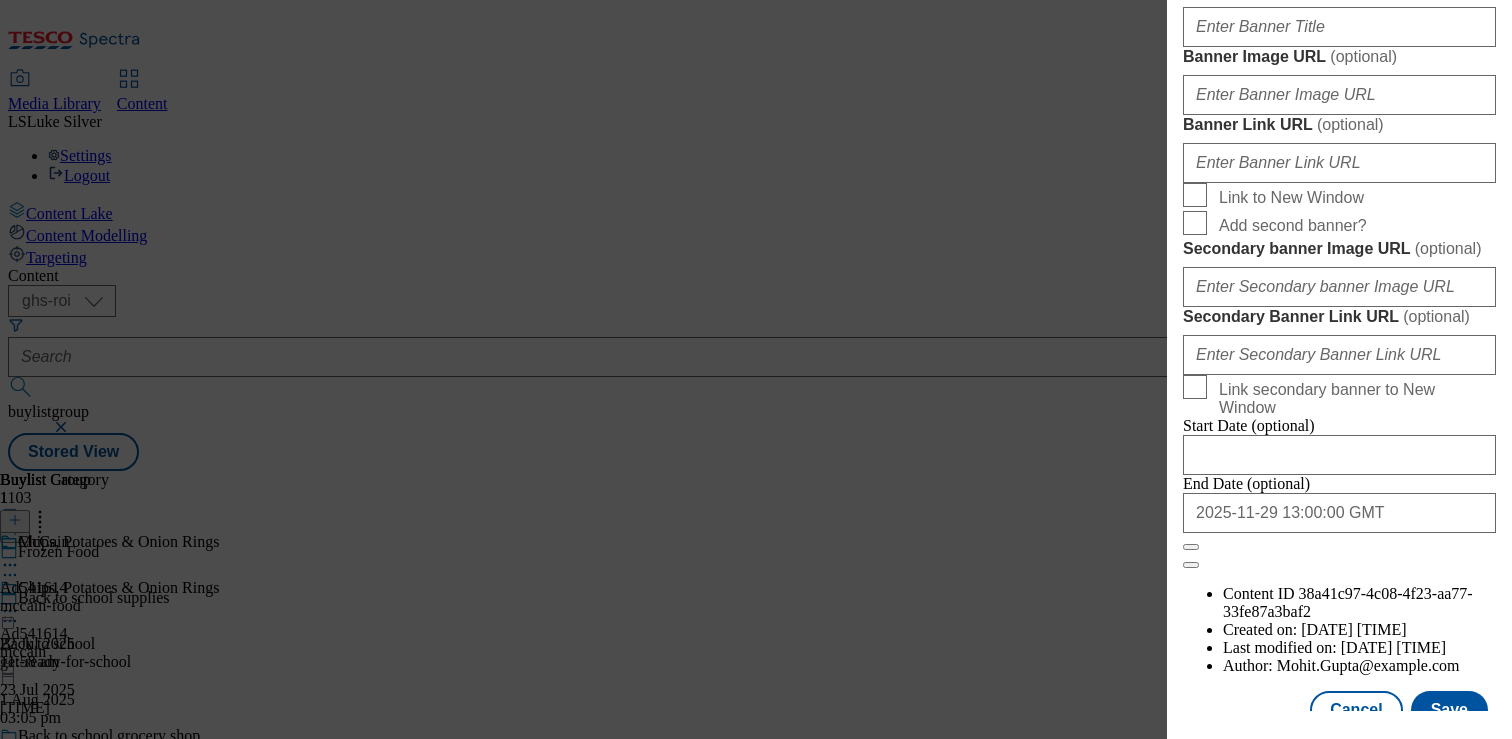 click on "Page Title Override   ( optional )" at bounding box center [1339, -109] 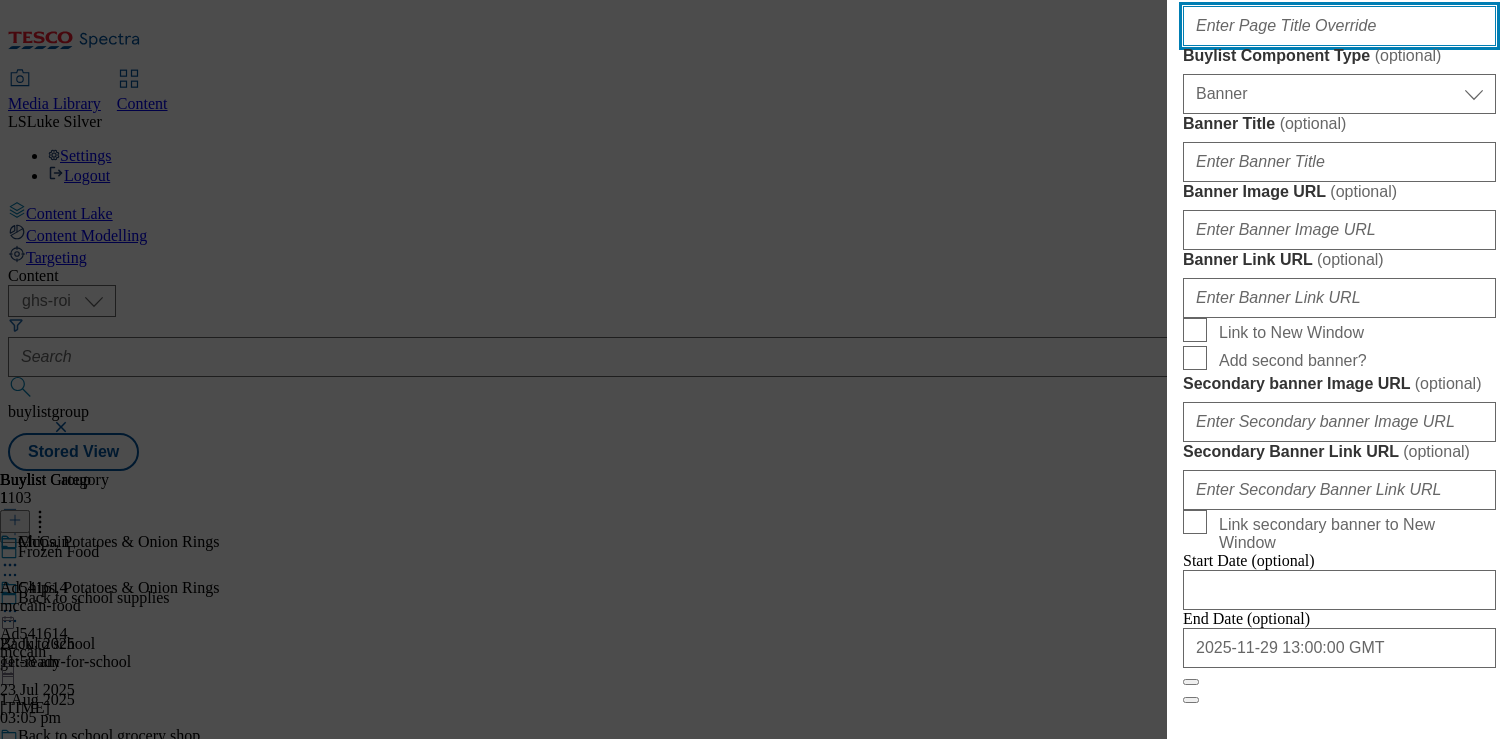 scroll, scrollTop: 1821, scrollLeft: 0, axis: vertical 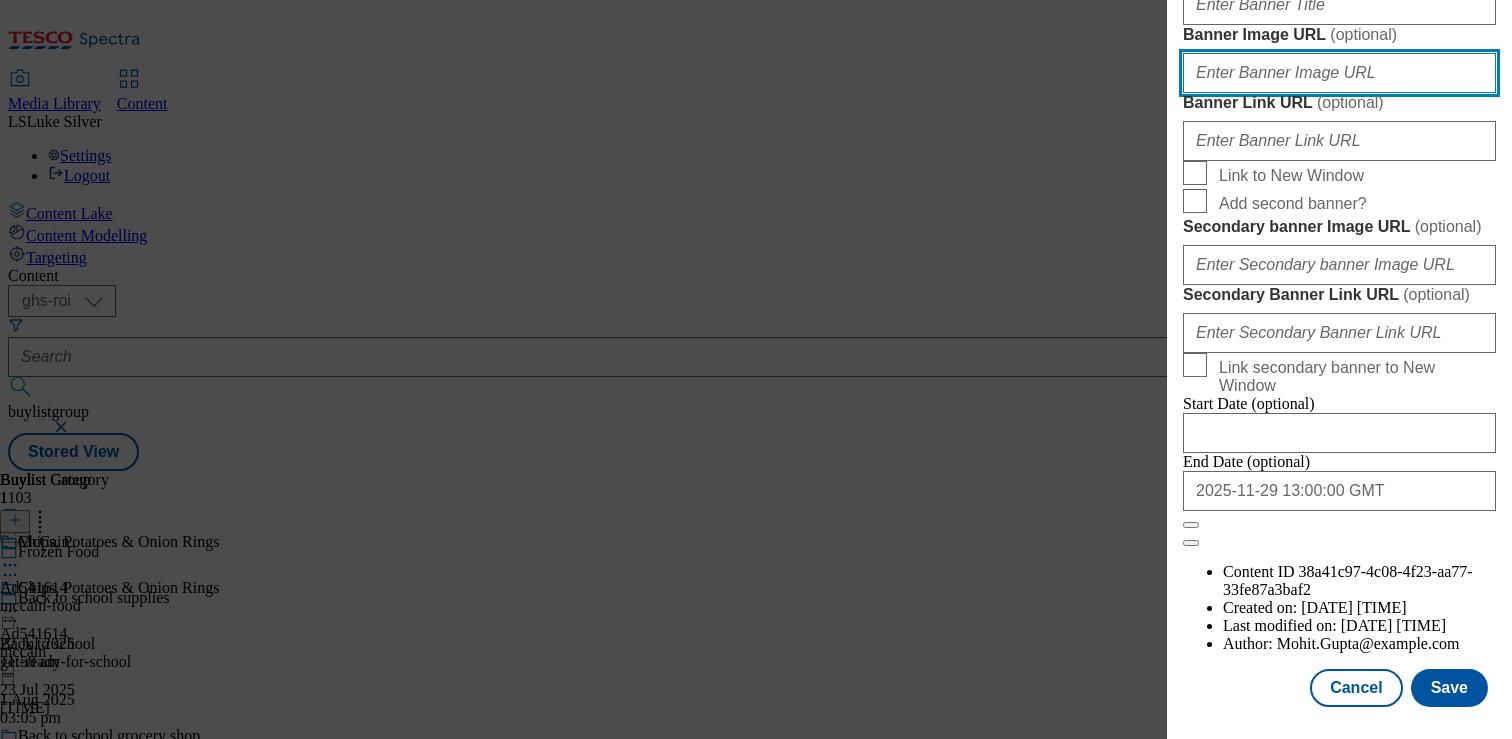 click on "Banner Image URL   ( optional )" at bounding box center [1339, 73] 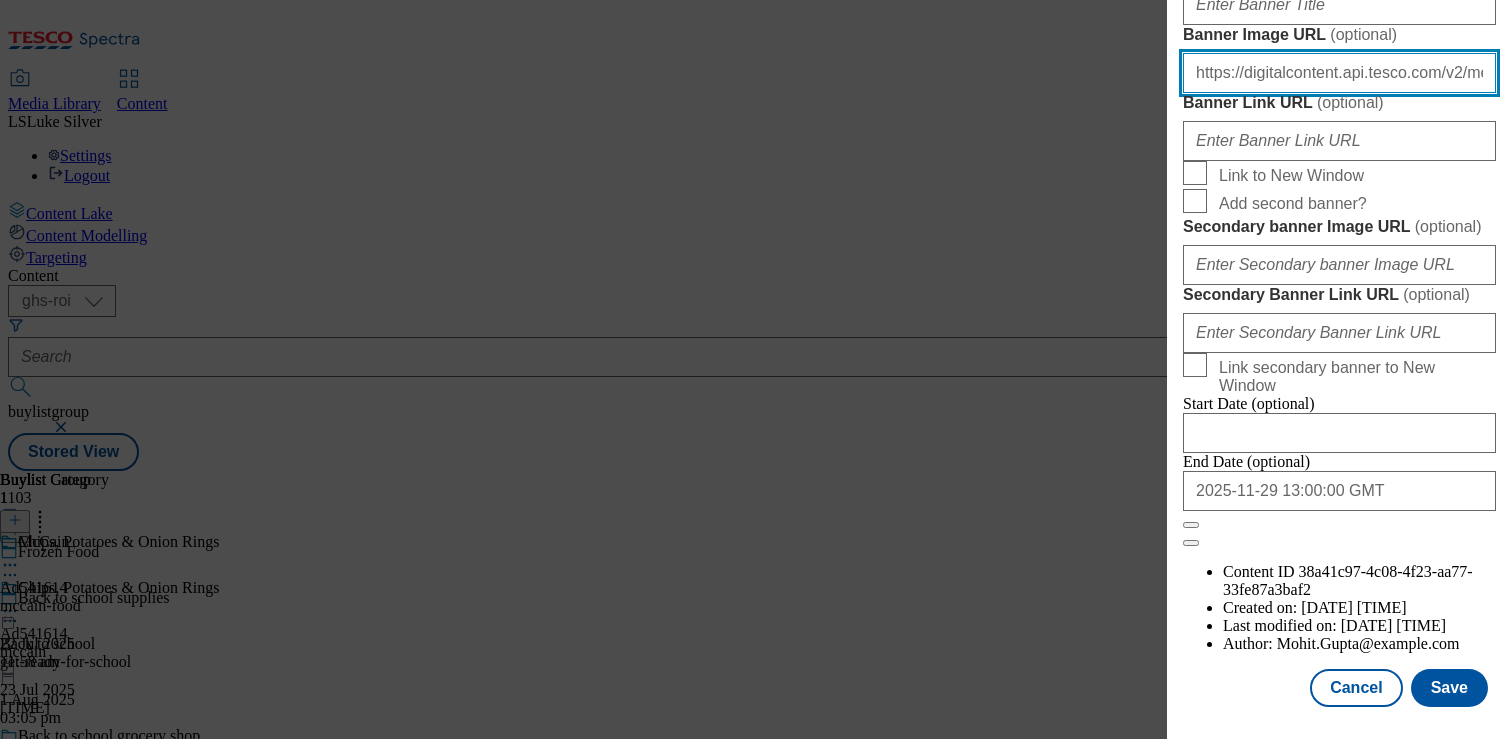 scroll, scrollTop: 0, scrollLeft: 676, axis: horizontal 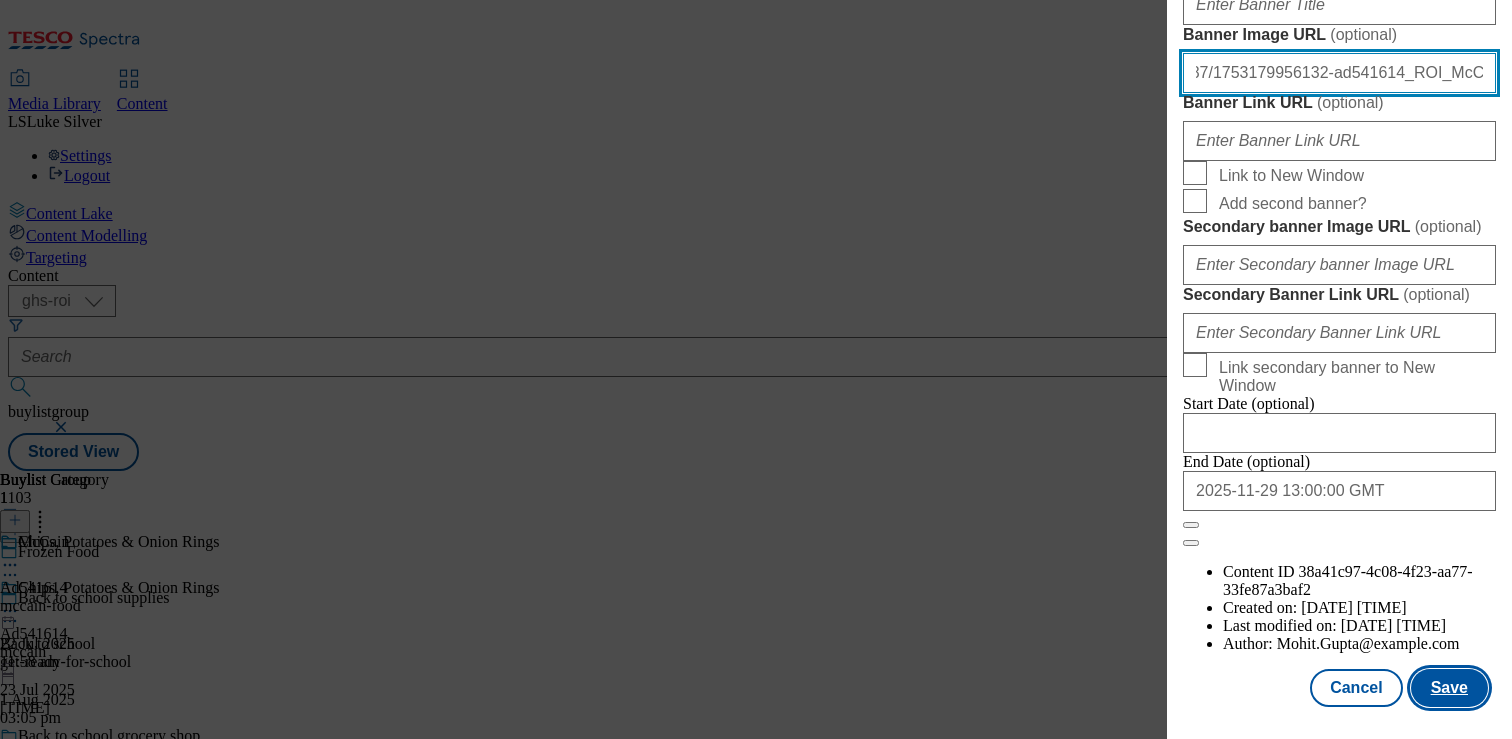 type on "https://digitalcontent.api.tesco.com/v2/media/ghs-mktg/25cd1097-fac0-49a5-aca1-17173b634887/1753179956132-ad541614_ROI_McCain_Frozen_LegoBrand_H_1184x333_V1.jpeg" 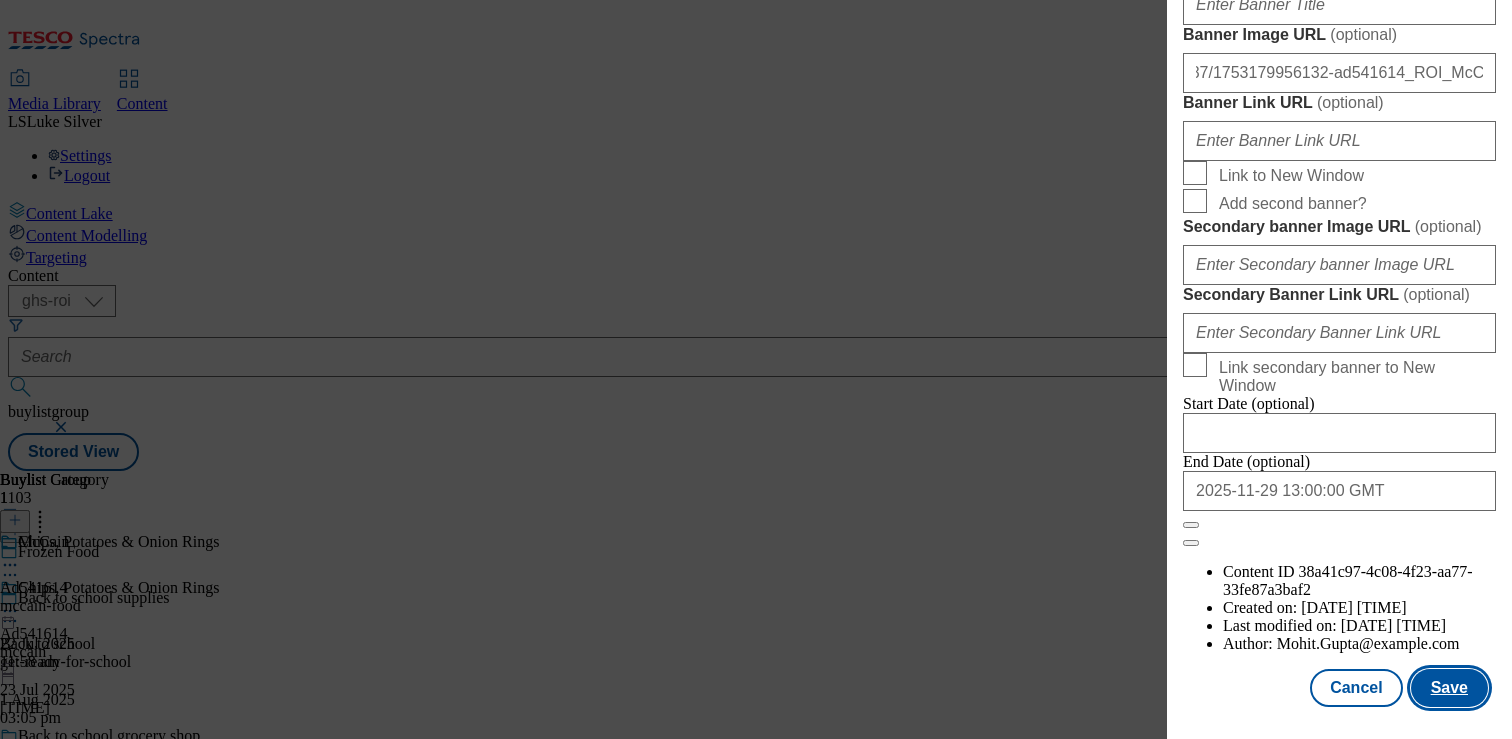 scroll, scrollTop: 0, scrollLeft: 0, axis: both 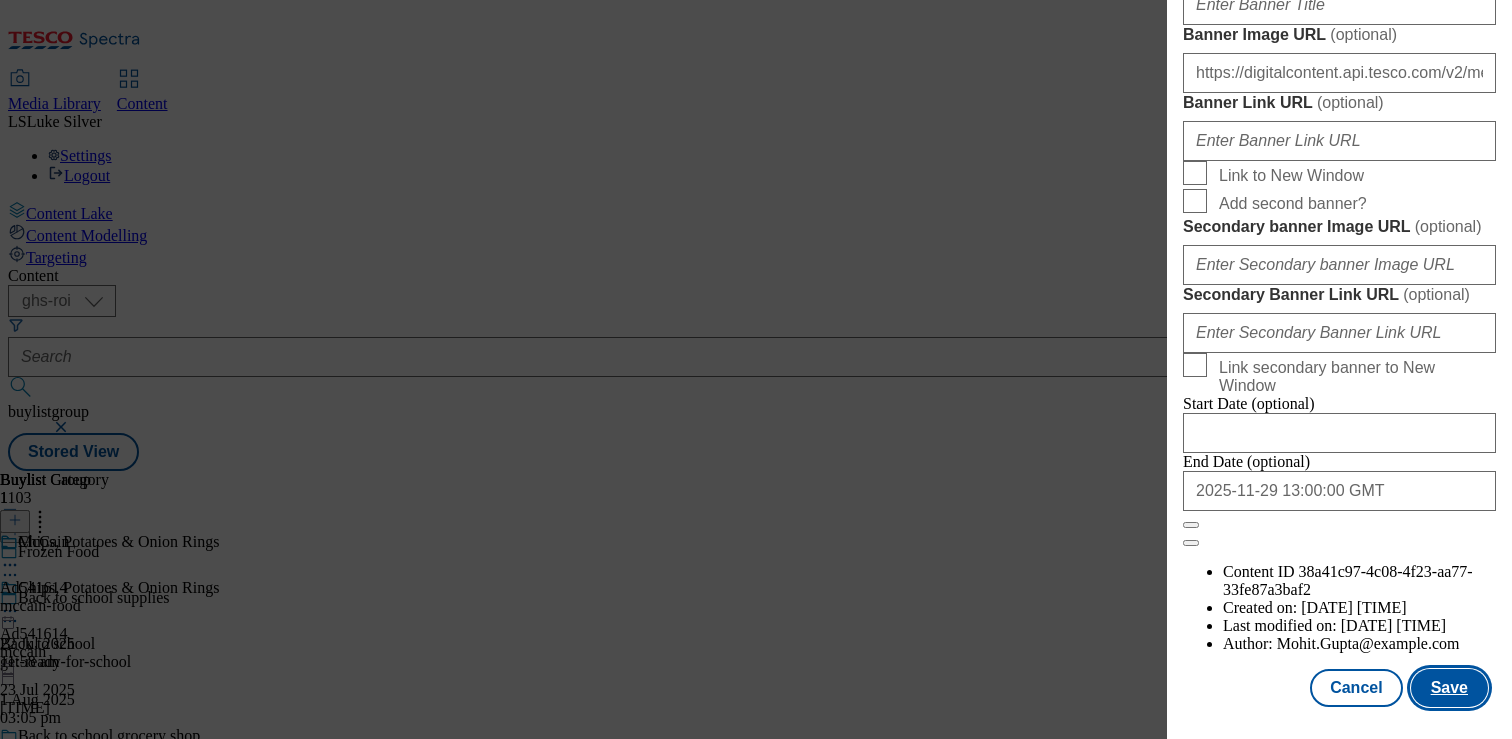 click on "Save" at bounding box center [1449, 688] 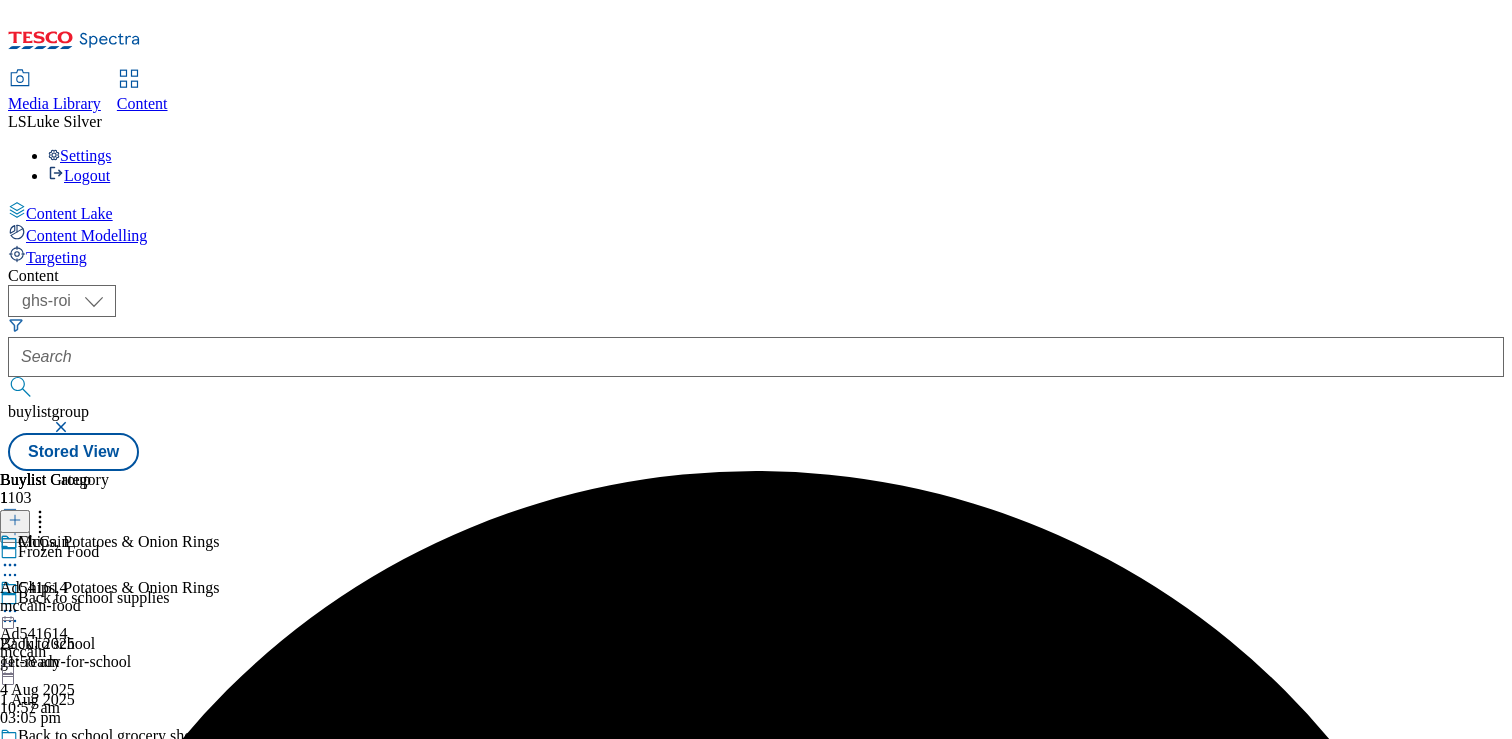 click 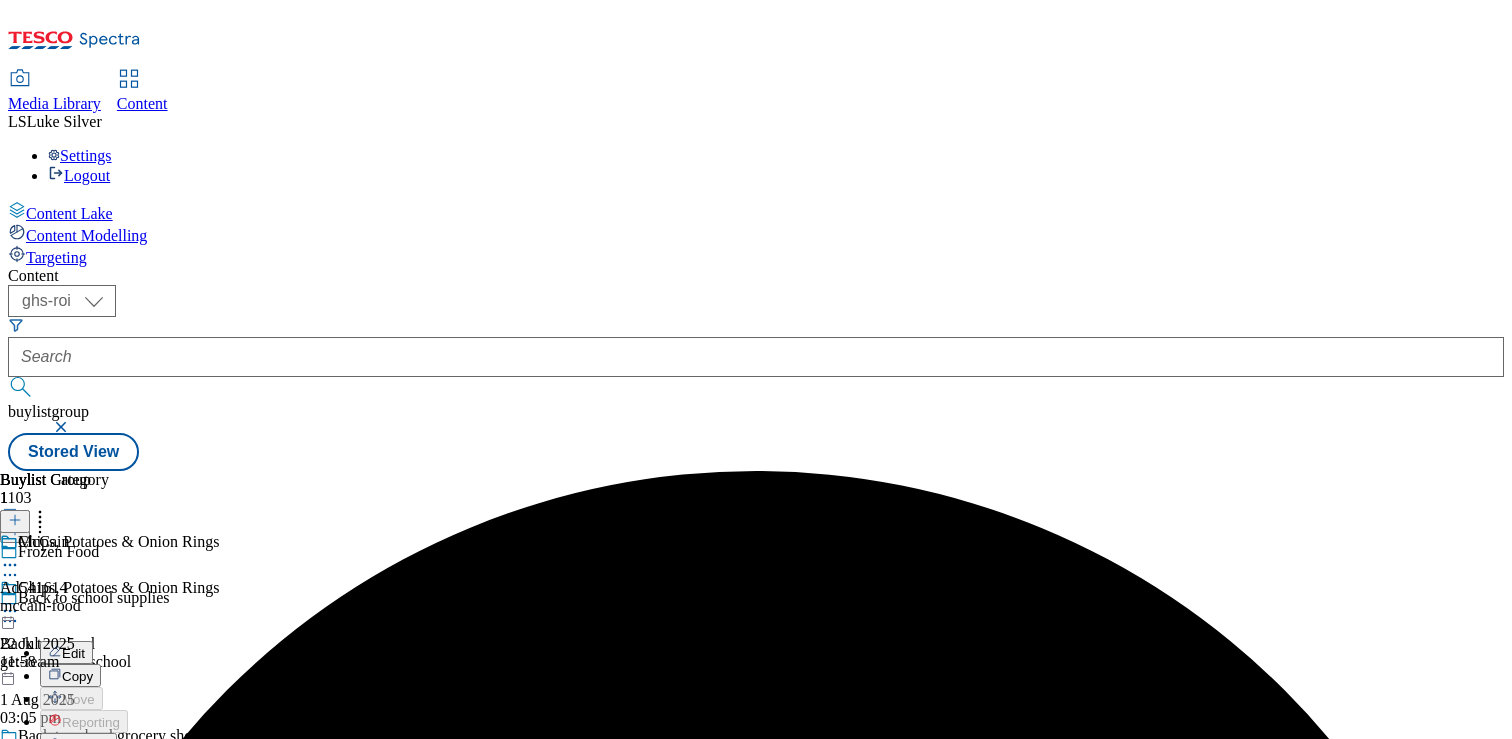 click on "Preview" at bounding box center [85, 745] 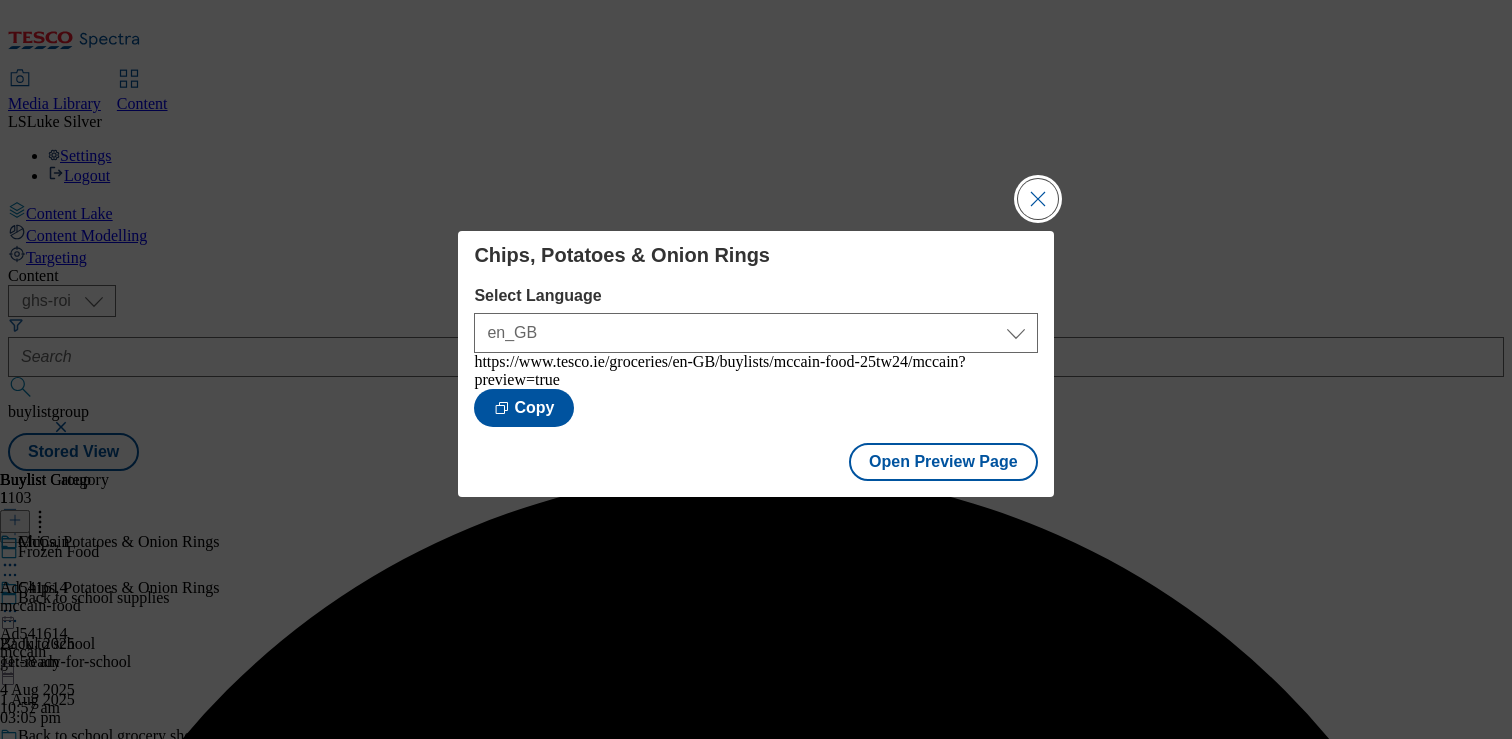 click at bounding box center [1038, 199] 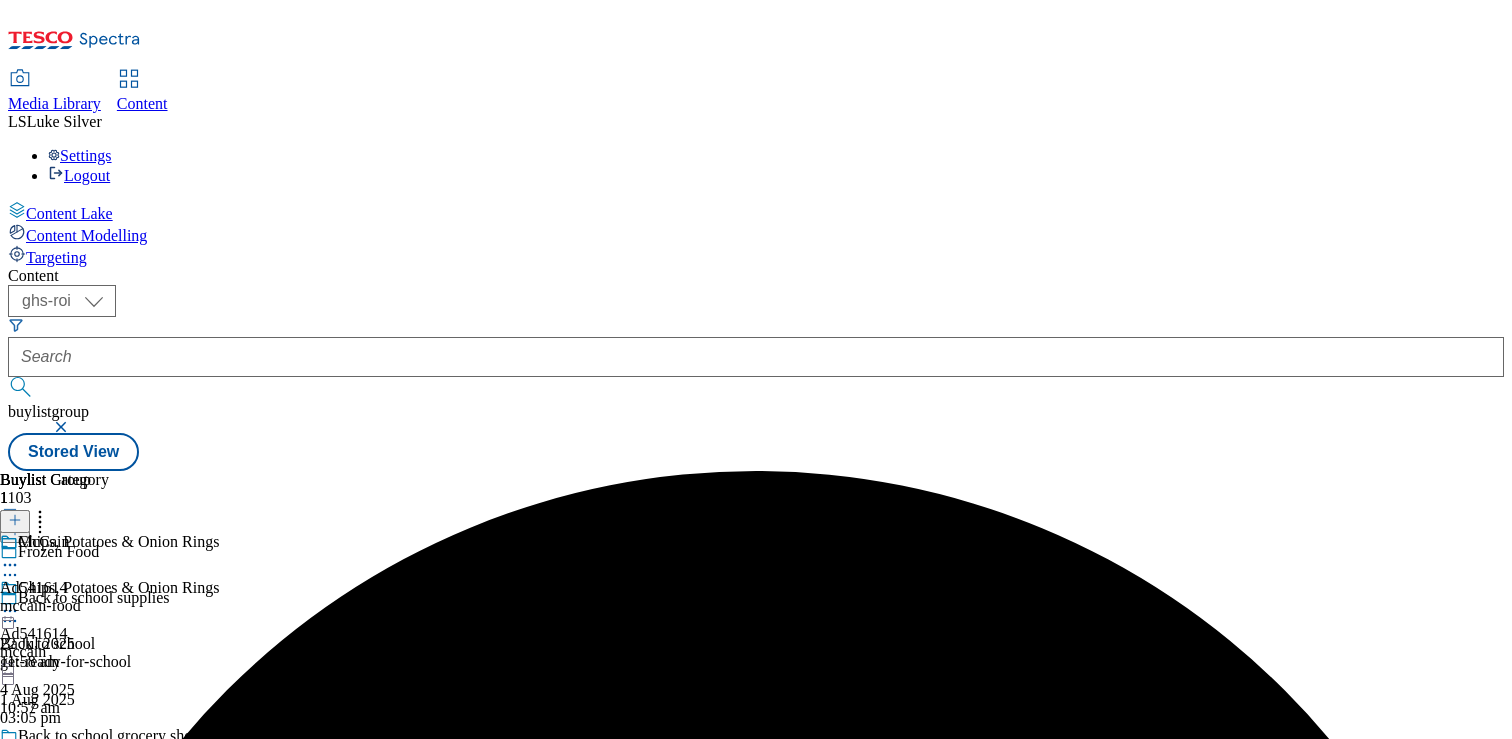 click on "[PRODUCT_NAME] [AD_ID] [PRODUCT_NAME] [DATE] [TIME]" at bounding box center [109, 648] 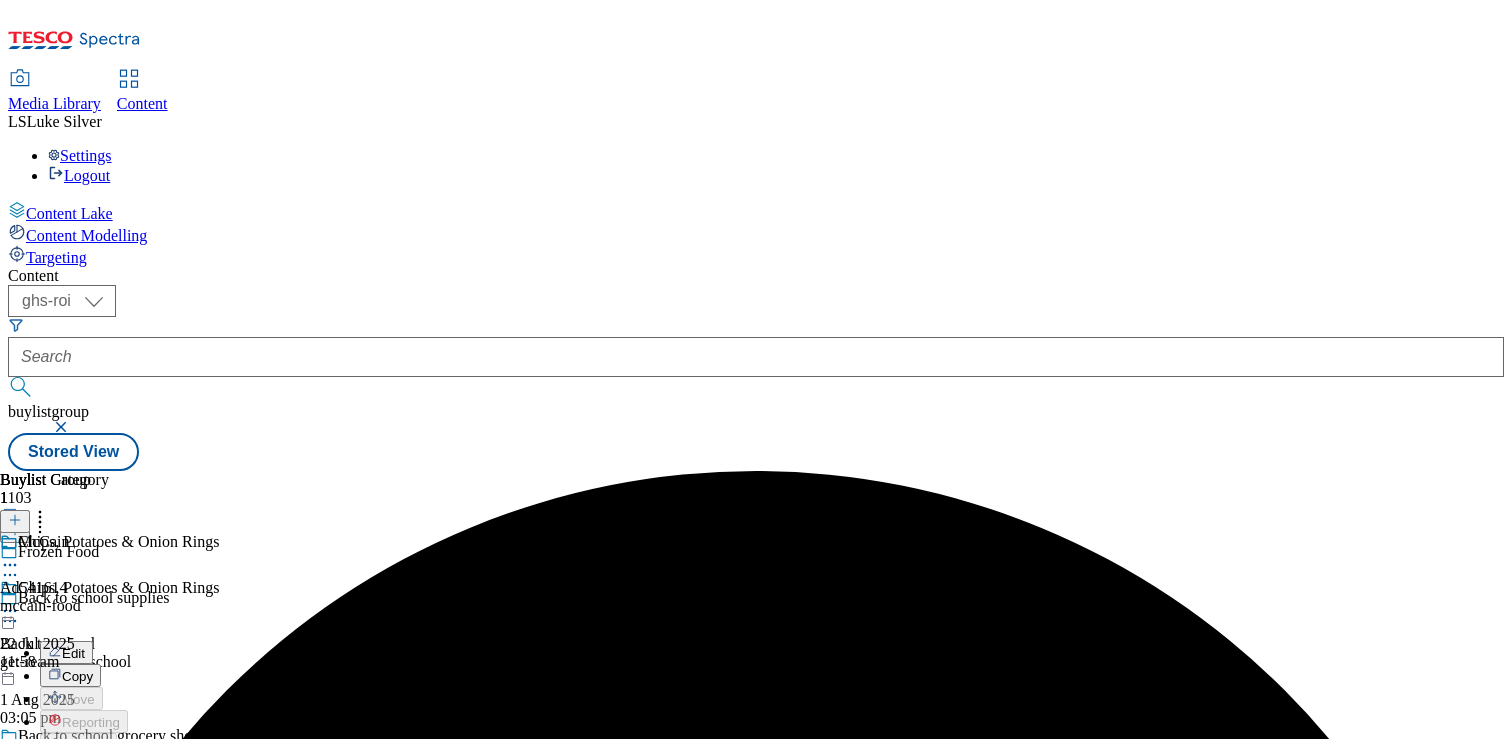 click on "Open Preview Url" at bounding box center (107, 790) 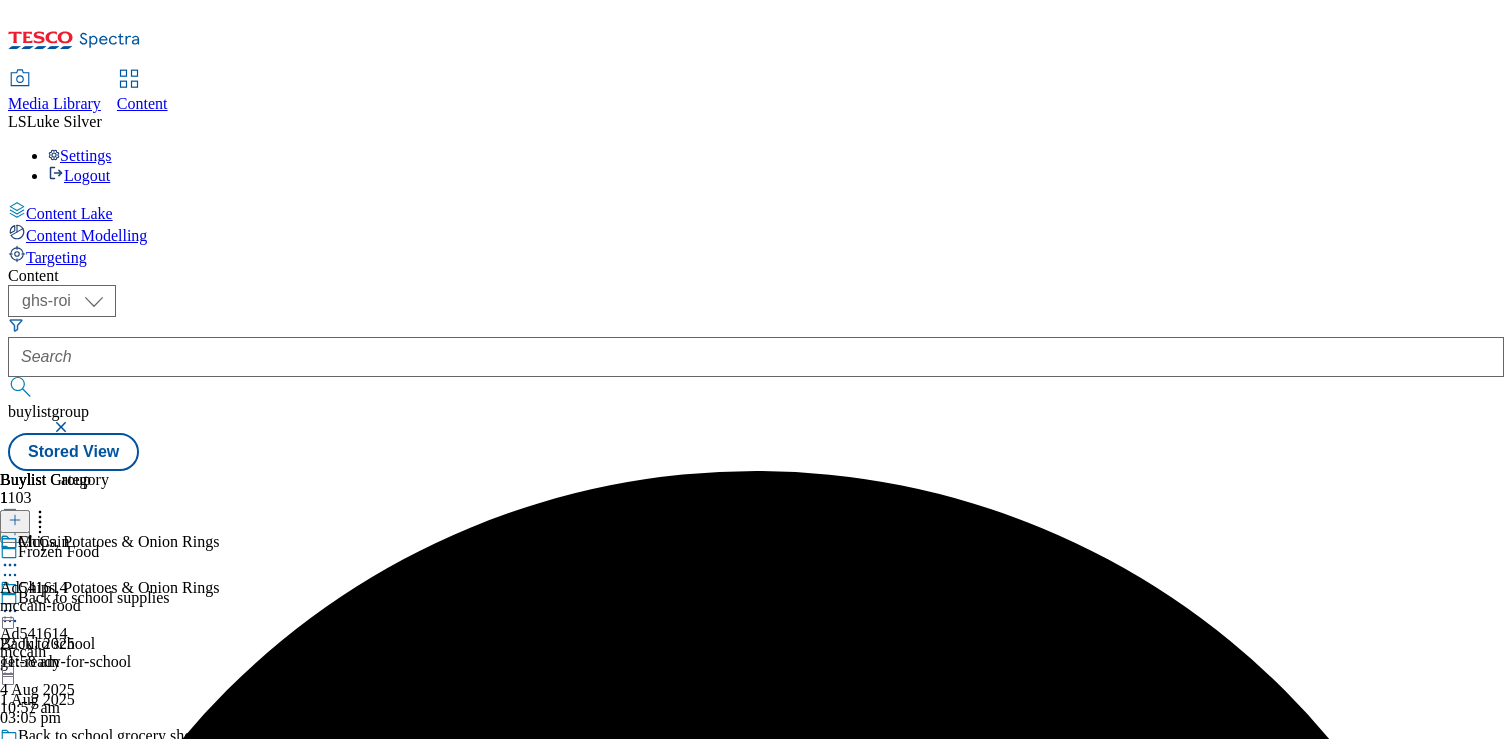 click 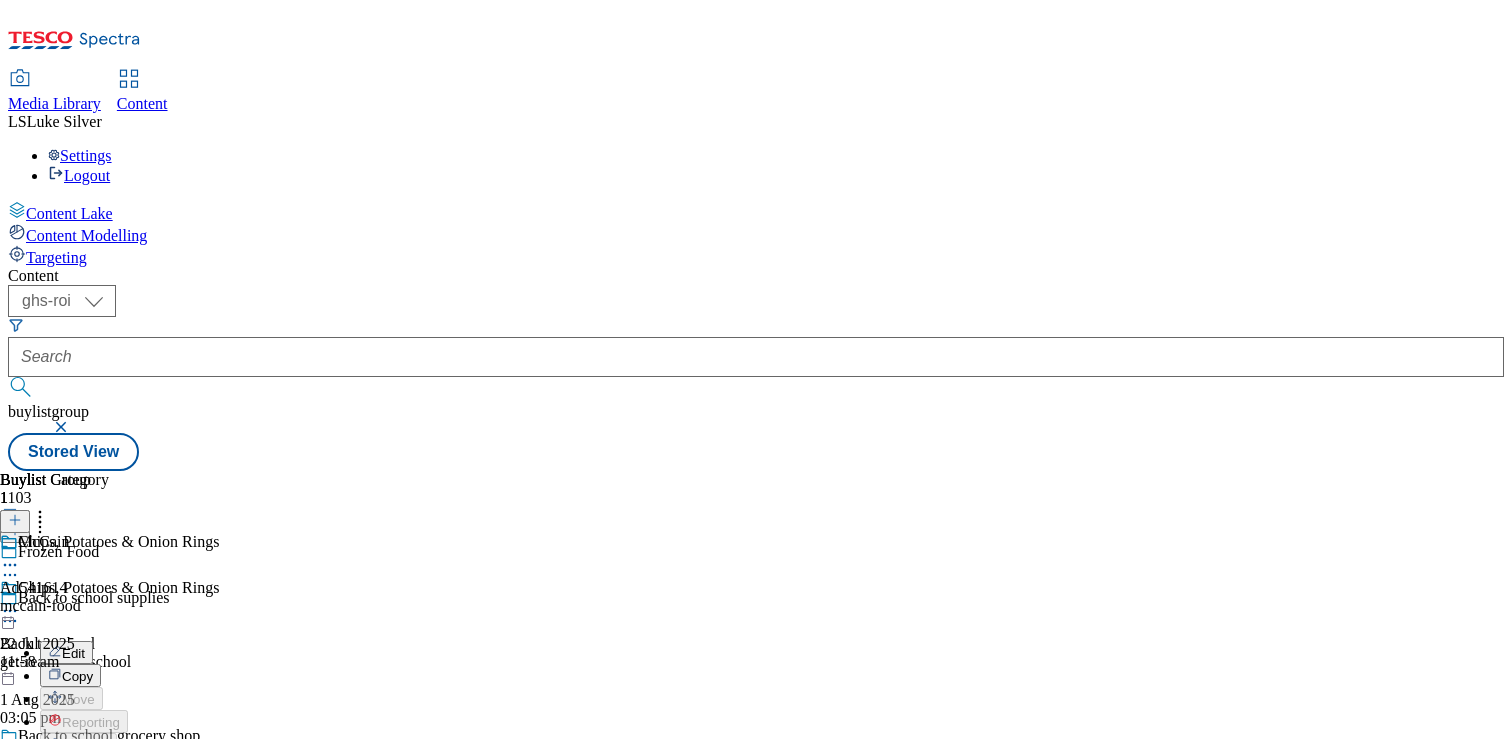 scroll, scrollTop: 56, scrollLeft: 0, axis: vertical 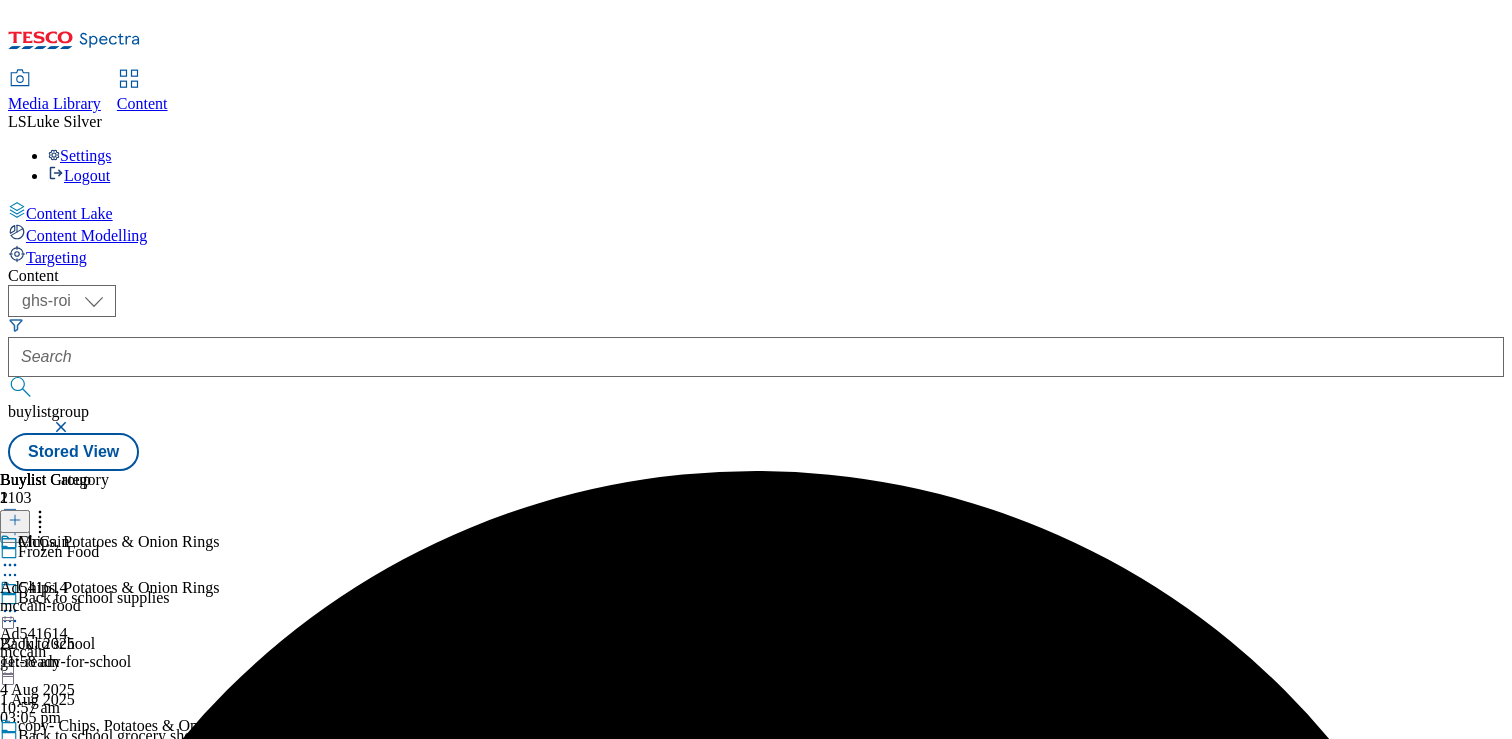 click 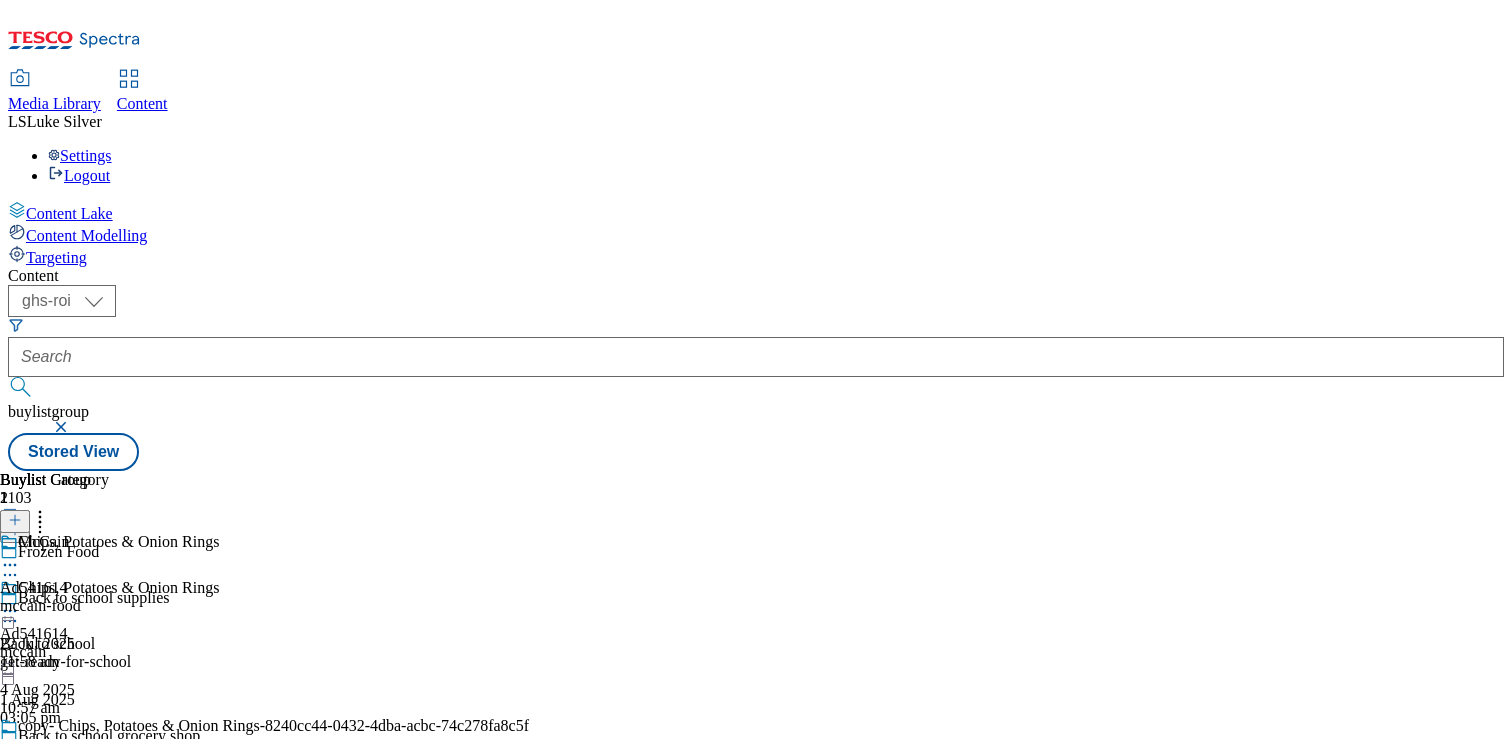 click on "( optional ) ghs-roi ghs-uk ghs-roi buylistgroup Stored View" at bounding box center (756, 378) 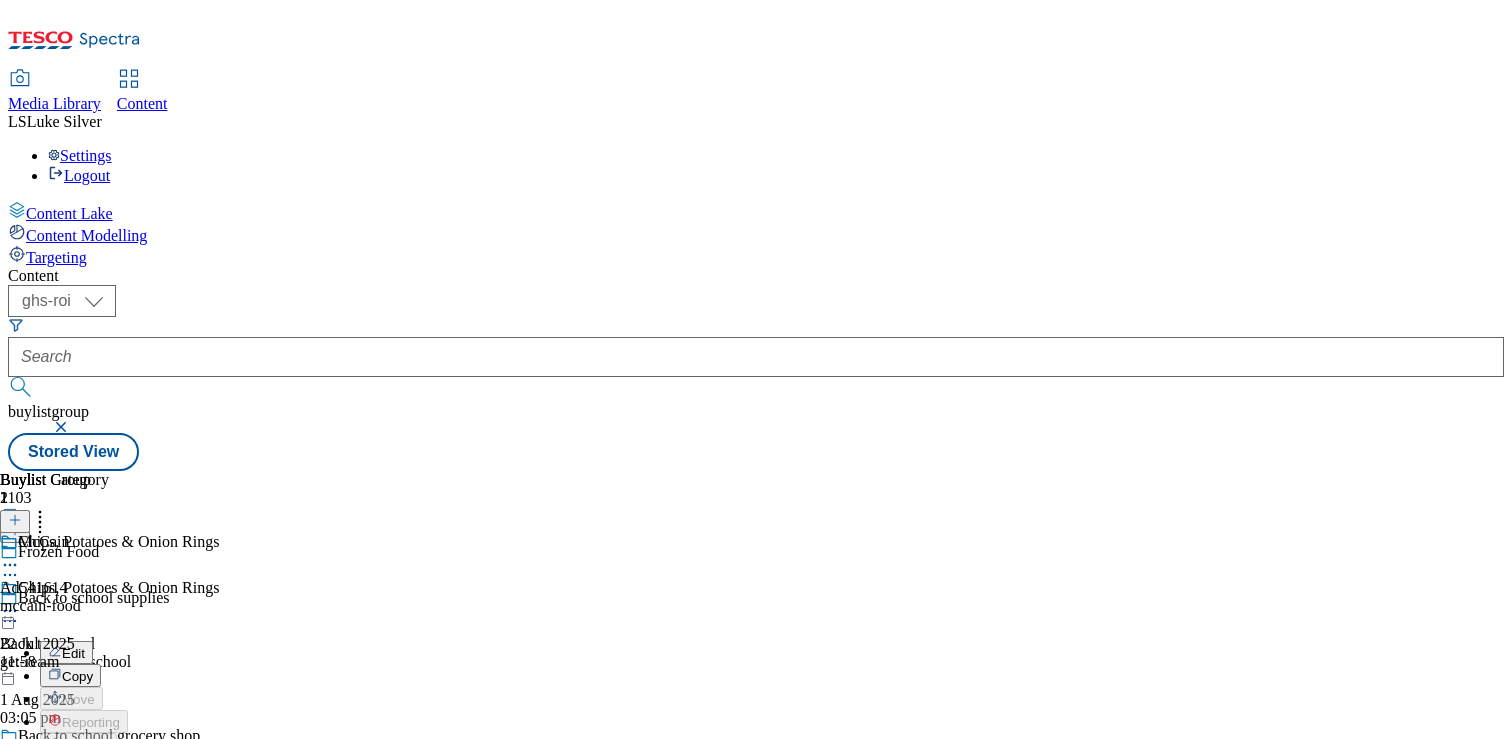 click on "Open Preview Url" at bounding box center [114, 791] 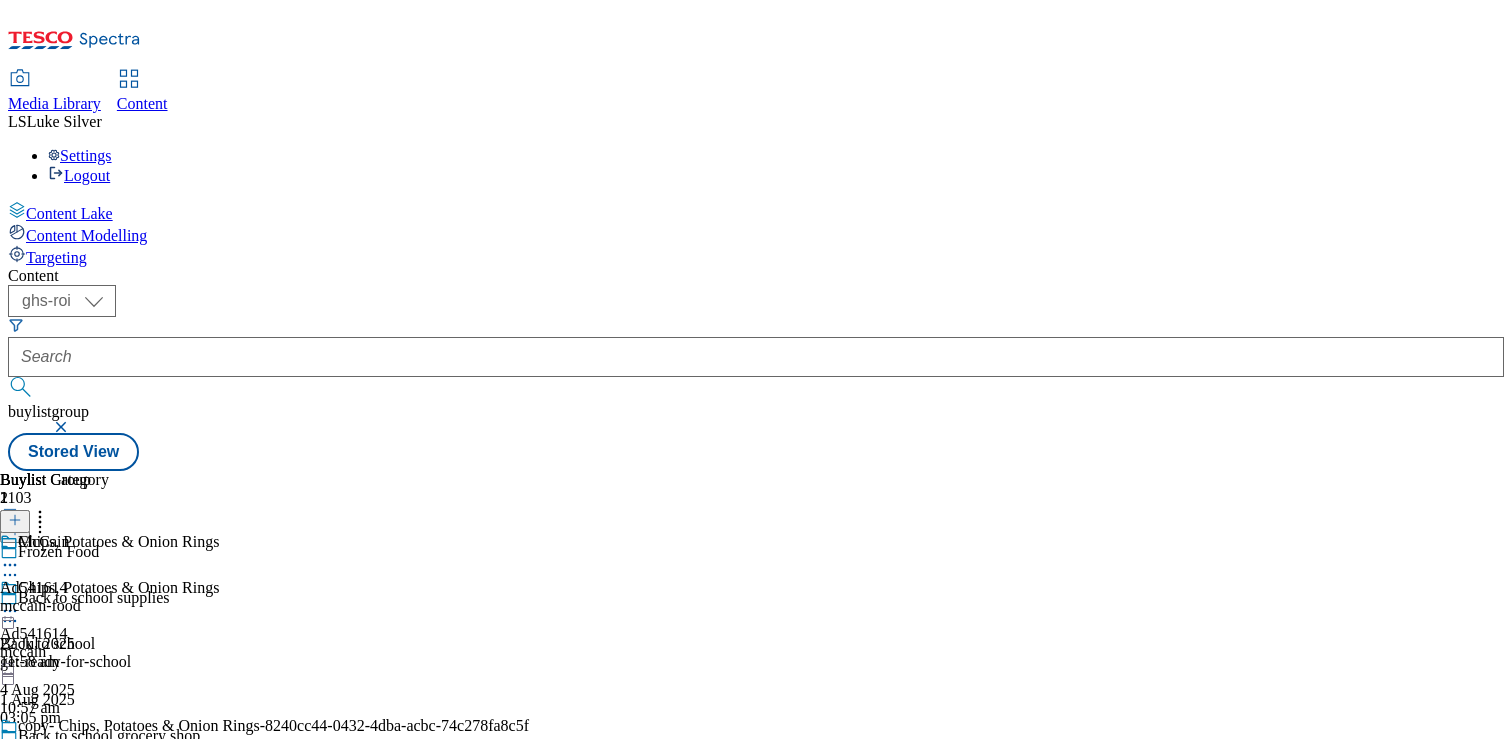 click 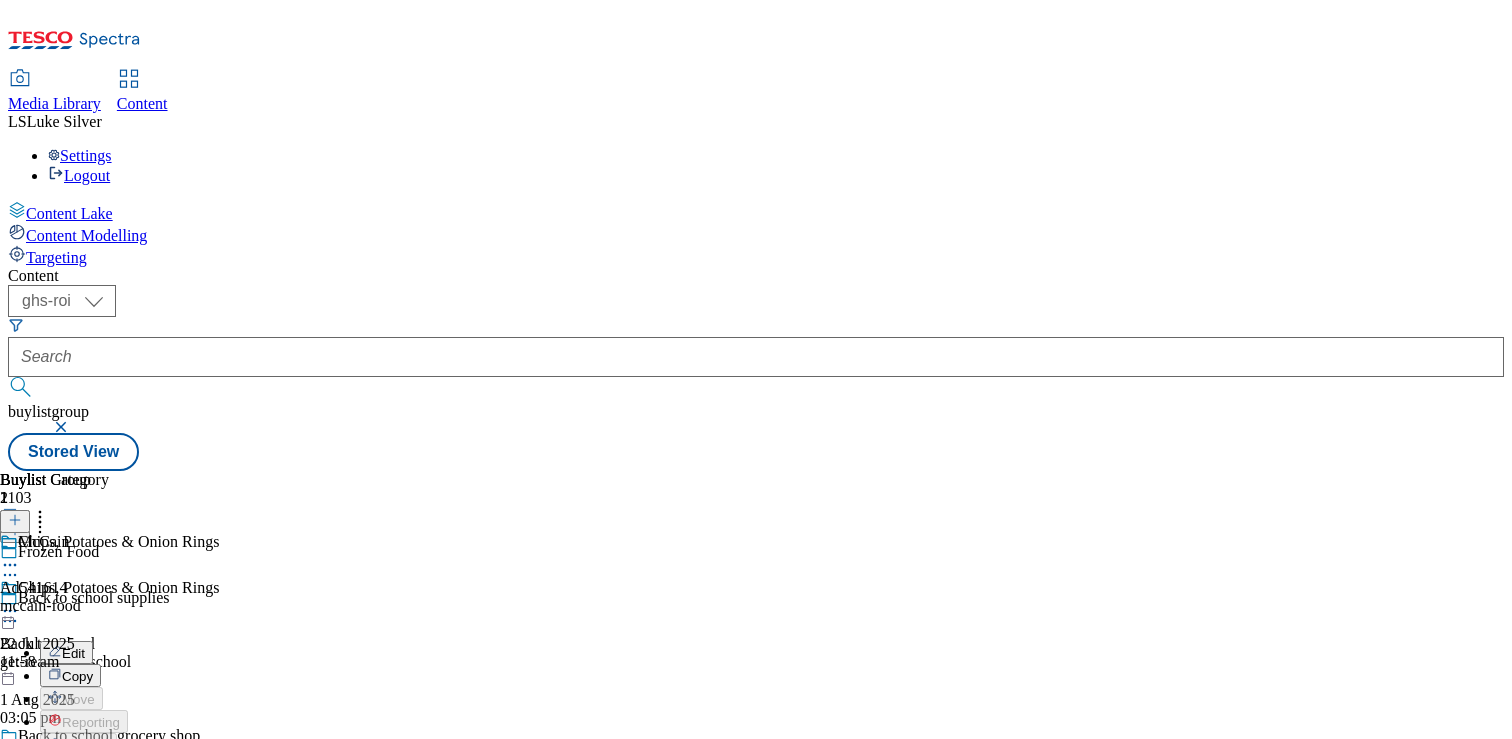 click on "Publish" at bounding box center (84, 814) 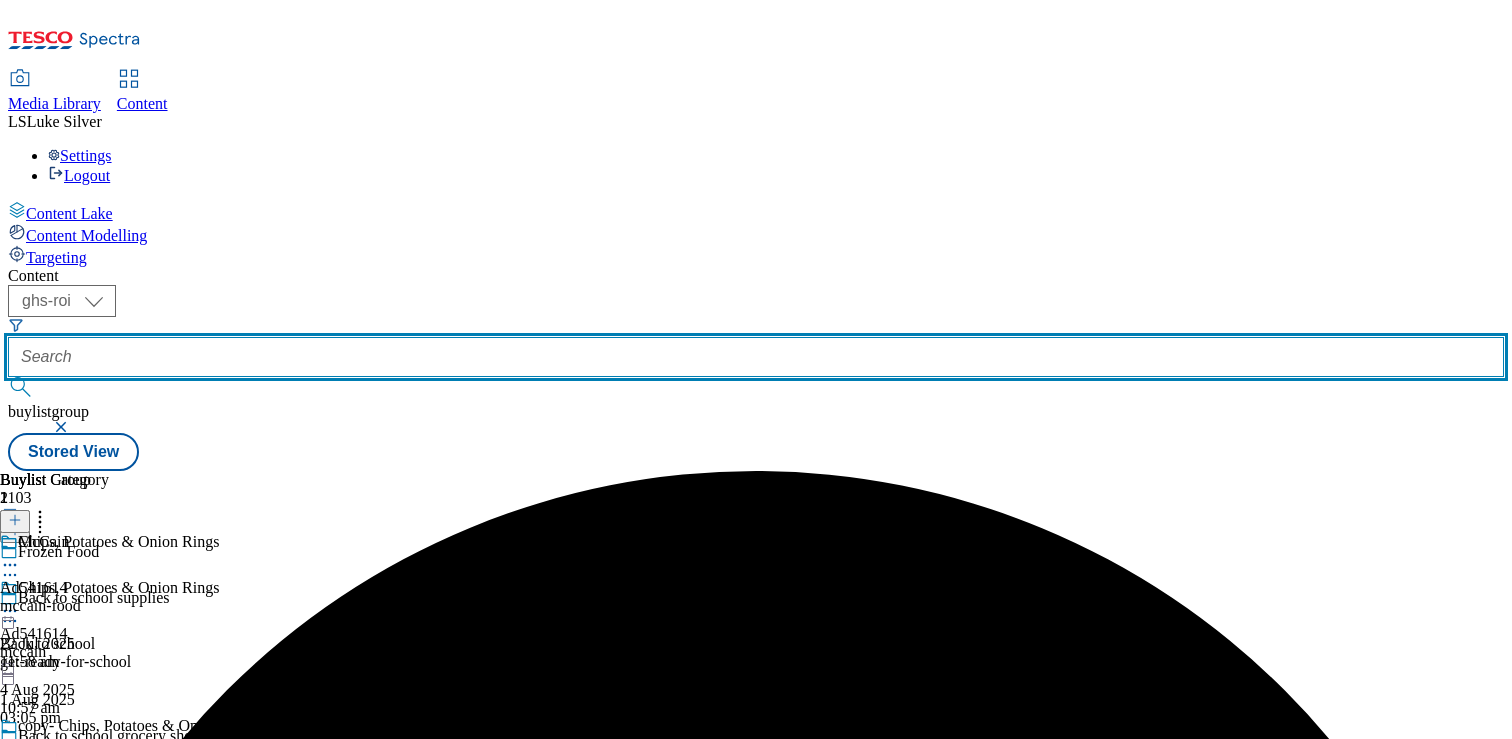 click at bounding box center [756, 357] 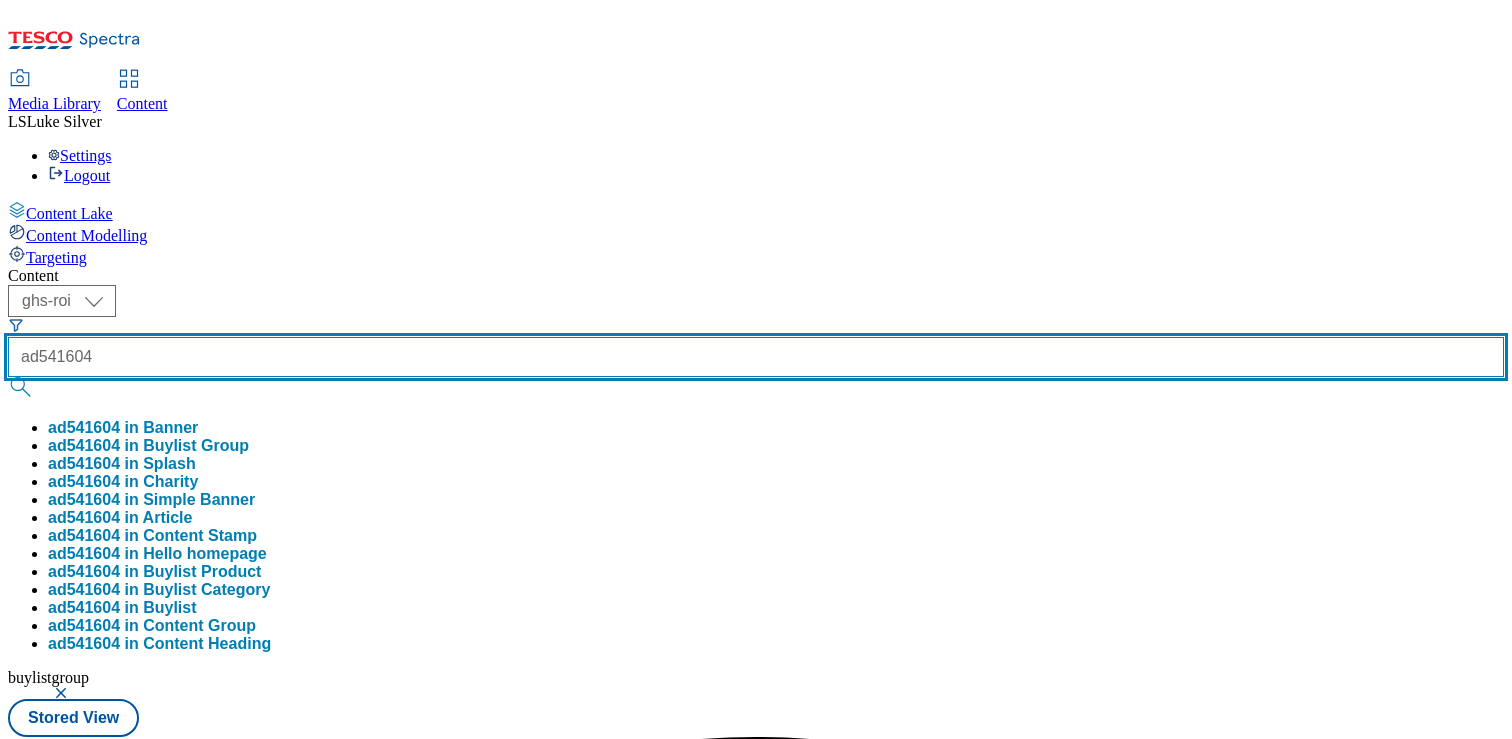 type on "ad541604" 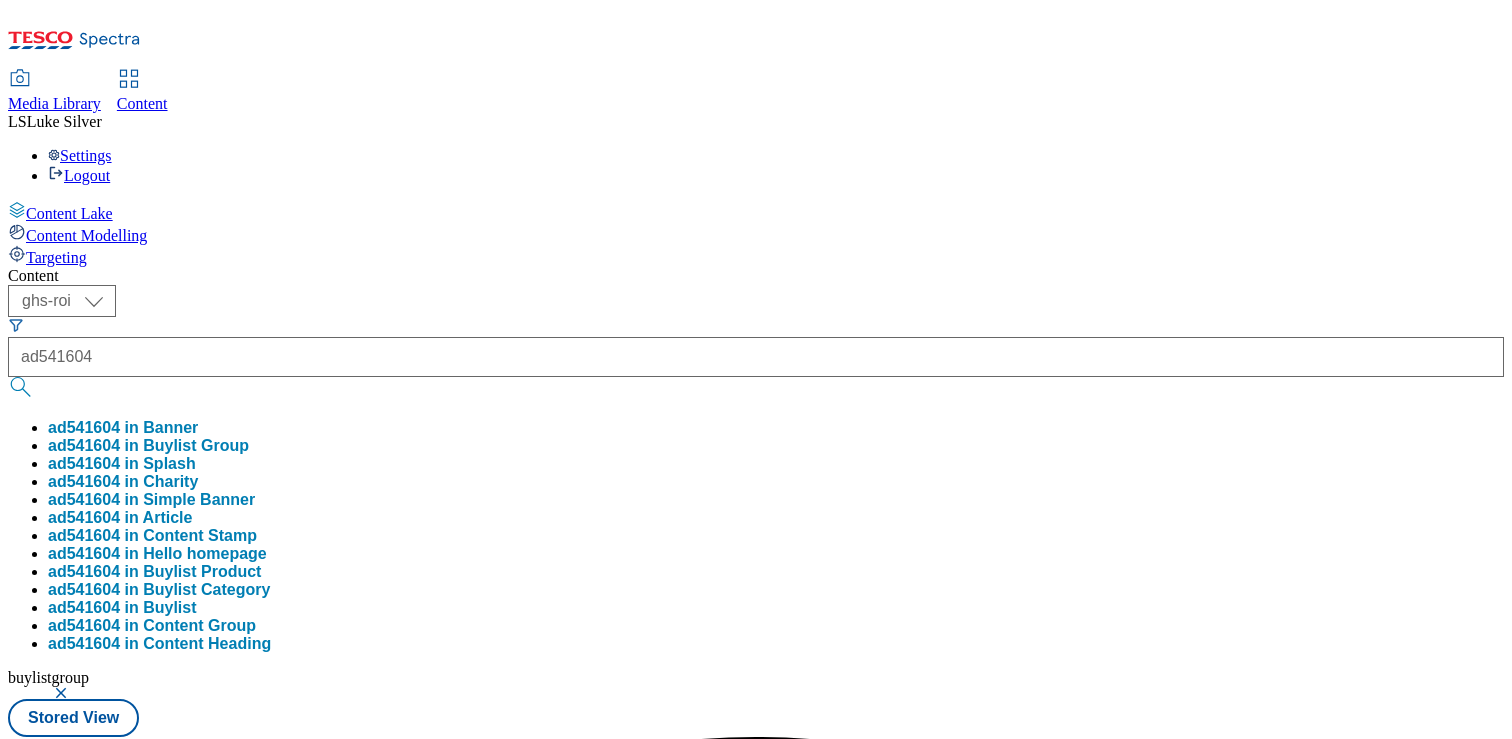click on "ad541604 in   Buylist Group" at bounding box center (148, 446) 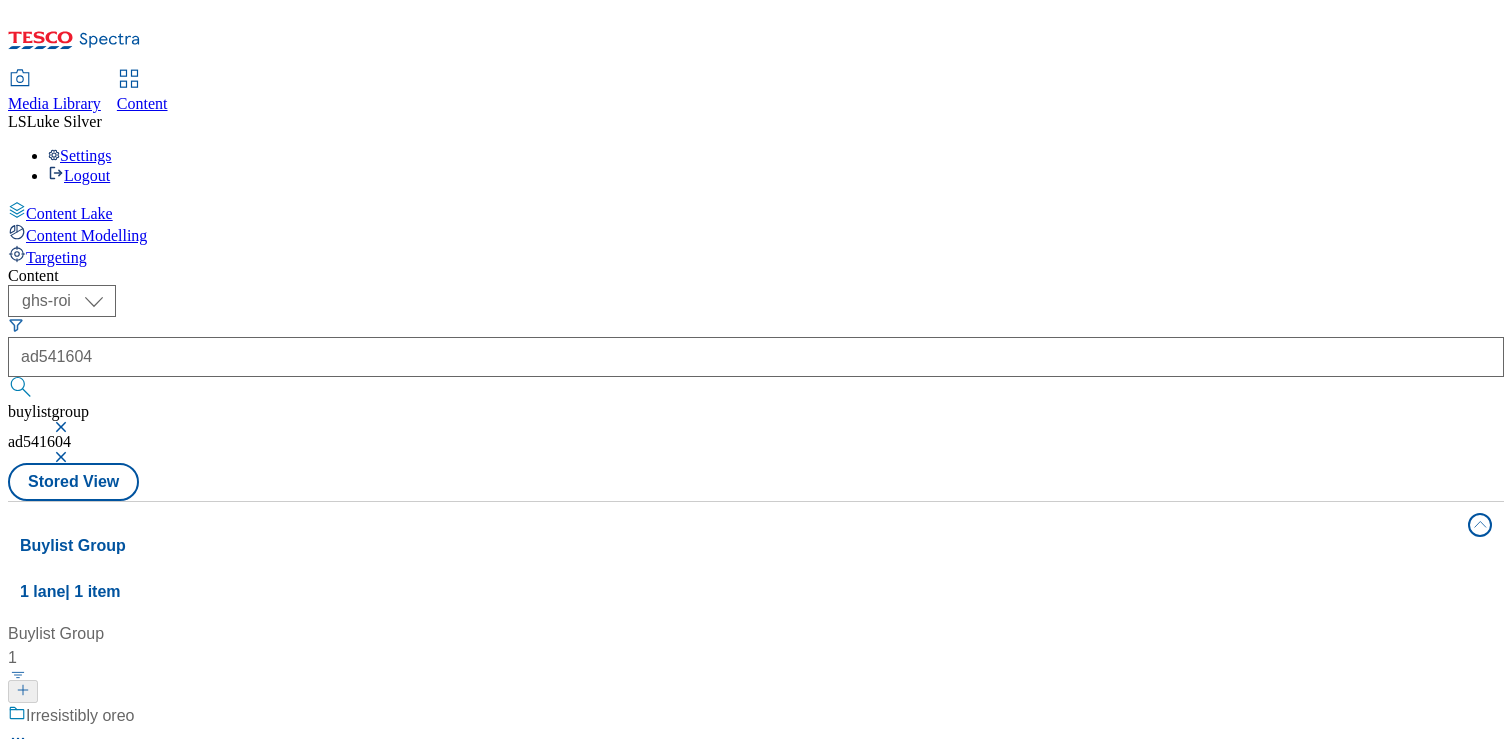 click on "Irresistibly oreo [AD_ID] / [PRODUCT_NAME]-[DATE] [TIME]" at bounding box center (133, 790) 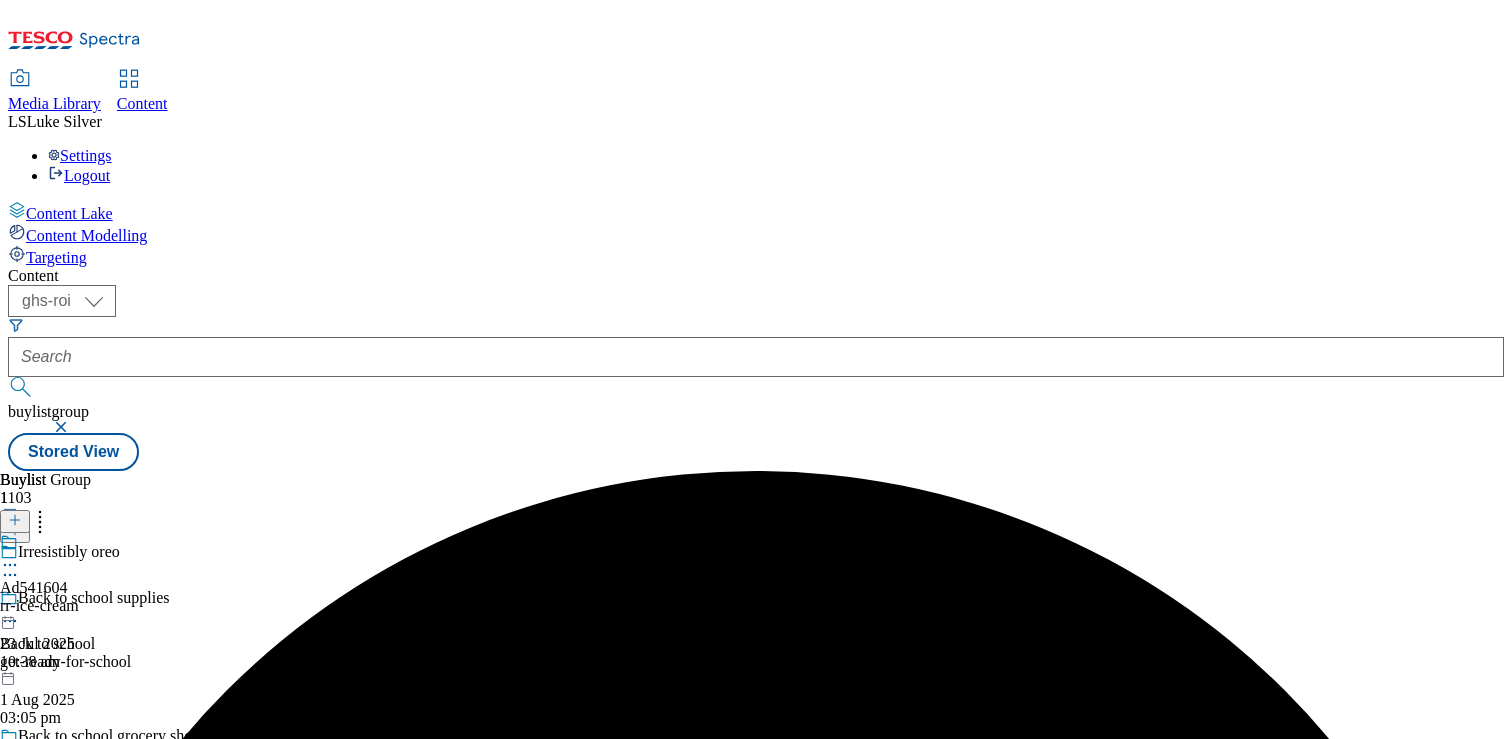 drag, startPoint x: 932, startPoint y: 324, endPoint x: 889, endPoint y: 325, distance: 43.011627 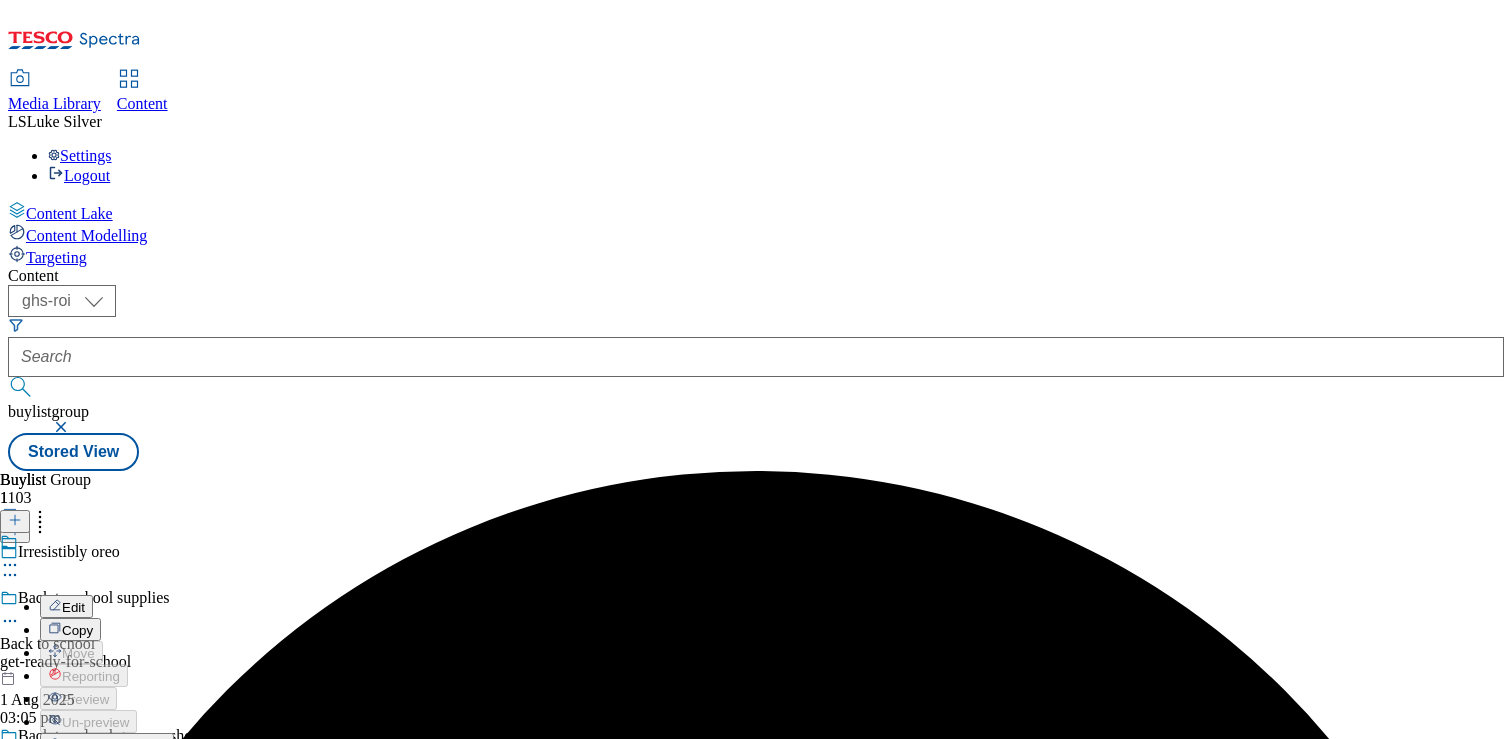 click on "Edit" at bounding box center [73, 607] 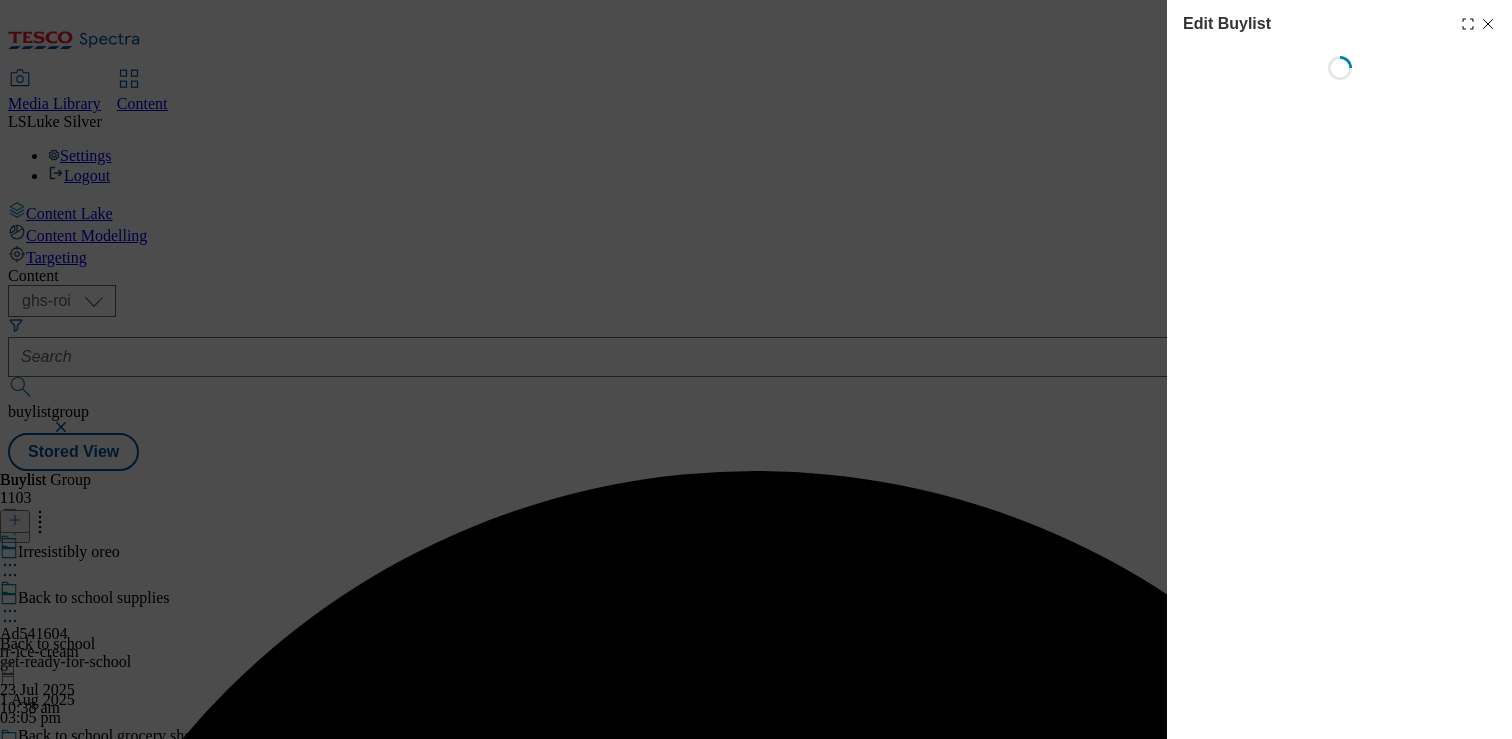 select on "tactical" 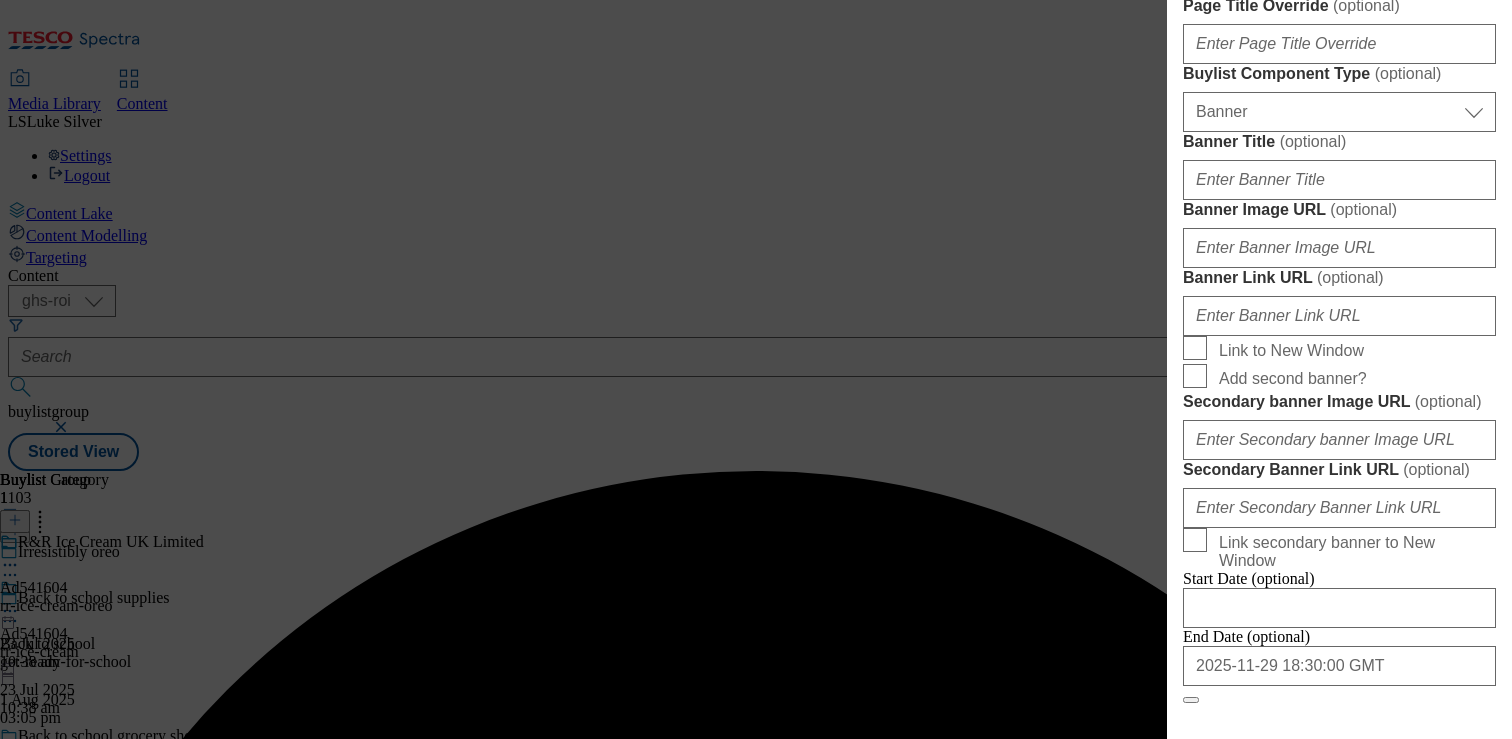 scroll, scrollTop: 1733, scrollLeft: 0, axis: vertical 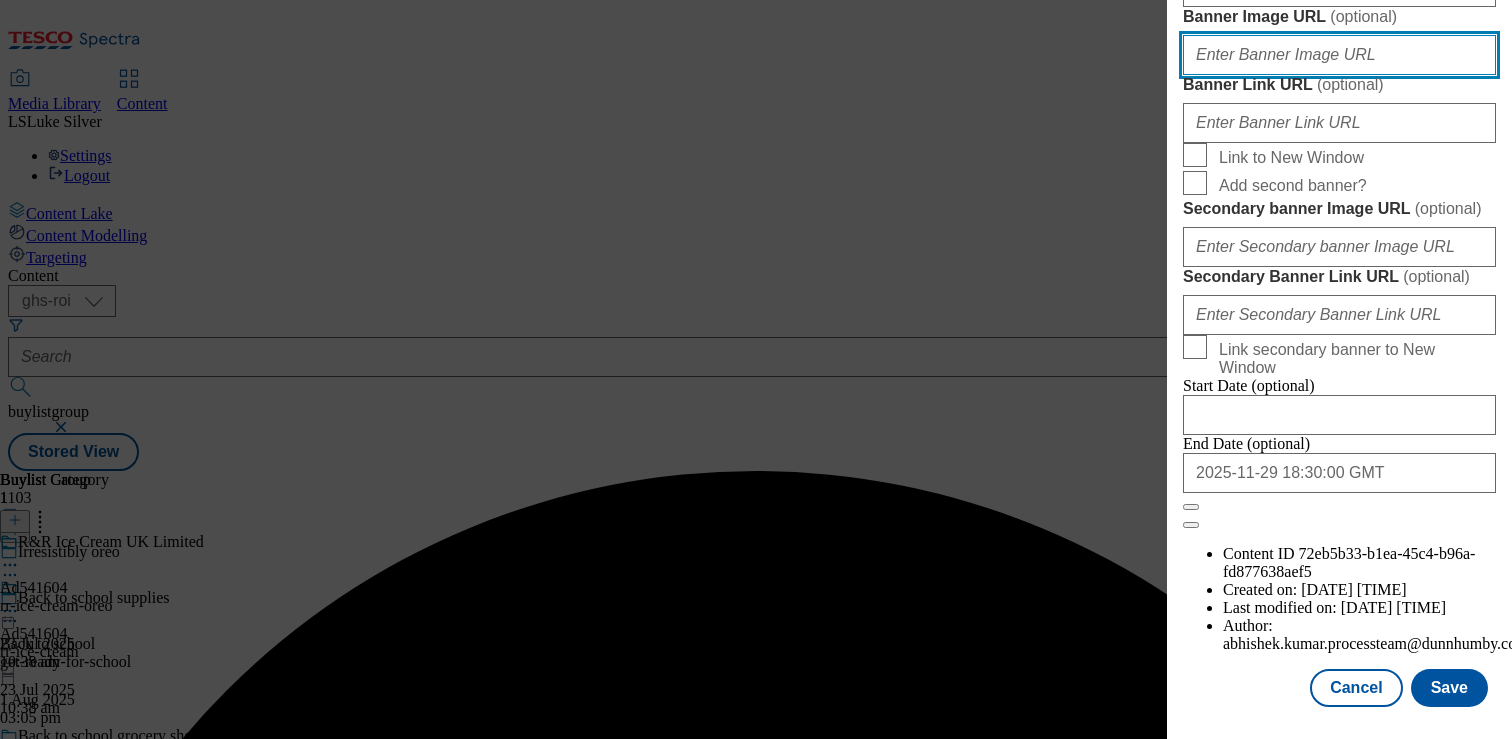 click on "Banner Image URL   ( optional )" at bounding box center [1339, 55] 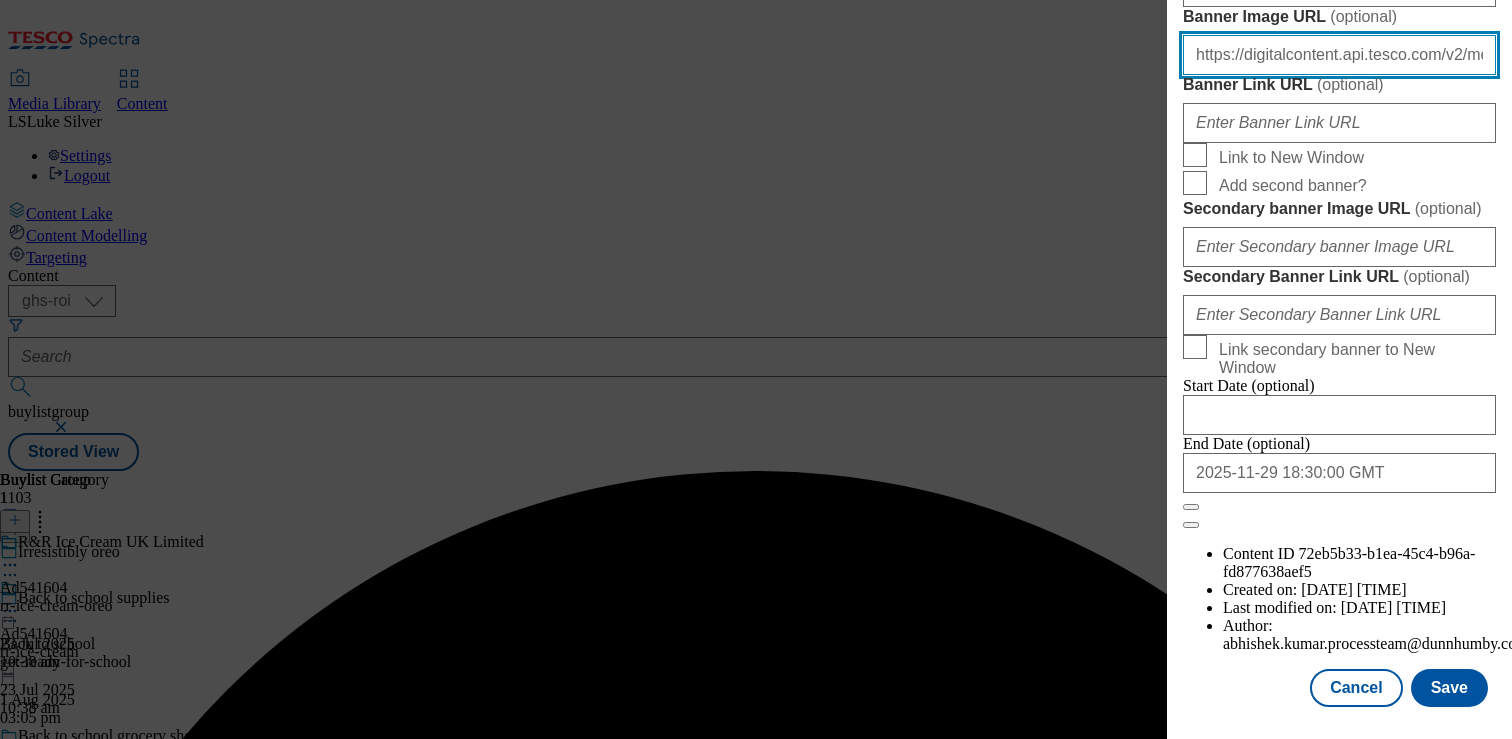scroll, scrollTop: 0, scrollLeft: 639, axis: horizontal 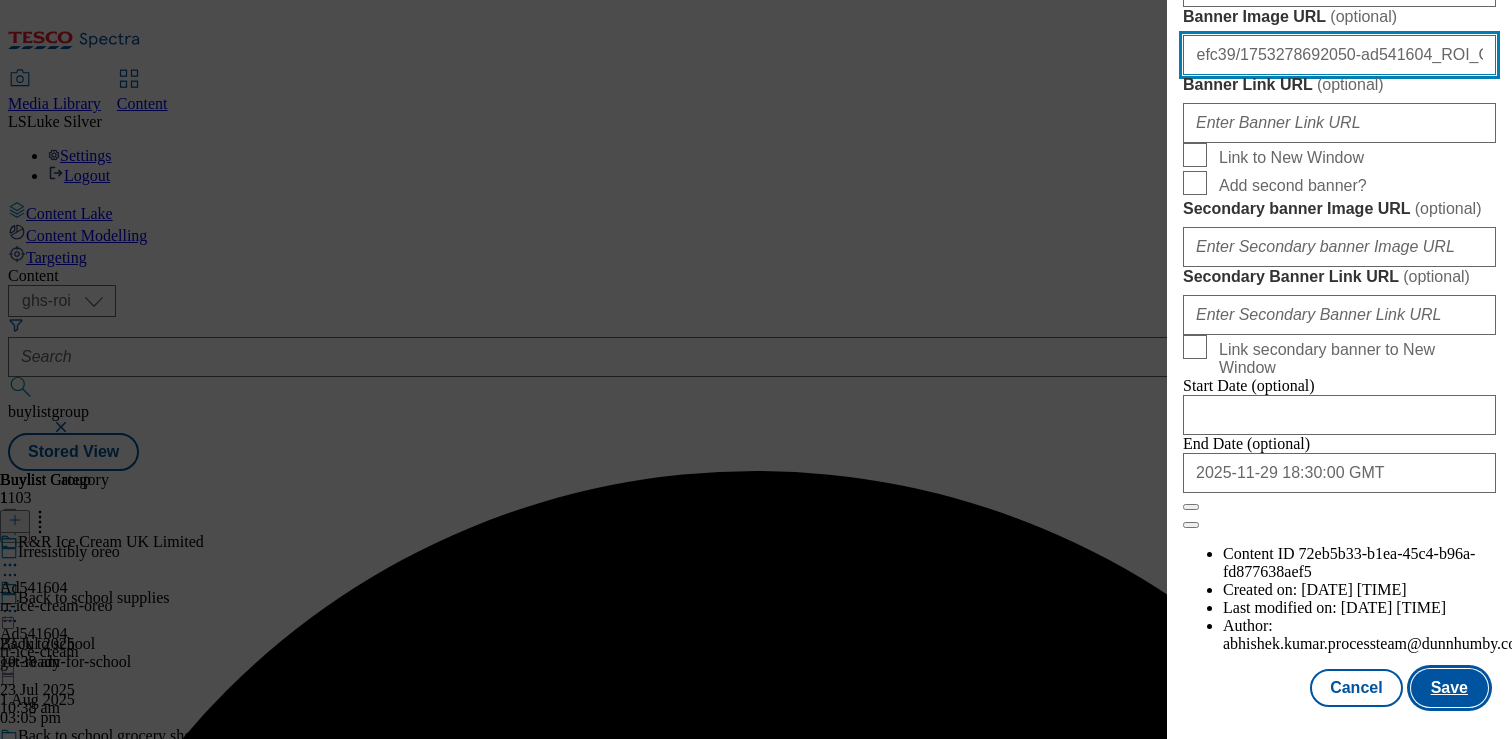type on "https://digitalcontent.api.tesco.com/v2/media/ghs-mktg/fcb5524b-8b07-4f19-8c4a-cd44b24efc39/1753278692050-ad541604_ROI_Oreo_LegoBrand_H_1184x333_V2.jpeg" 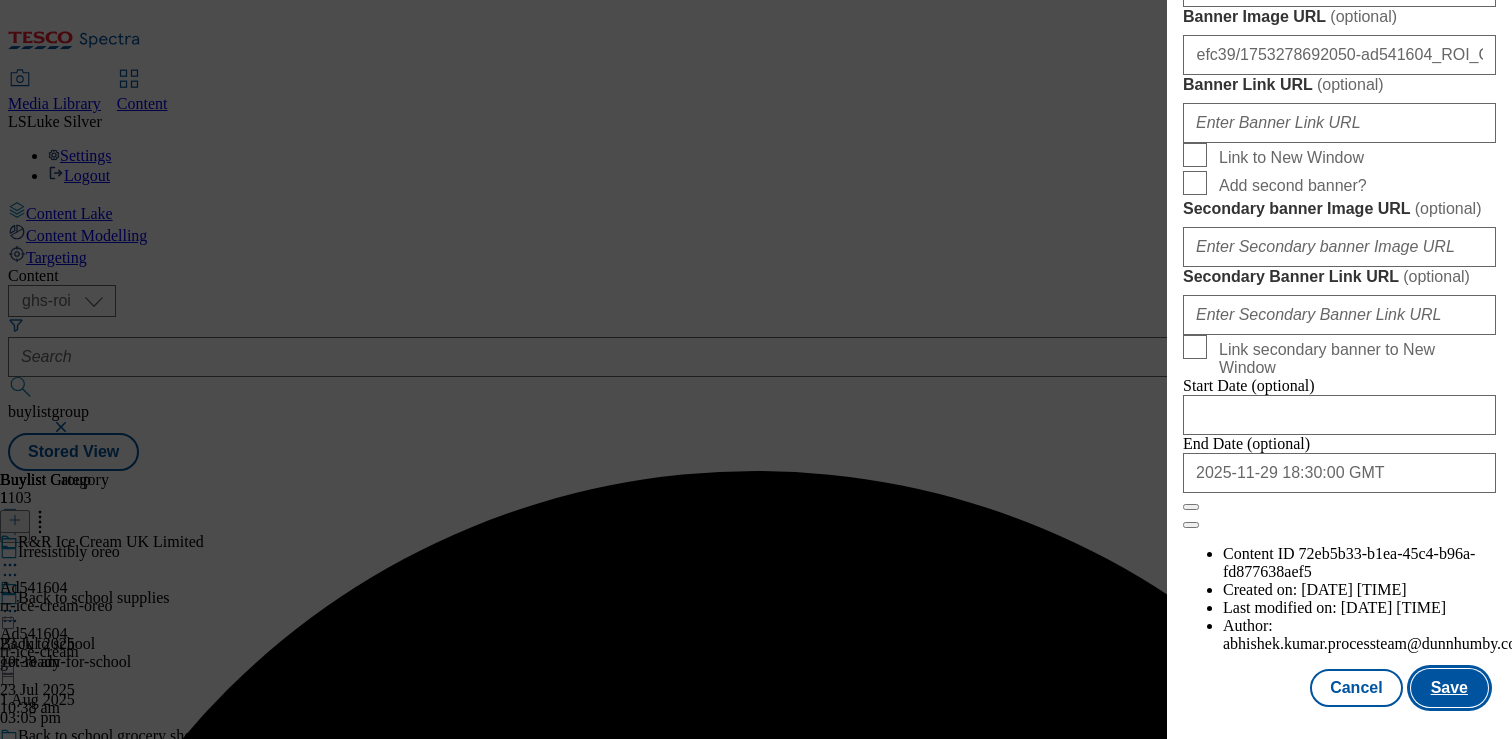 click on "Save" at bounding box center (1449, 688) 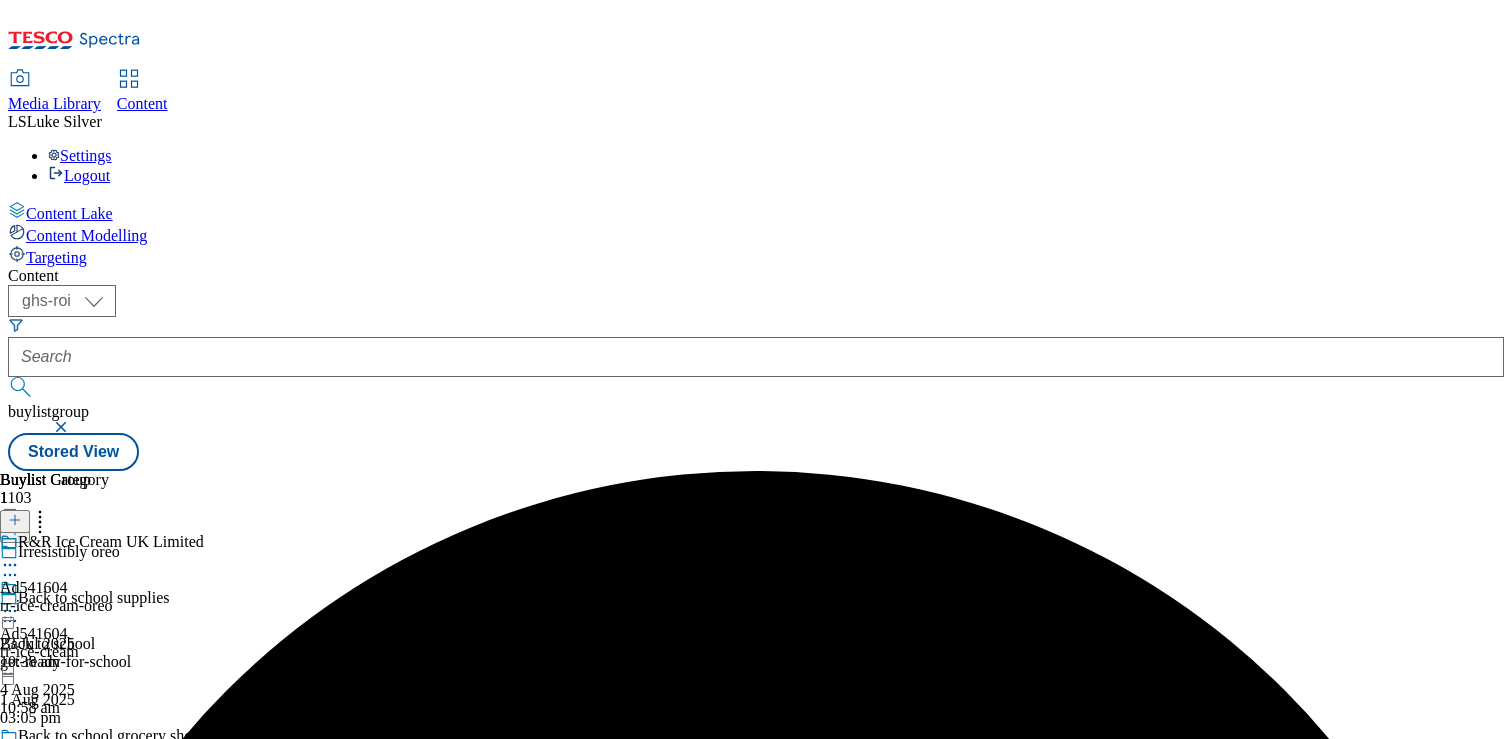 click 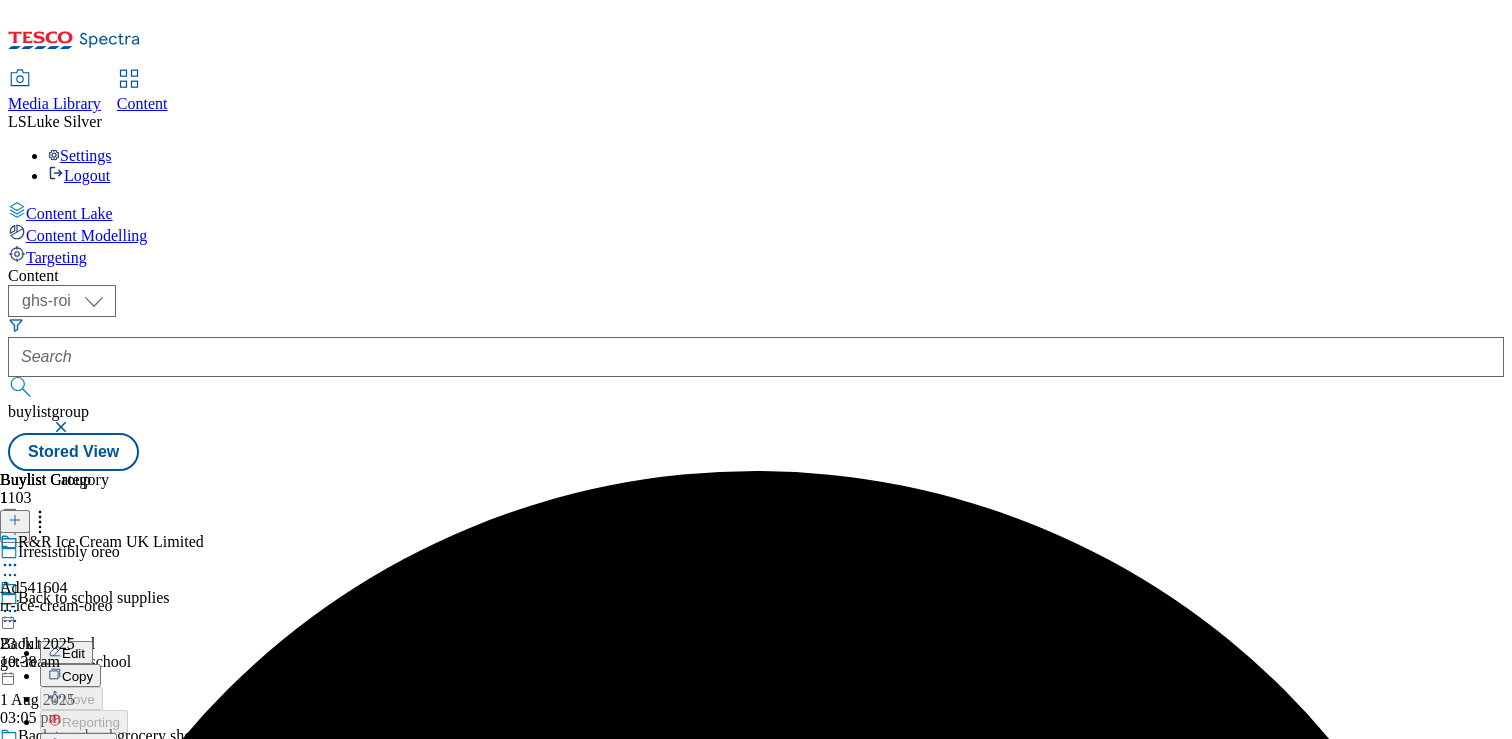 click on "Preview" at bounding box center [85, 745] 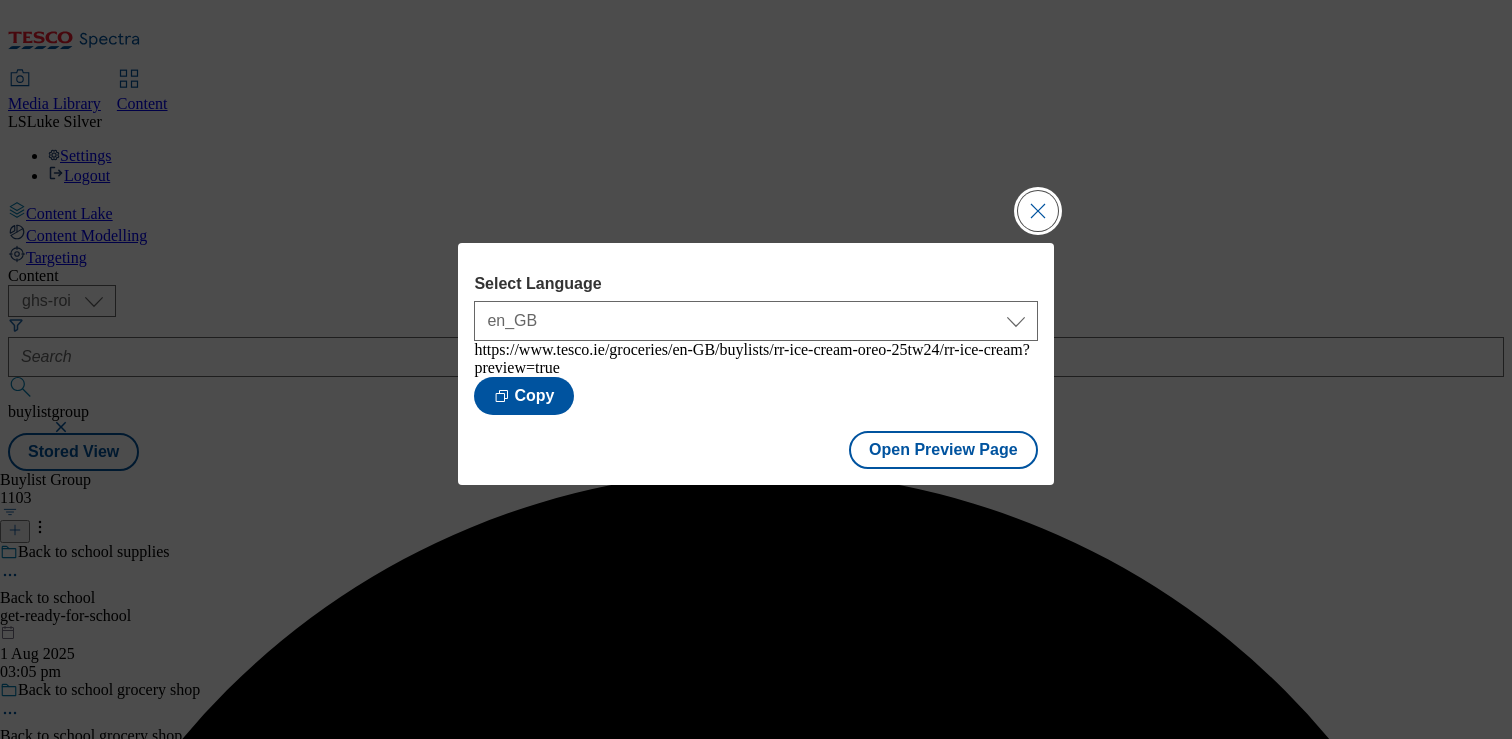 click at bounding box center [1038, 211] 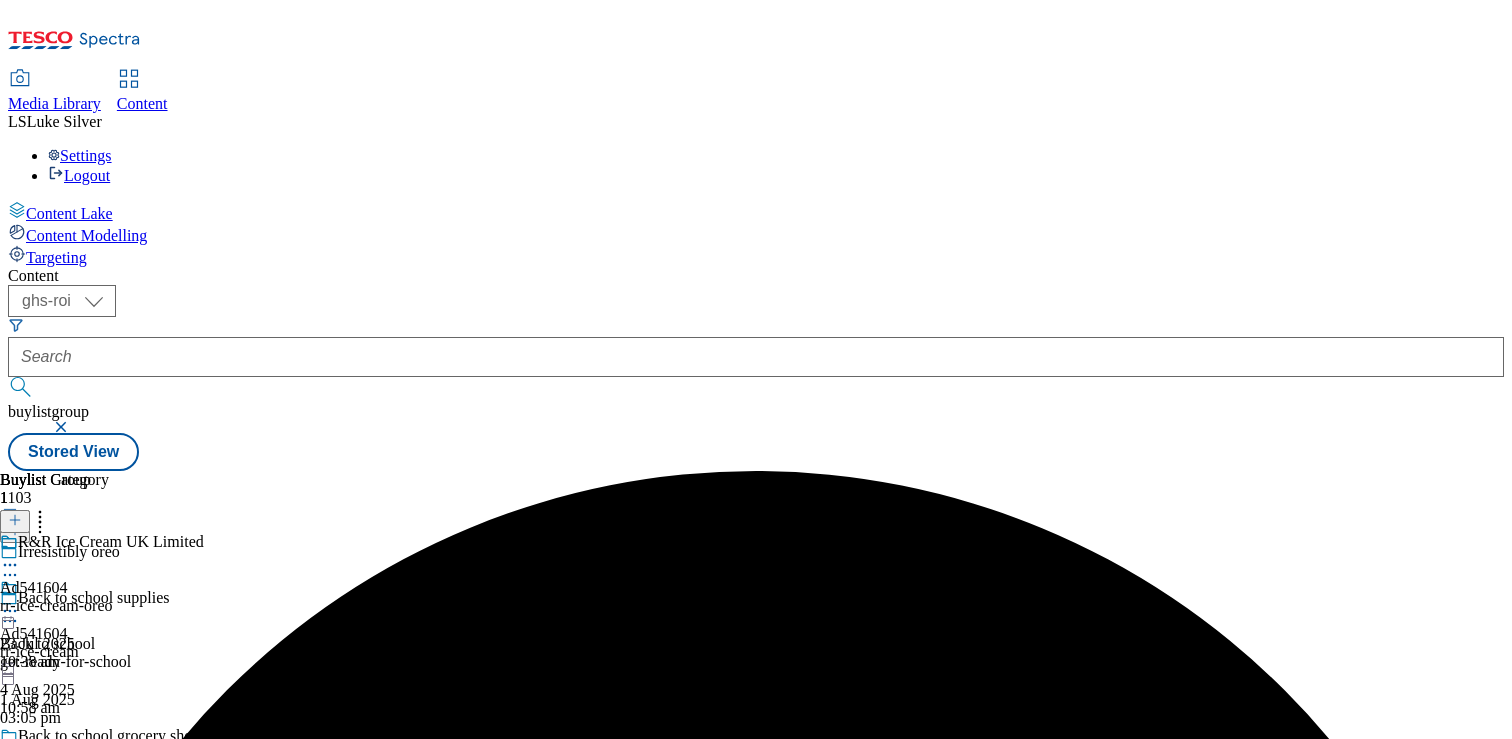click on "[AD_ID] [PRODUCT_NAME] [DATE] [TIME]" at bounding box center [39, 648] 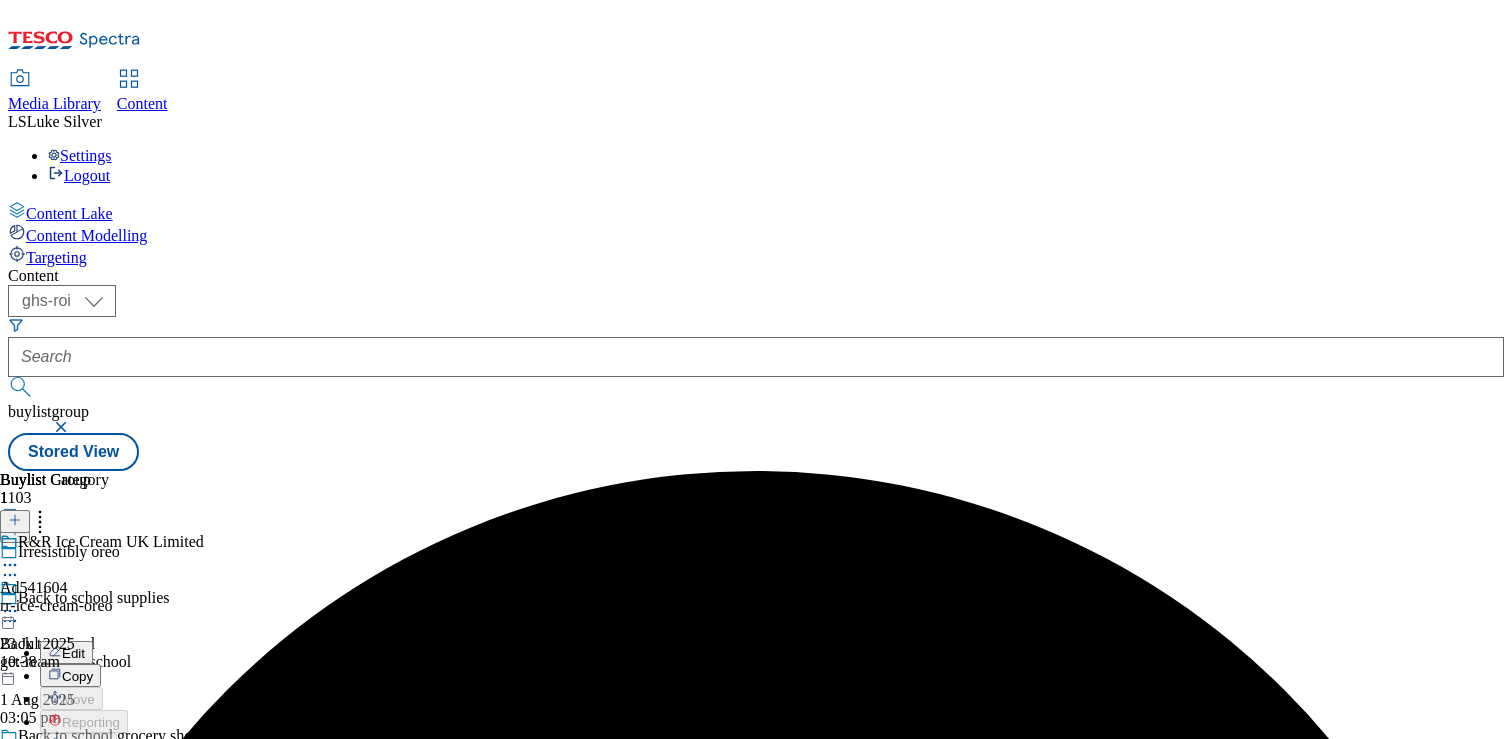 click on "Open Preview Url" at bounding box center (114, 791) 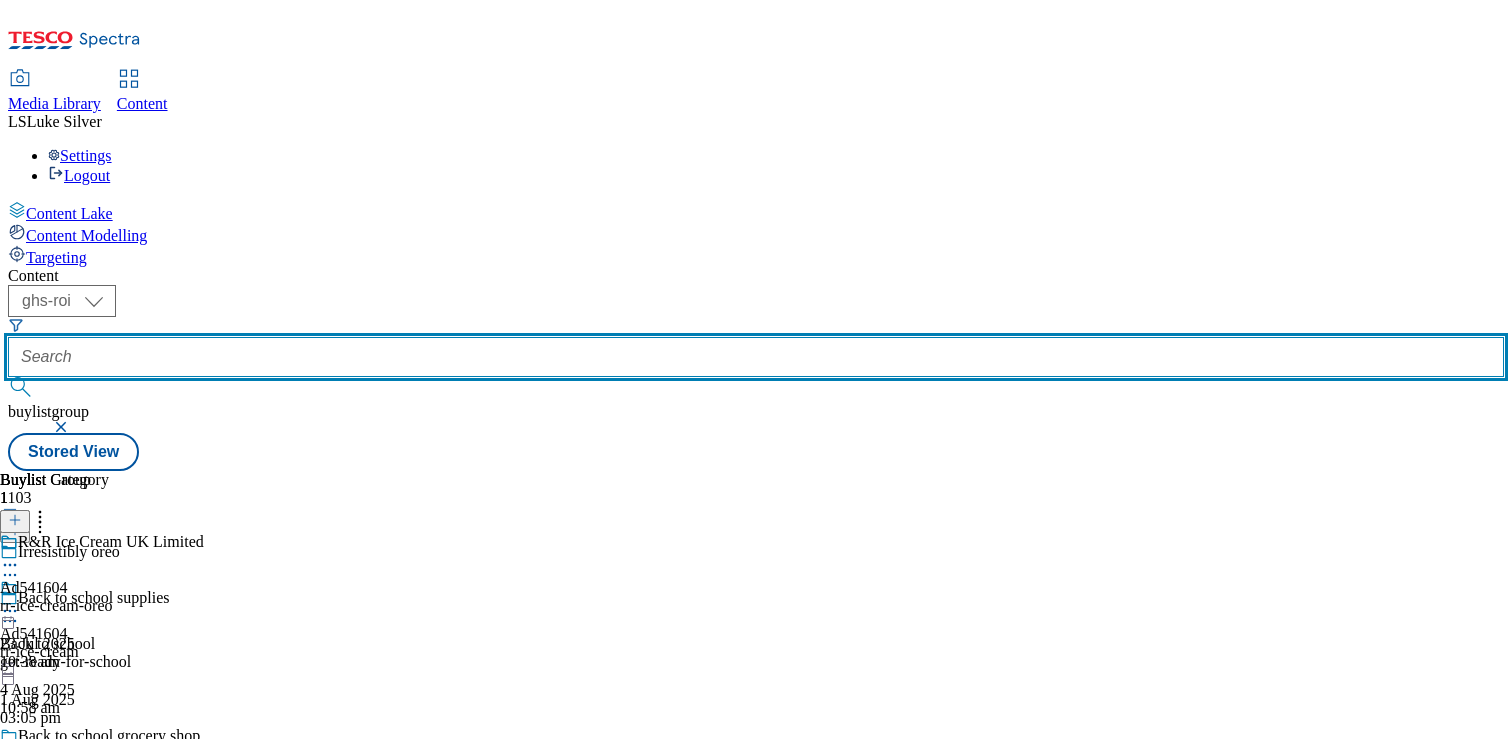 click at bounding box center (756, 357) 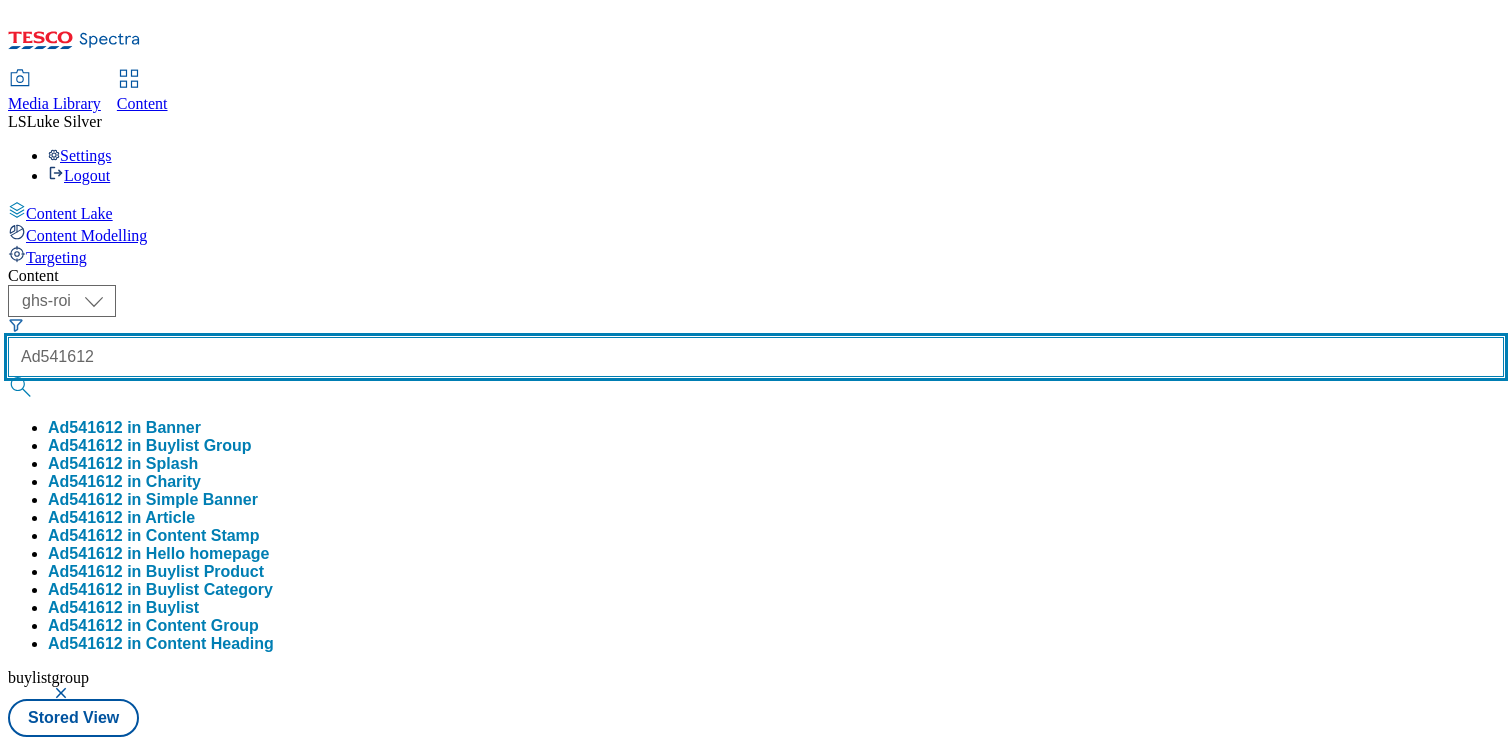 type on "Ad541612" 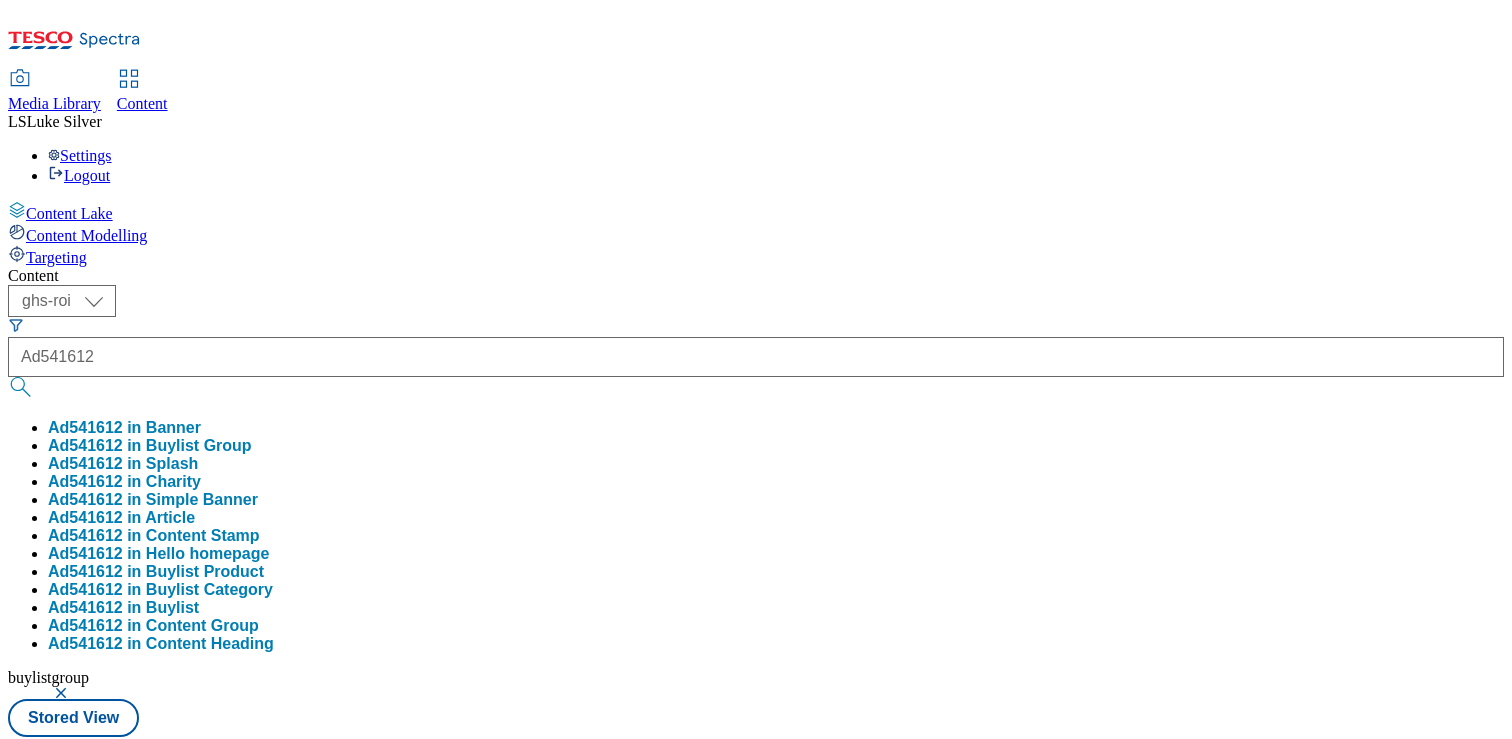 click on "Ad541612 in   Buylist Group" at bounding box center (150, 446) 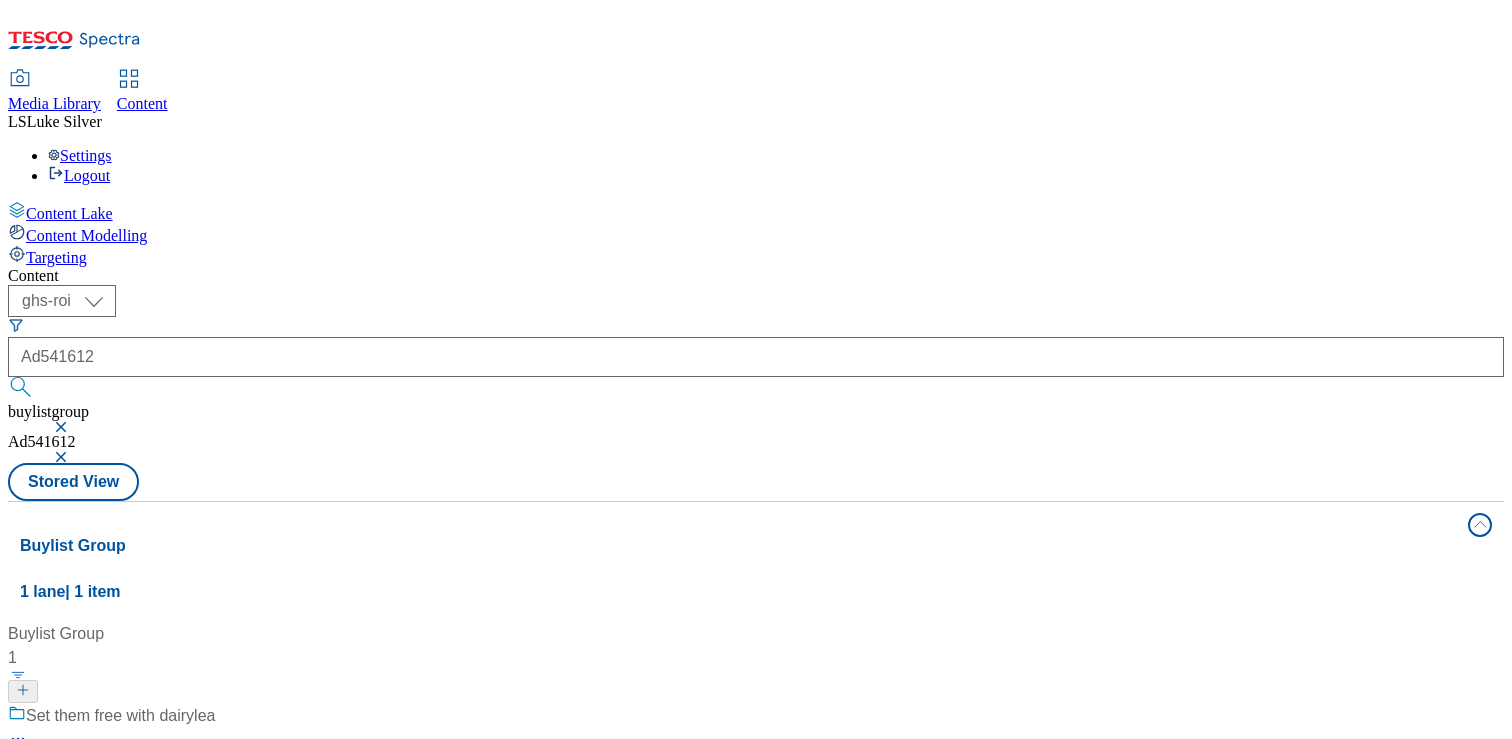 click on "Set them free with dairylea" at bounding box center [120, 716] 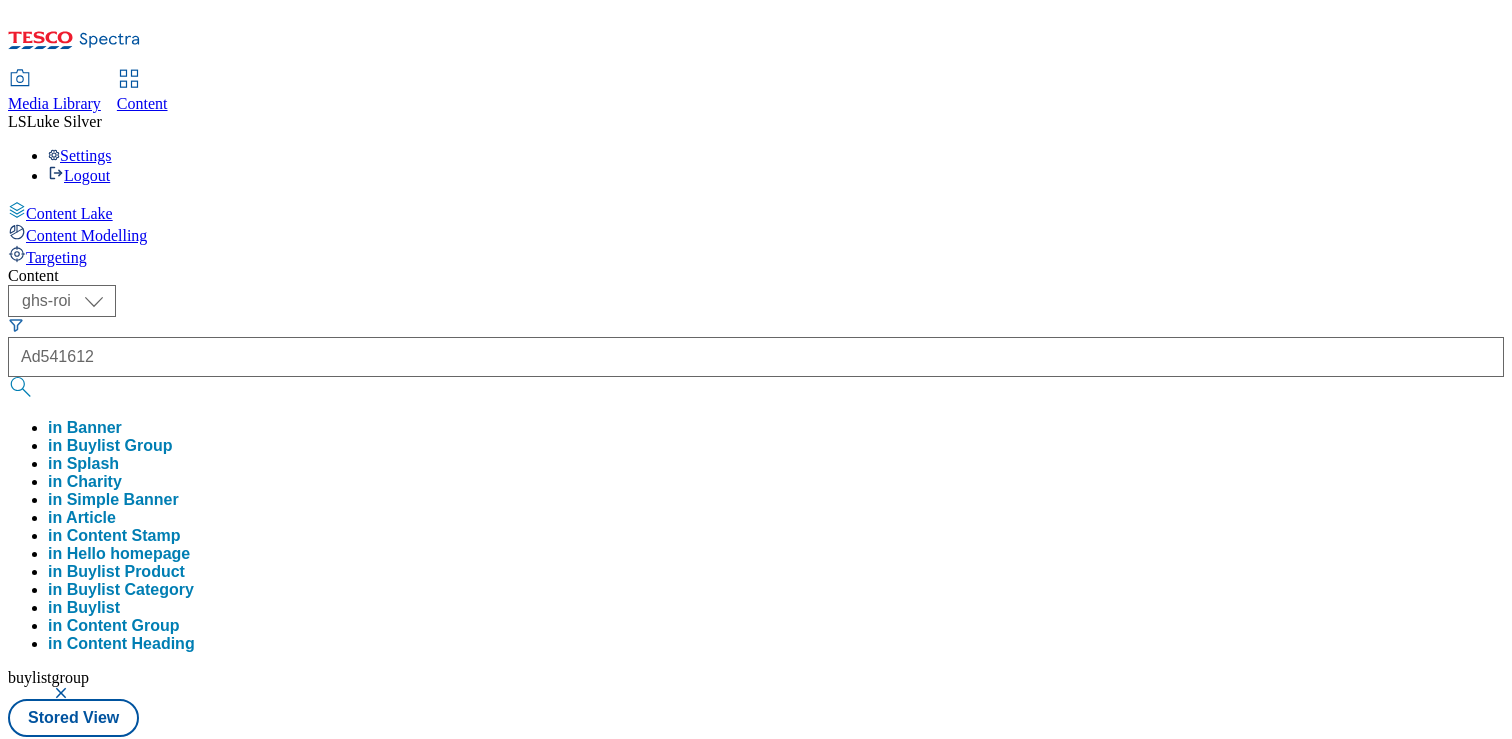 type 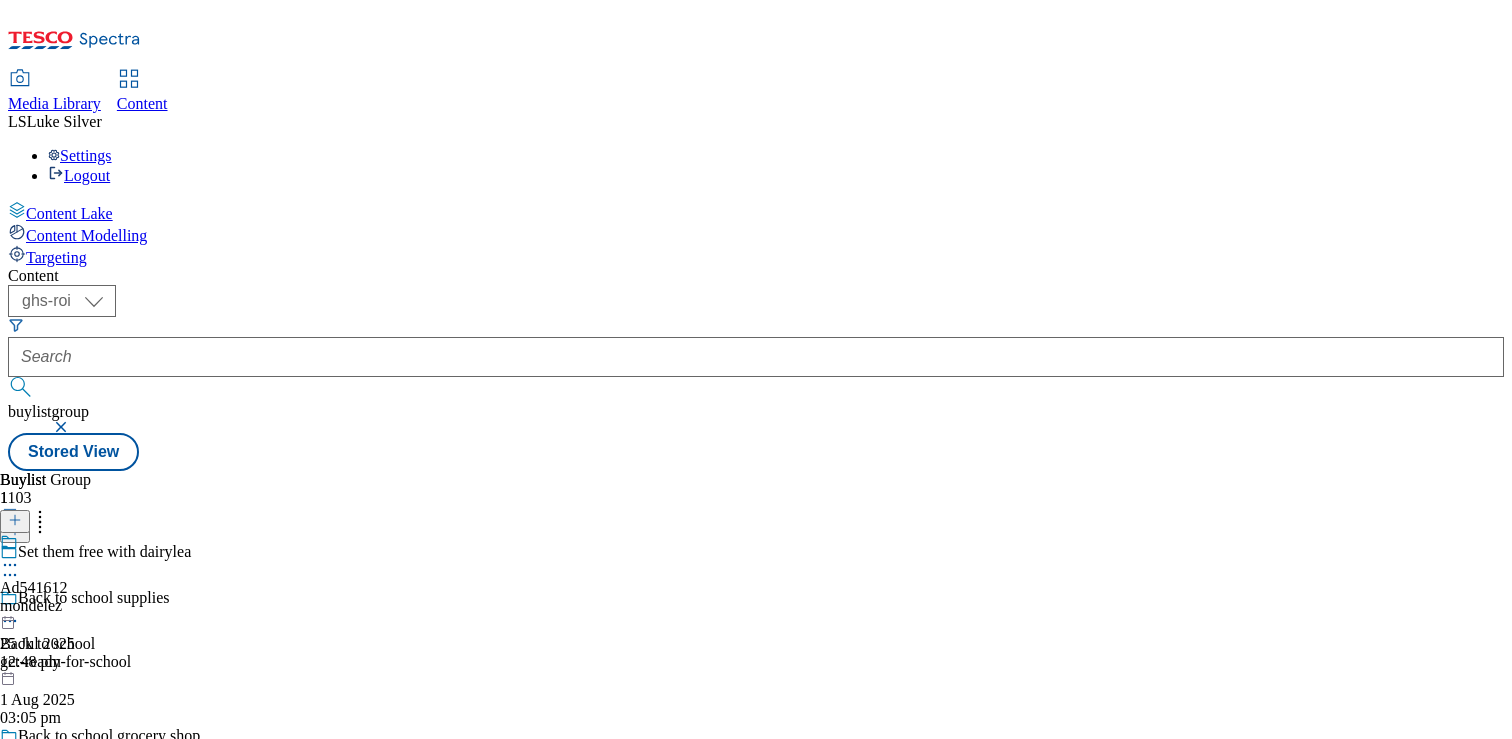 click 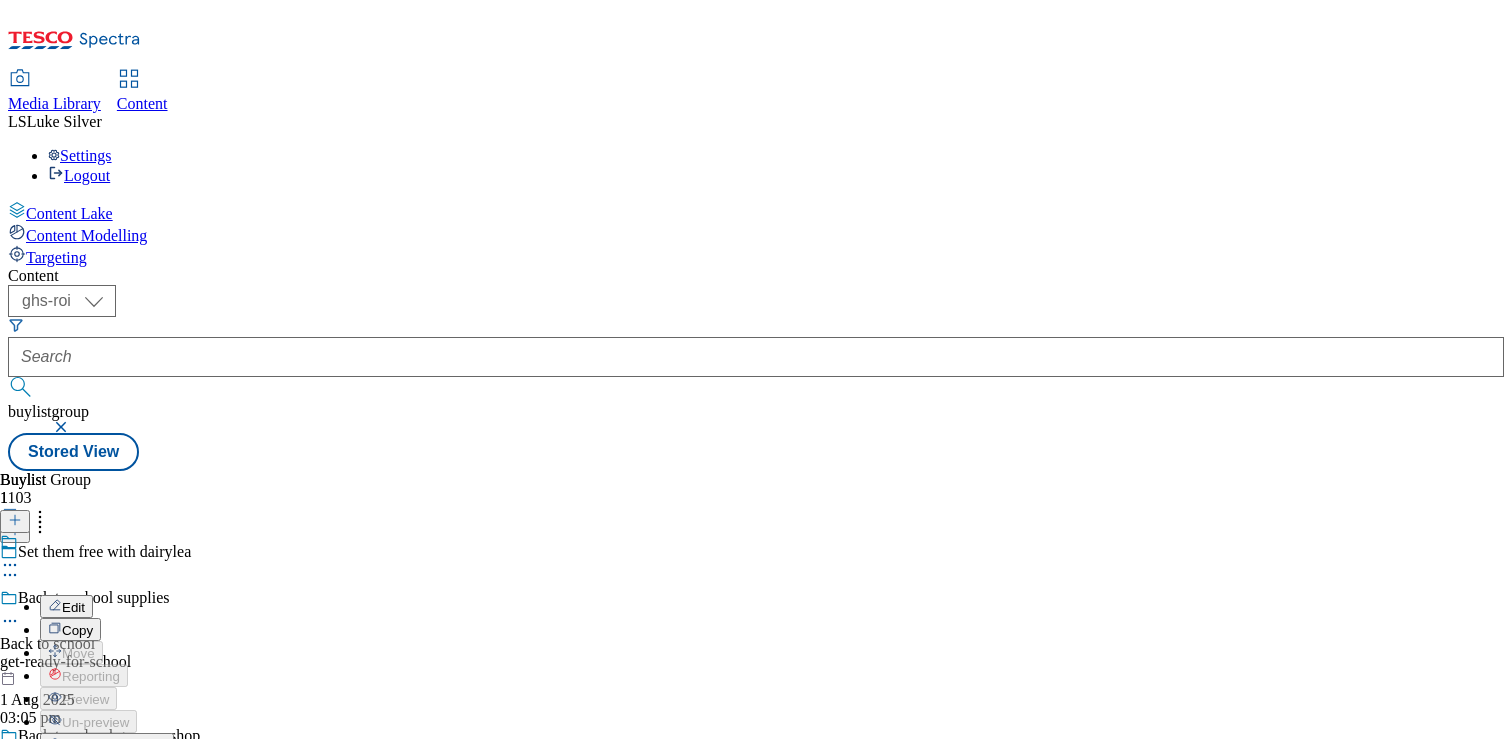 click on "Edit" at bounding box center (66, 606) 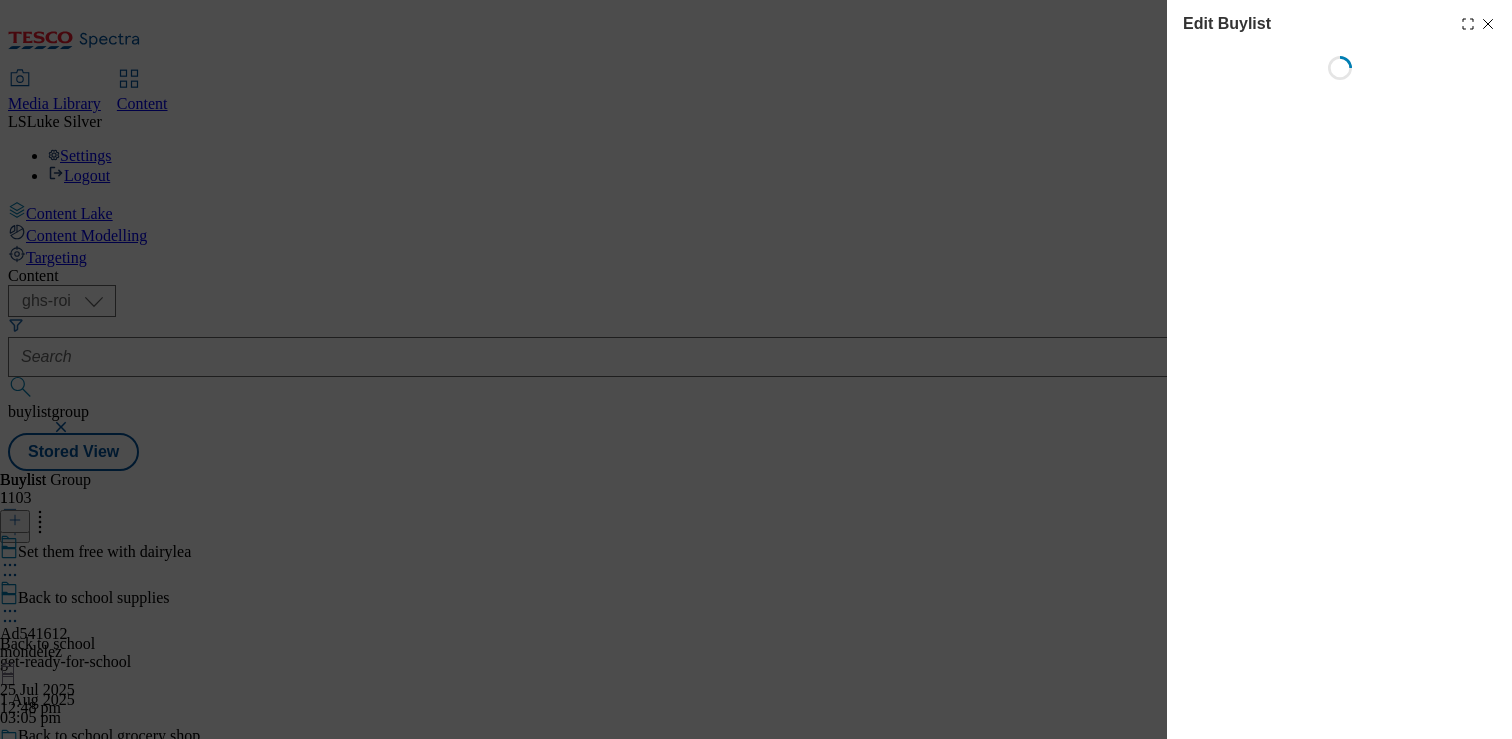 select on "tactical" 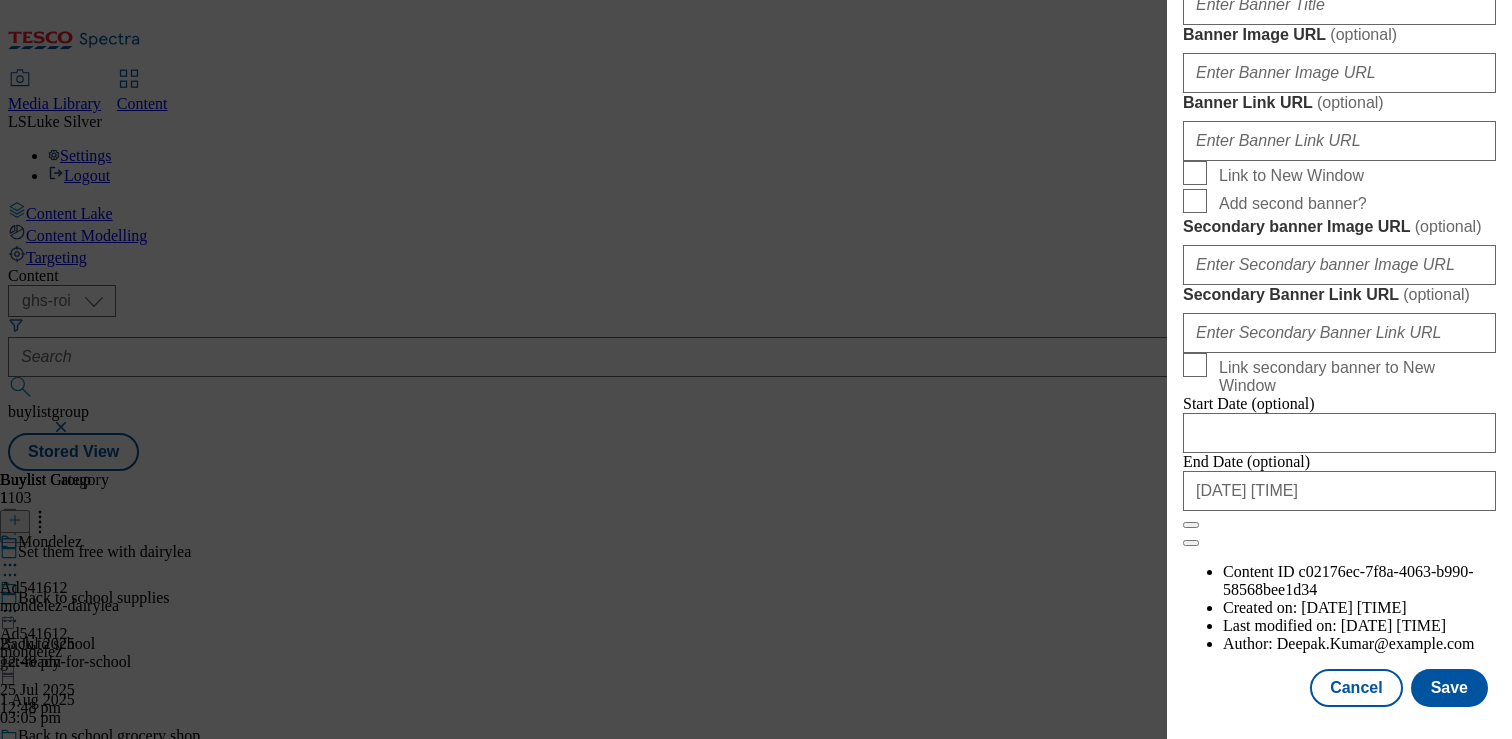 scroll, scrollTop: 2156, scrollLeft: 0, axis: vertical 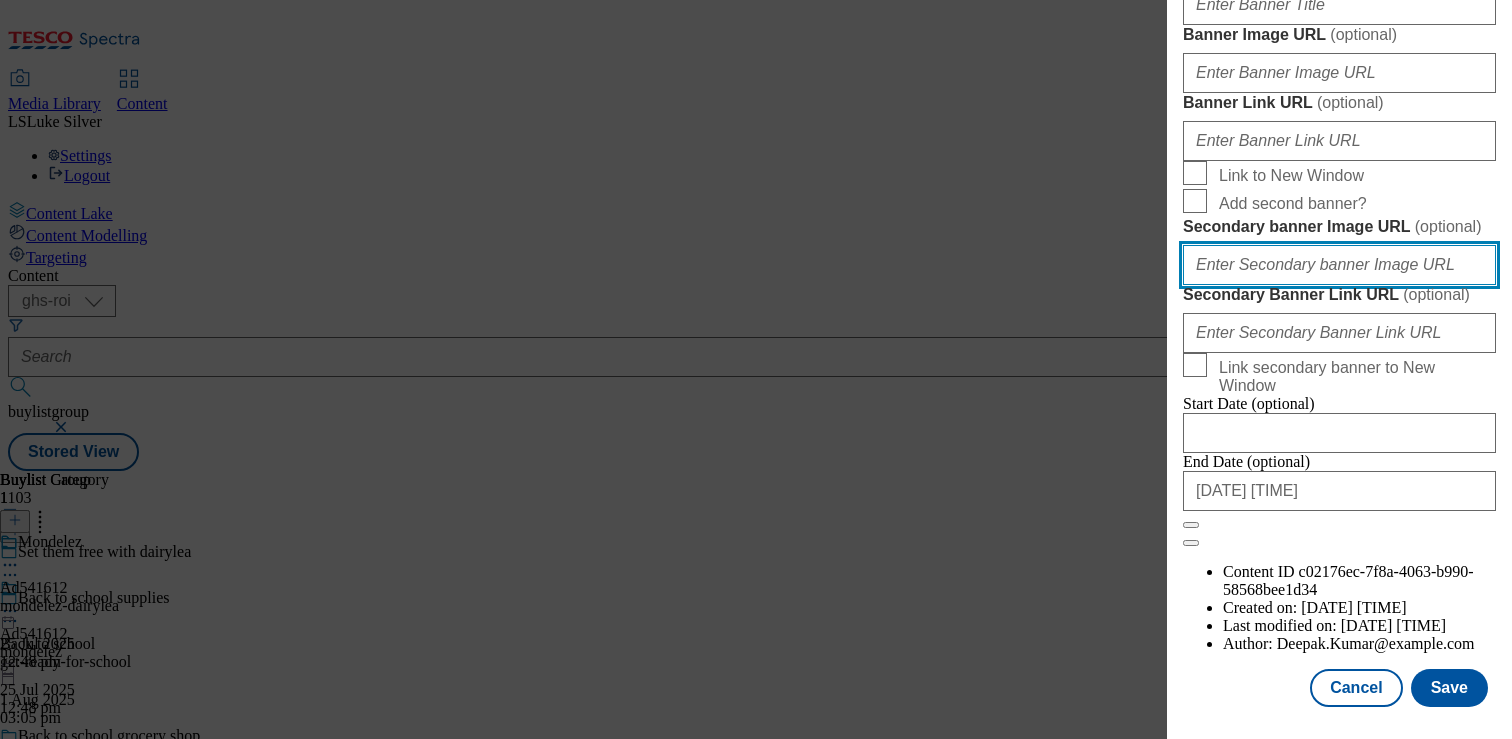click on "Secondary banner Image URL   ( optional )" at bounding box center [1339, 265] 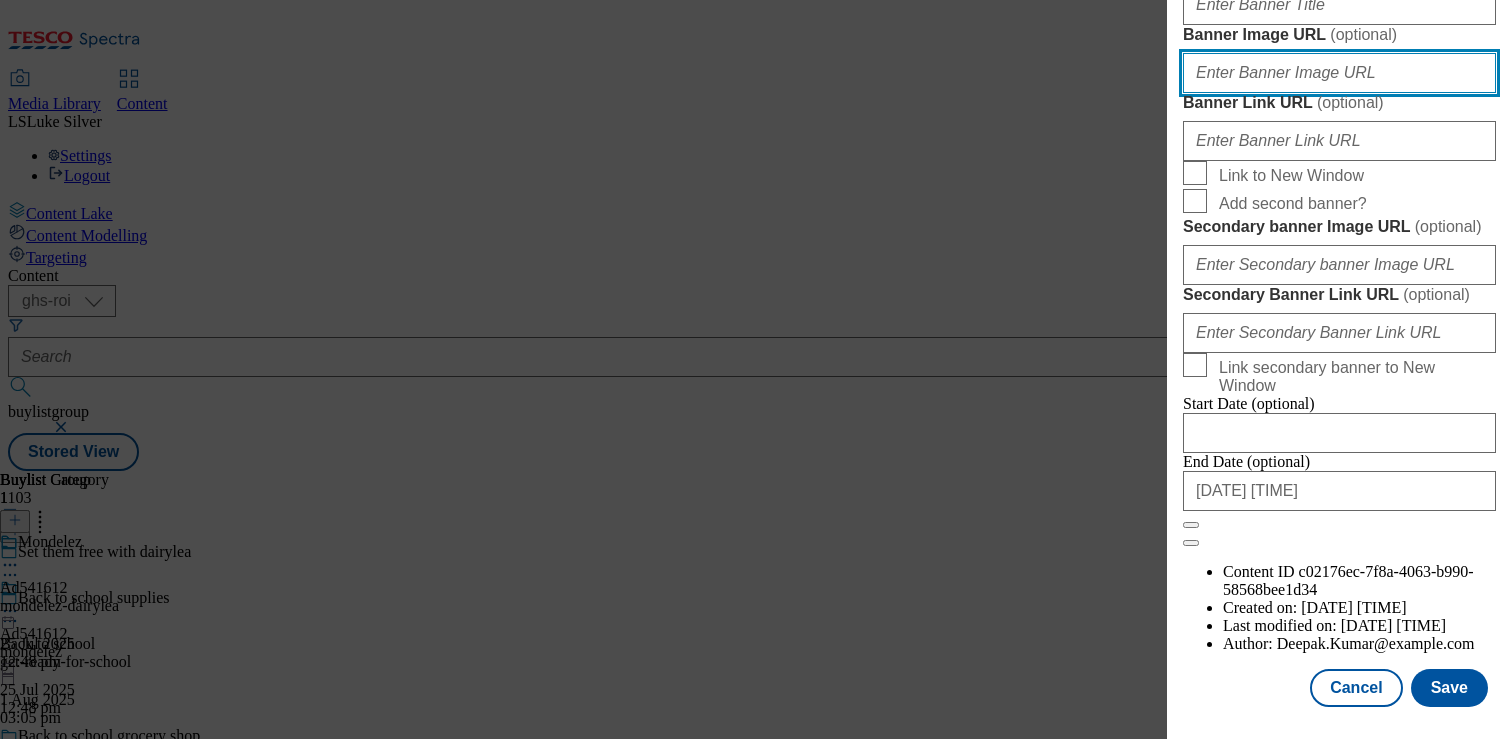 click on "Banner Image URL   ( optional )" at bounding box center (1339, 73) 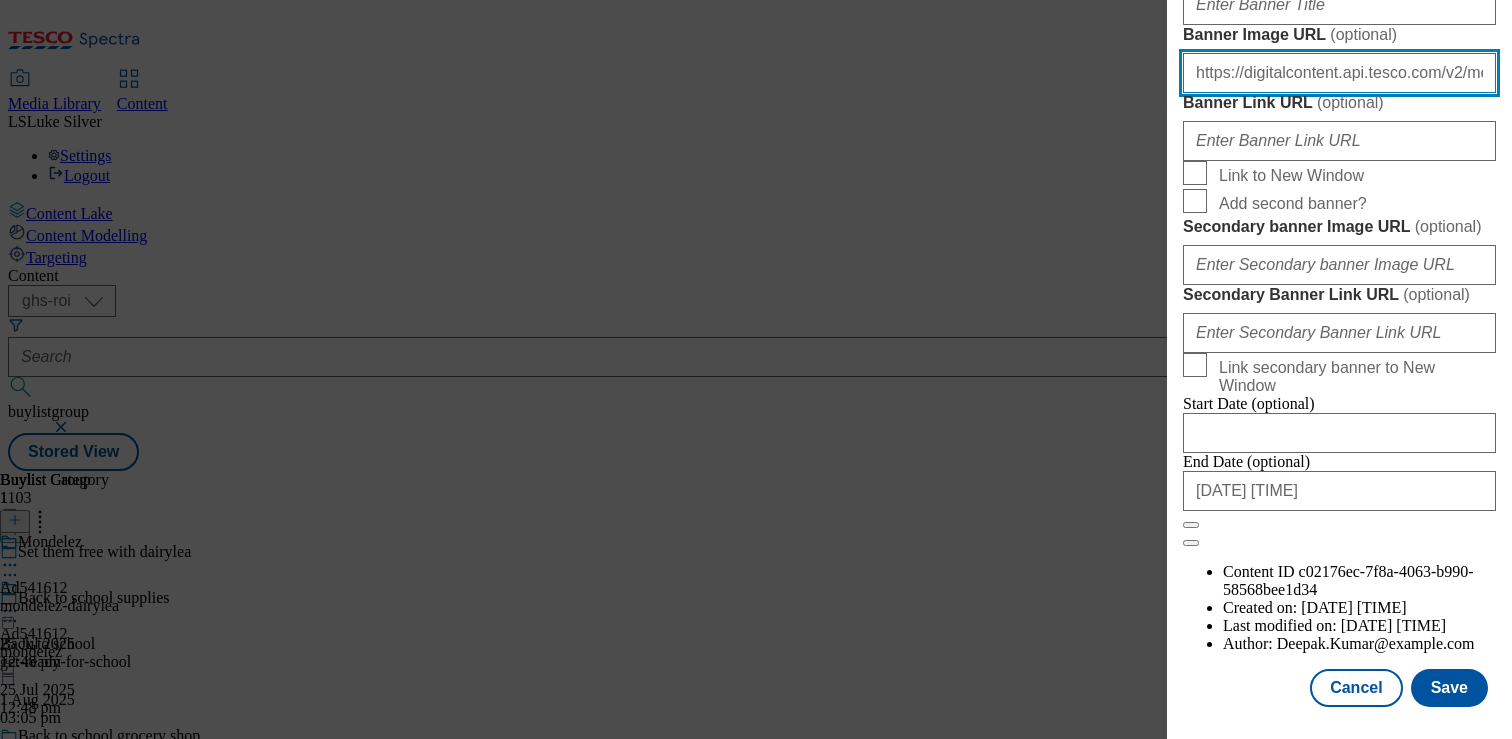scroll, scrollTop: 0, scrollLeft: 658, axis: horizontal 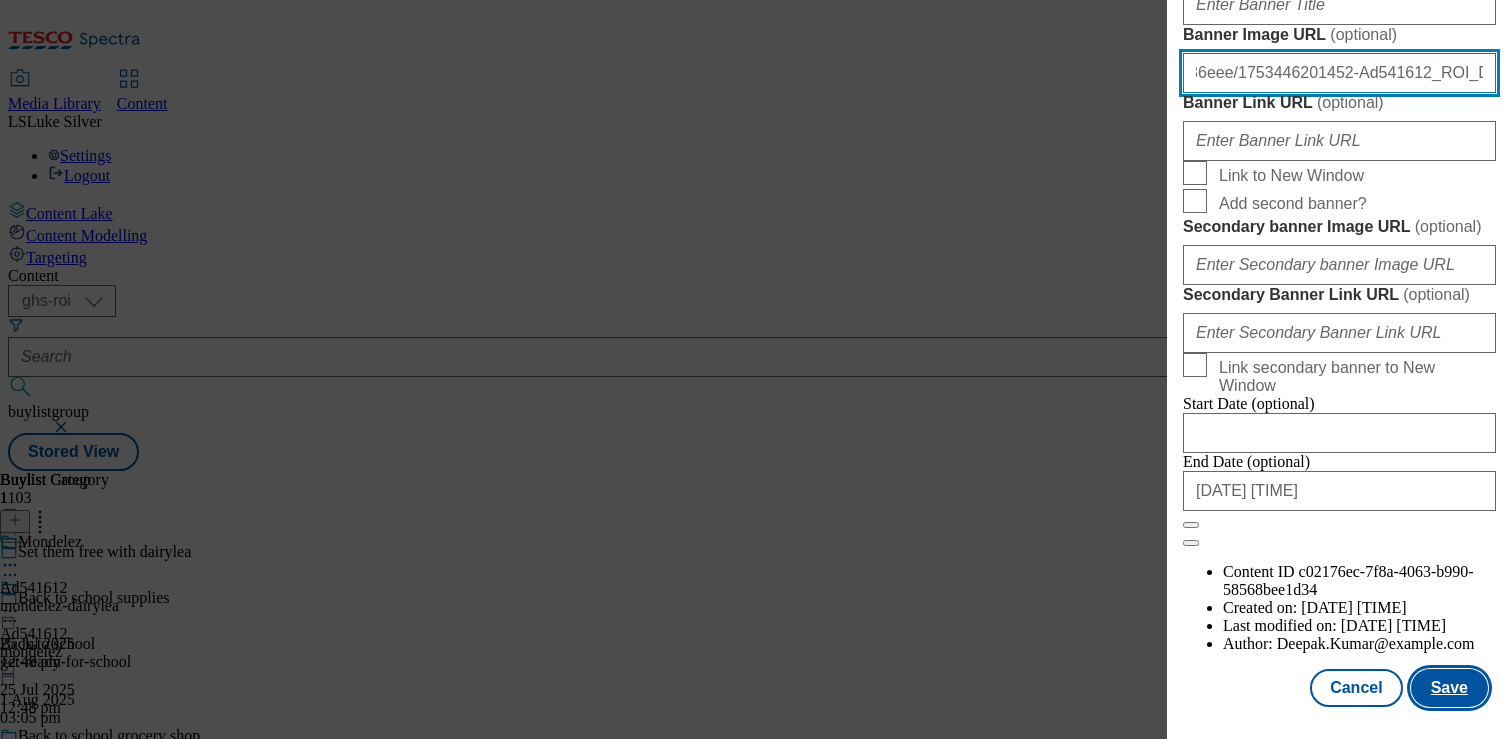 type on "https://digitalcontent.api.tesco.com/v2/media/ghs-mktg/12012a33-00db-44de-9344-401823336eee/1753446201452-Ad541612_ROI_Dairylea_Legobrand_H_1184X333_V1.jpeg" 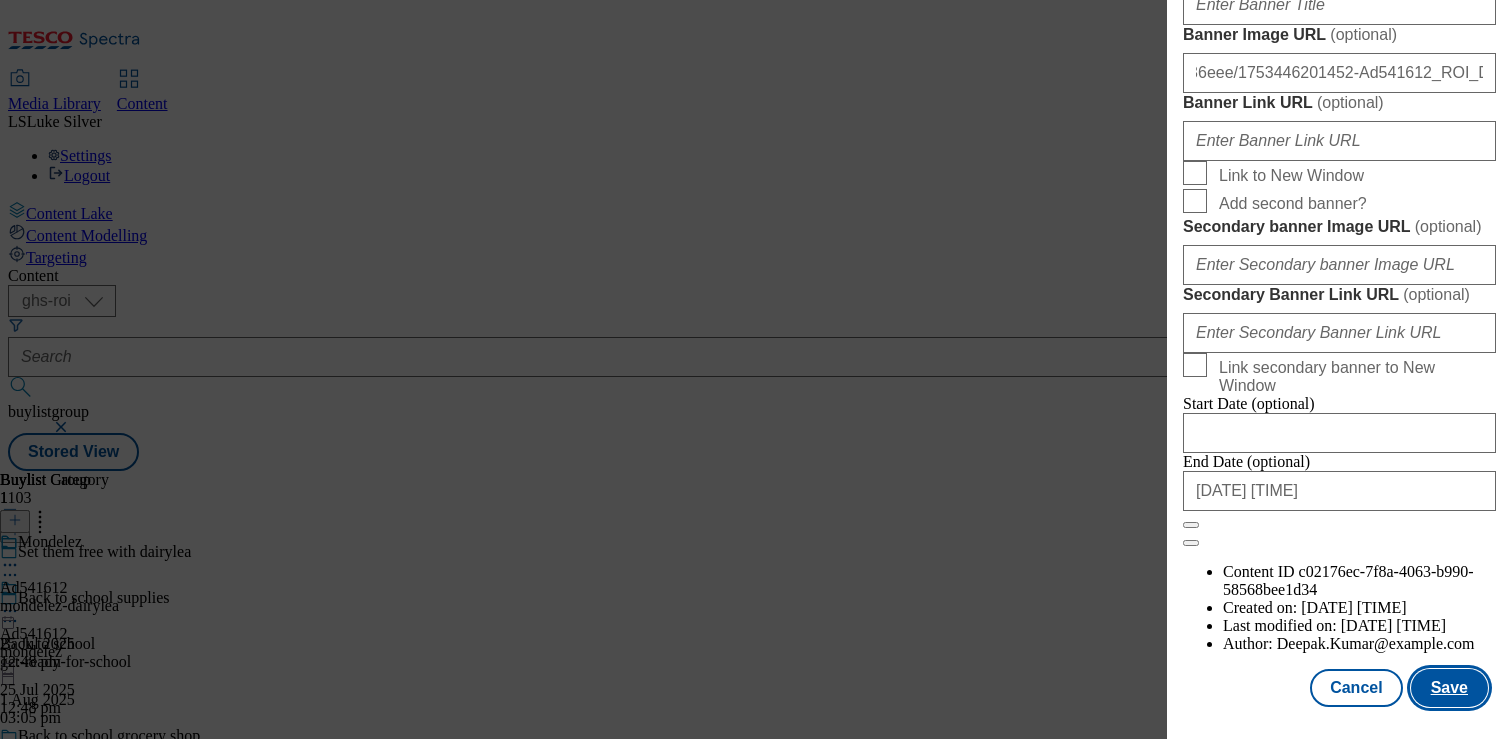 click on "Save" at bounding box center [1449, 688] 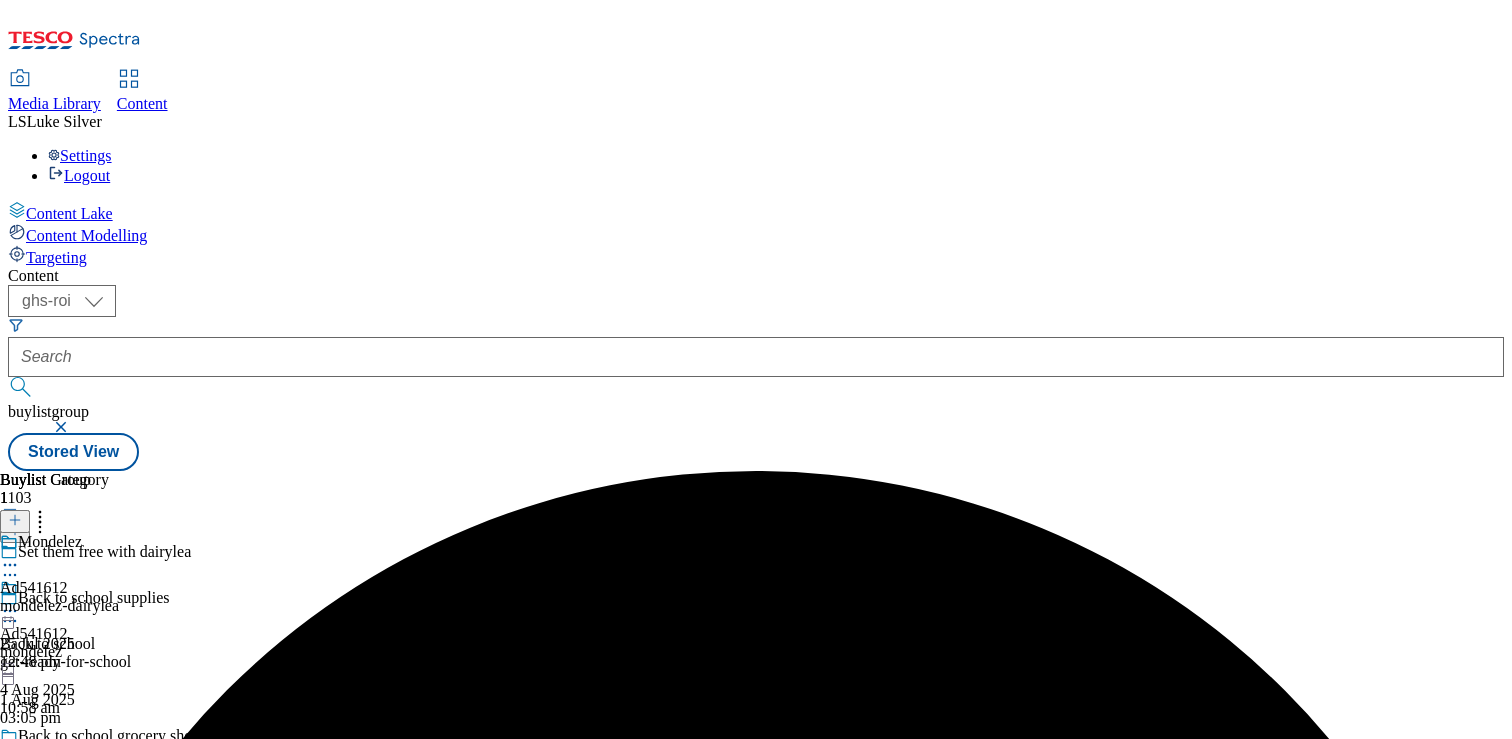 click 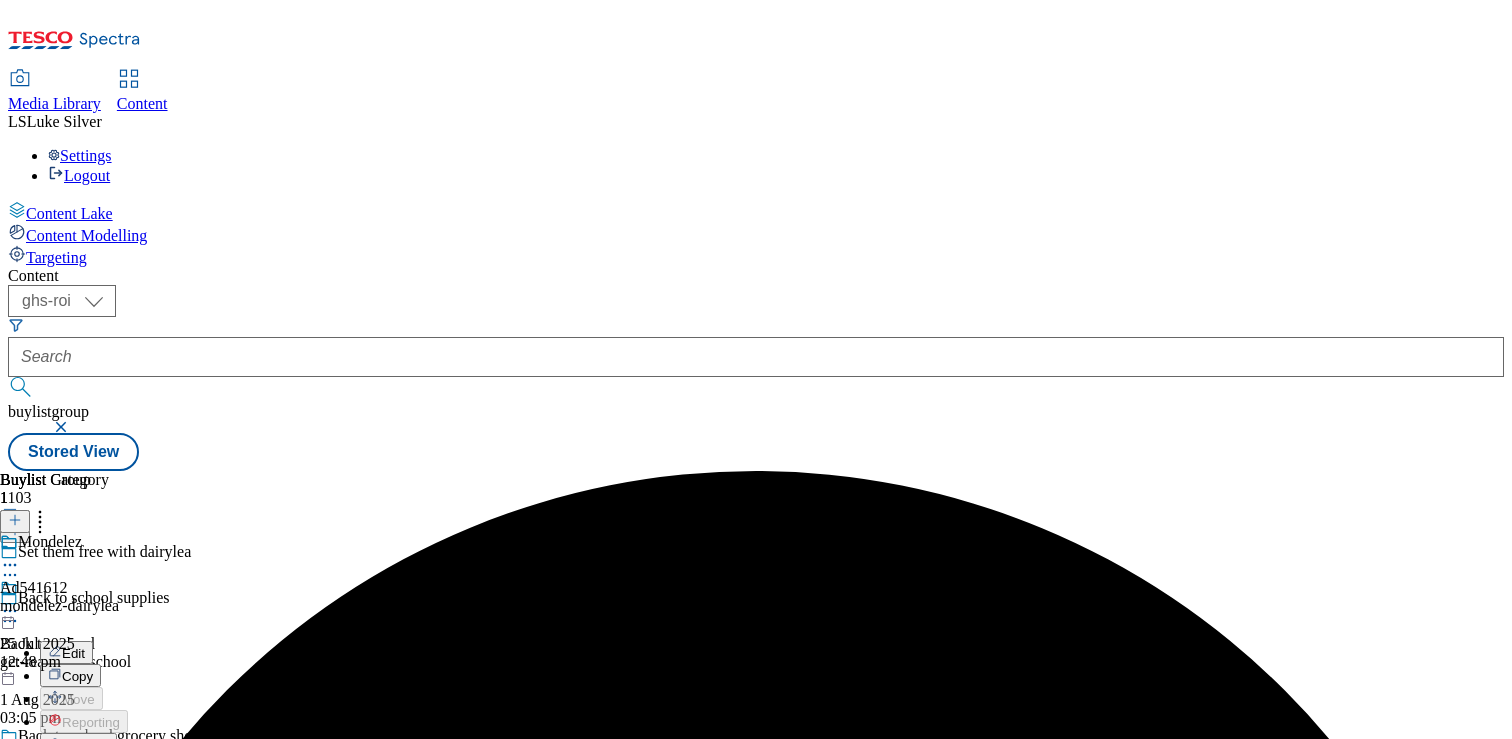 click on "Preview" at bounding box center (85, 745) 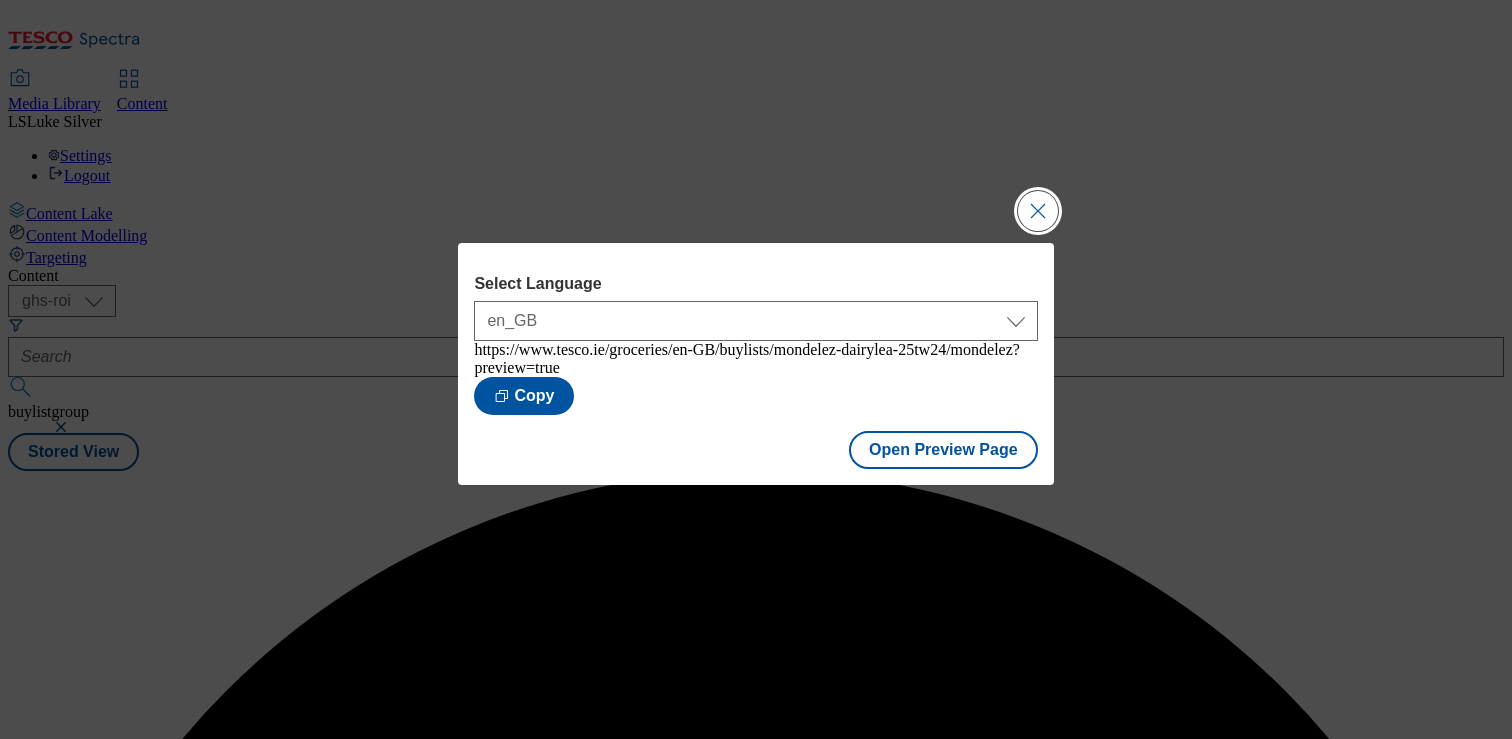 click at bounding box center (1038, 211) 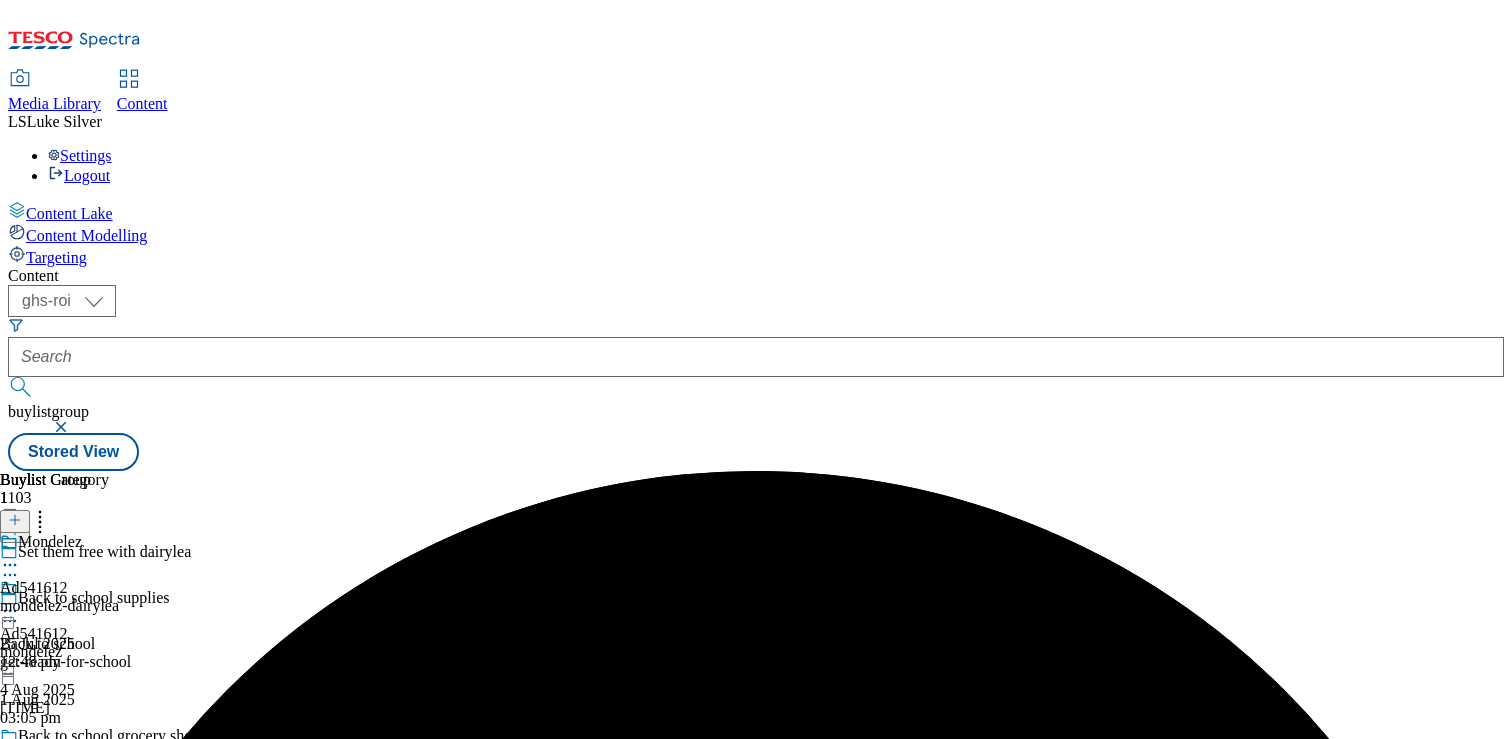 click 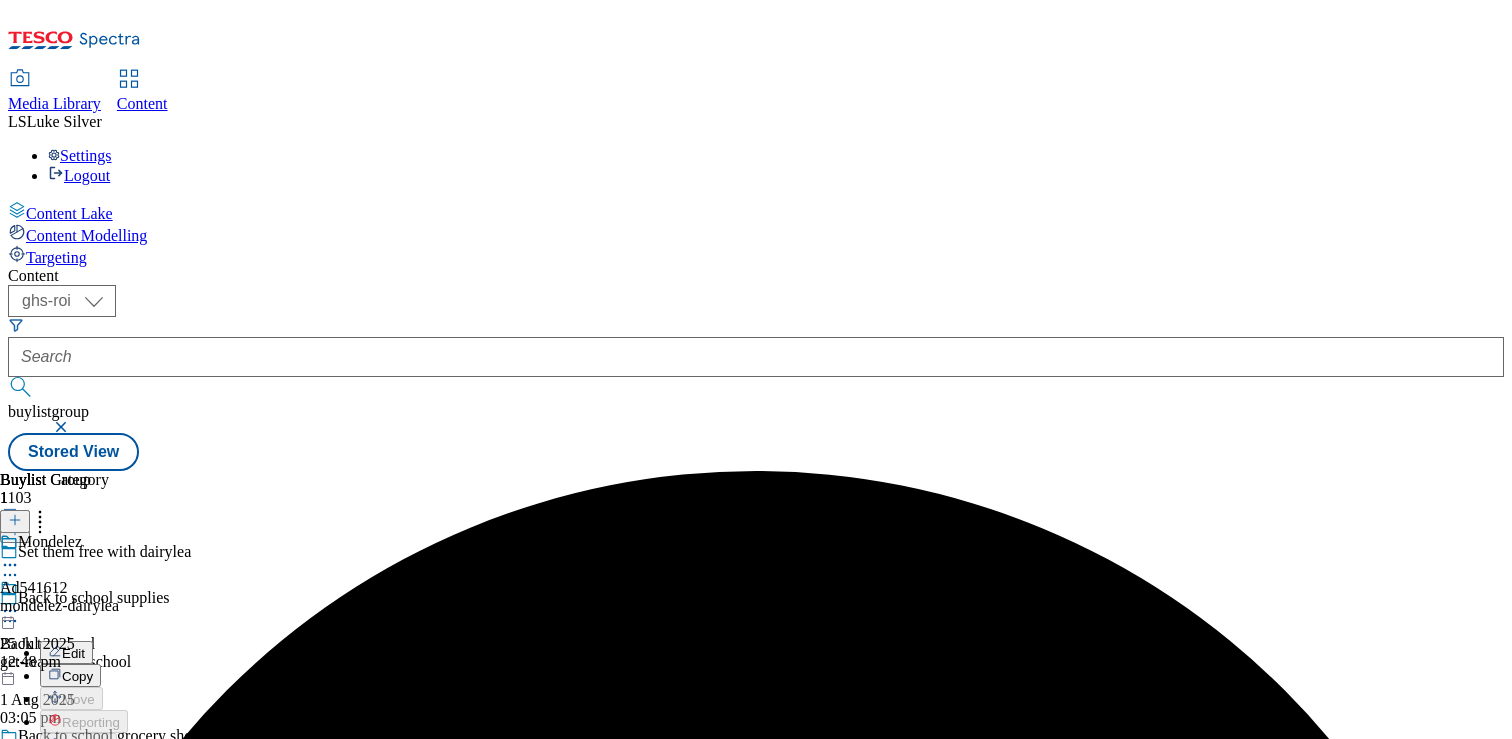 click on "Open Preview Url" at bounding box center [114, 791] 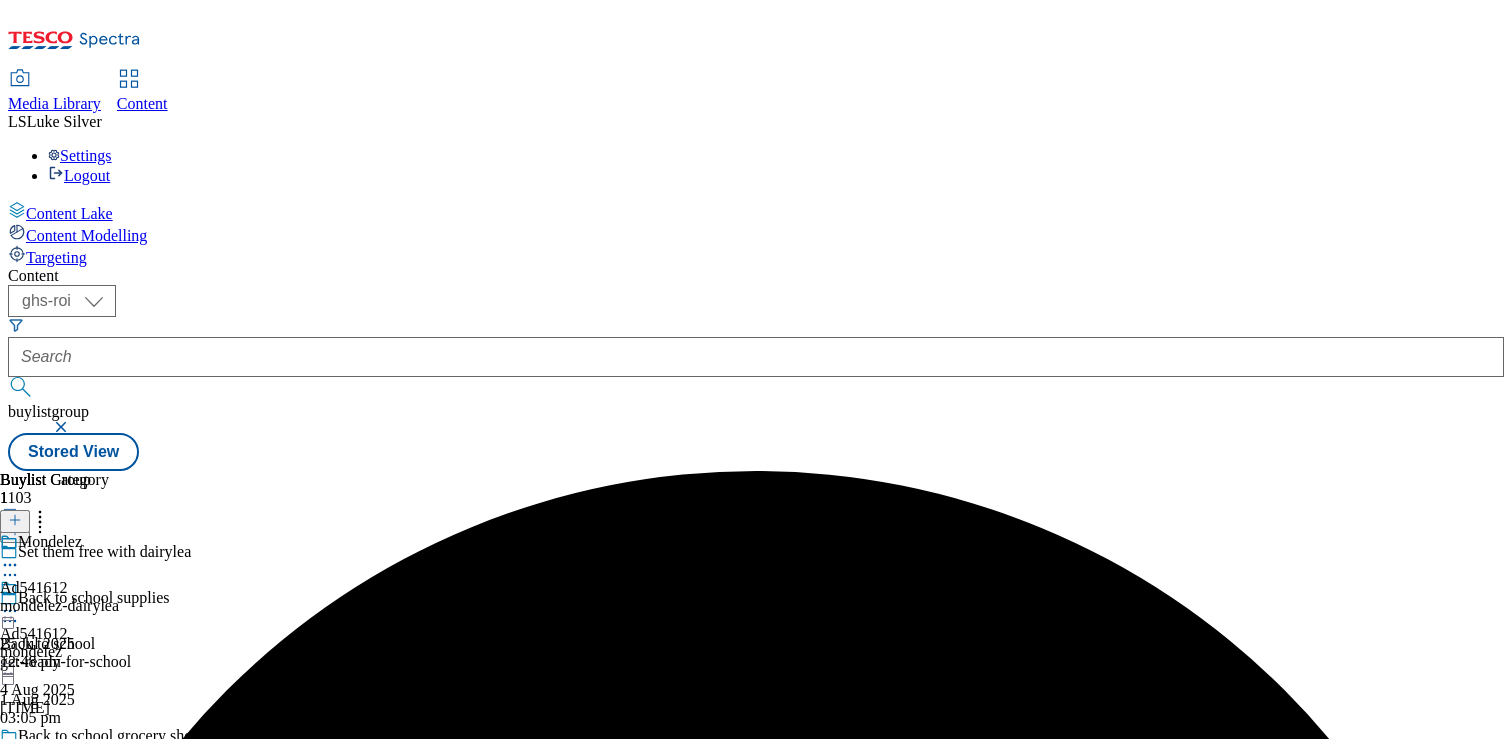 click 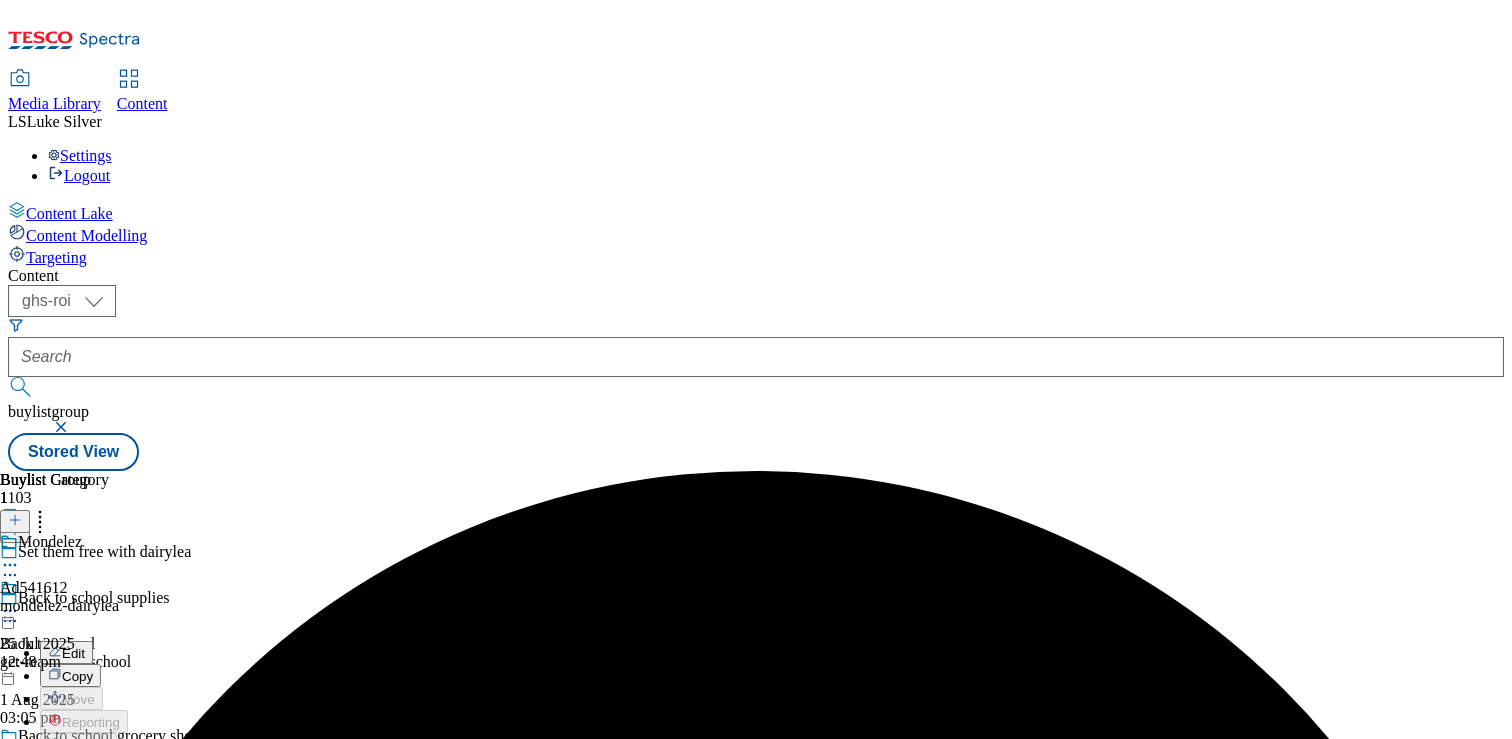 click on "Publish" at bounding box center (84, 814) 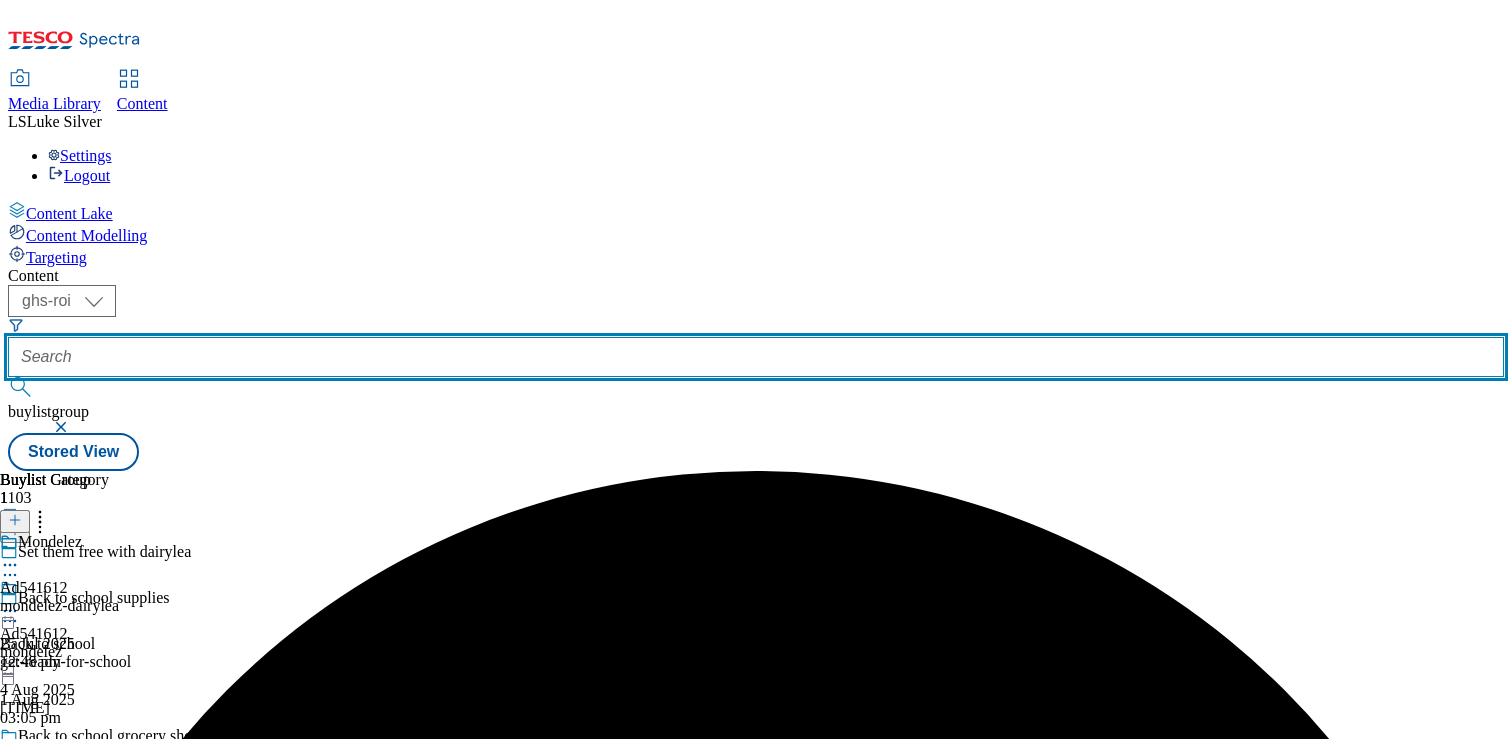 click at bounding box center (756, 357) 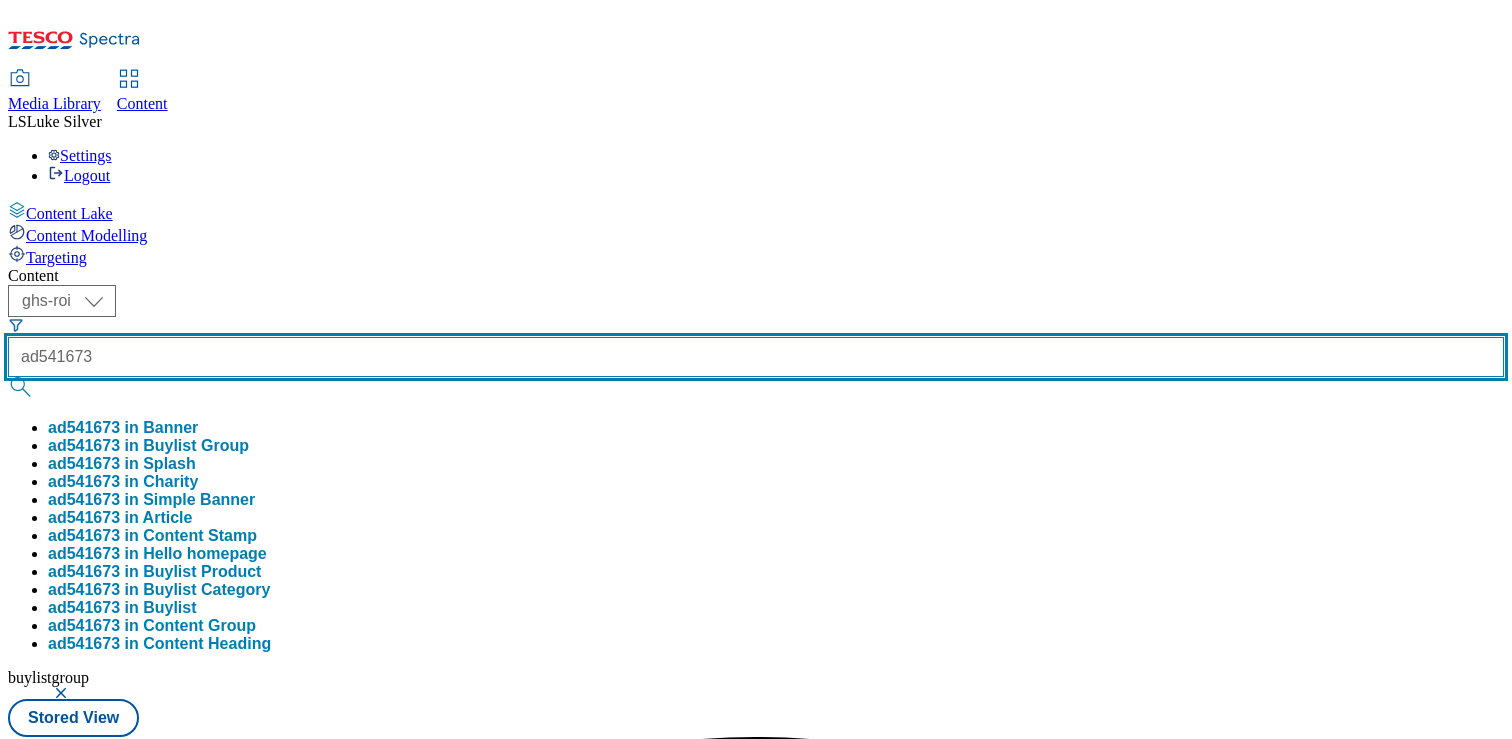 type on "ad541673" 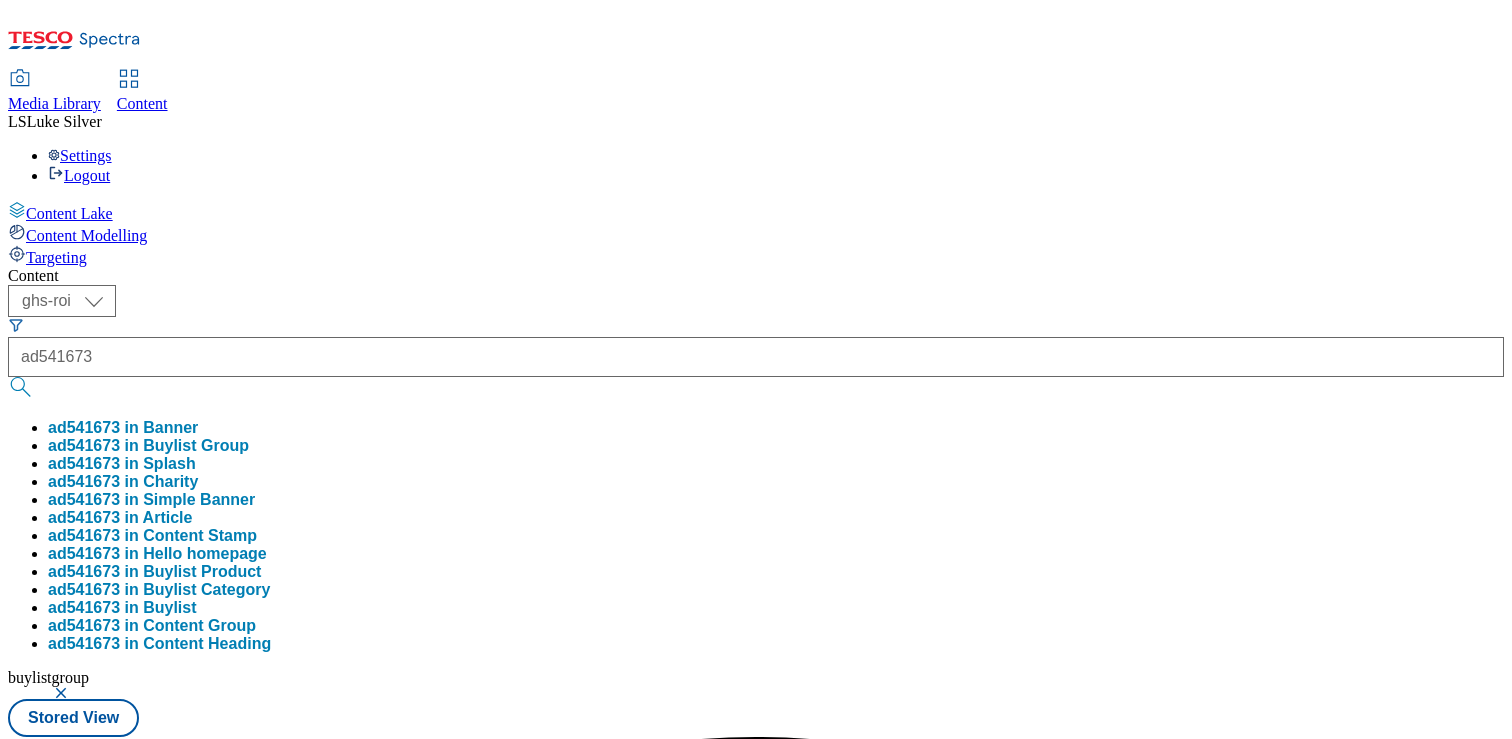 click on "ad541673 in   Buylist Group" at bounding box center (148, 446) 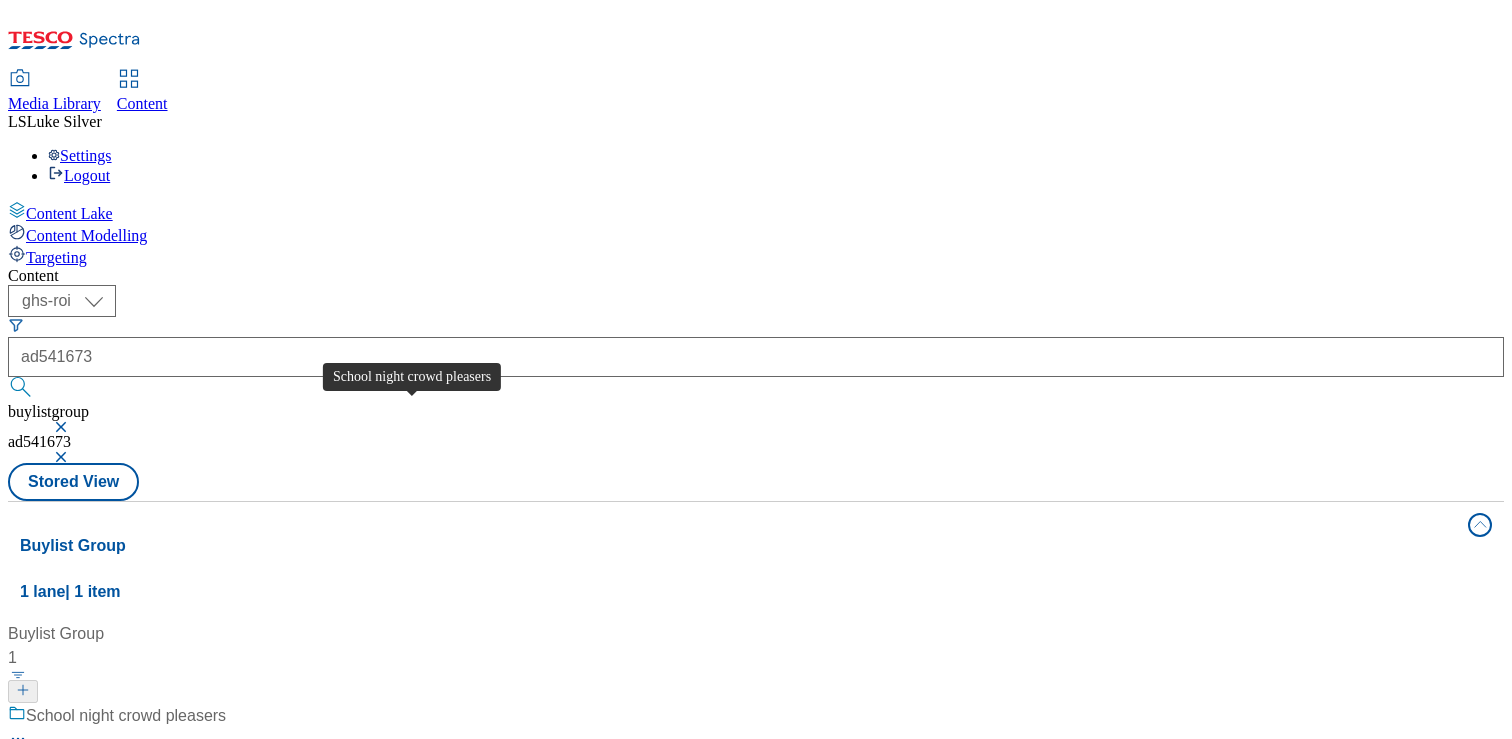 click on "School night crowd pleasers" at bounding box center [126, 716] 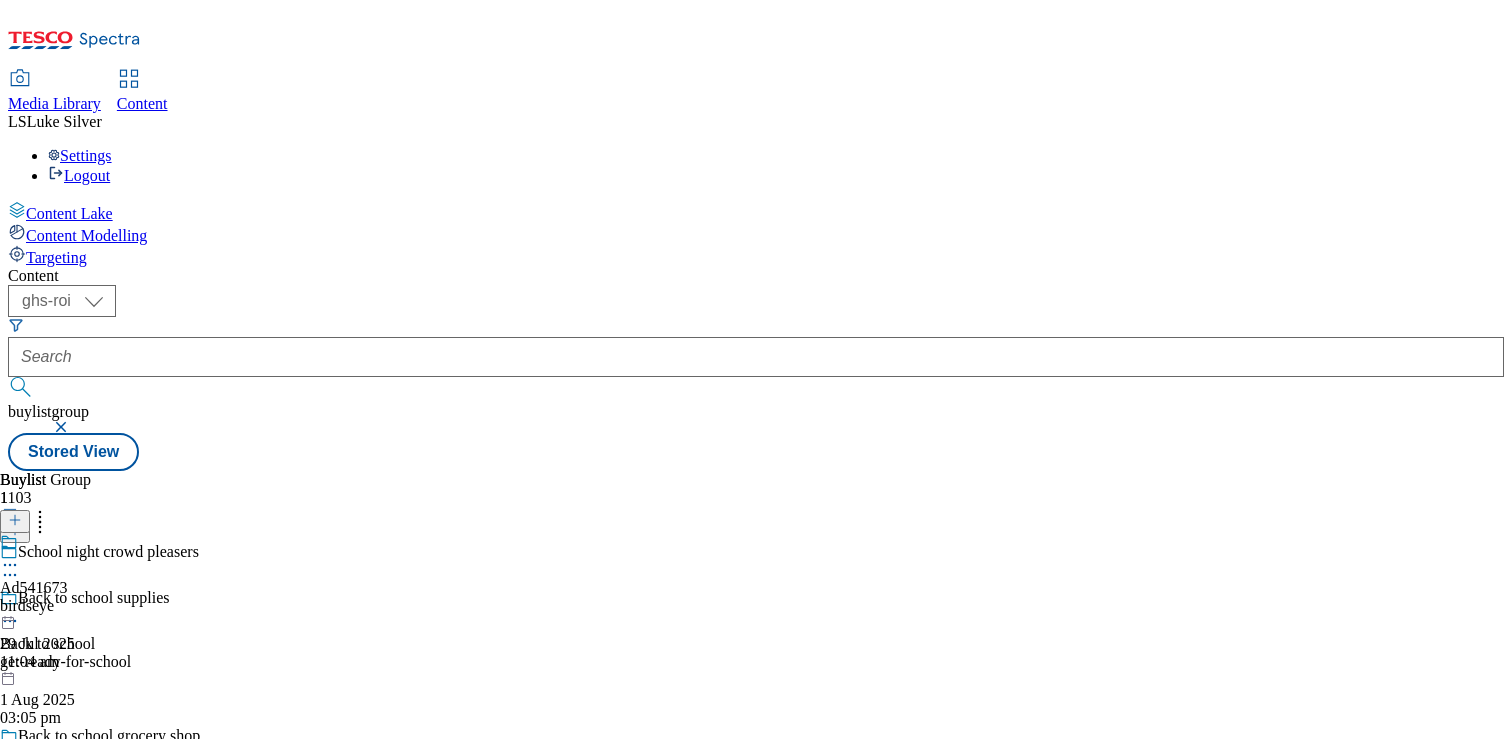 click at bounding box center (37, 567) 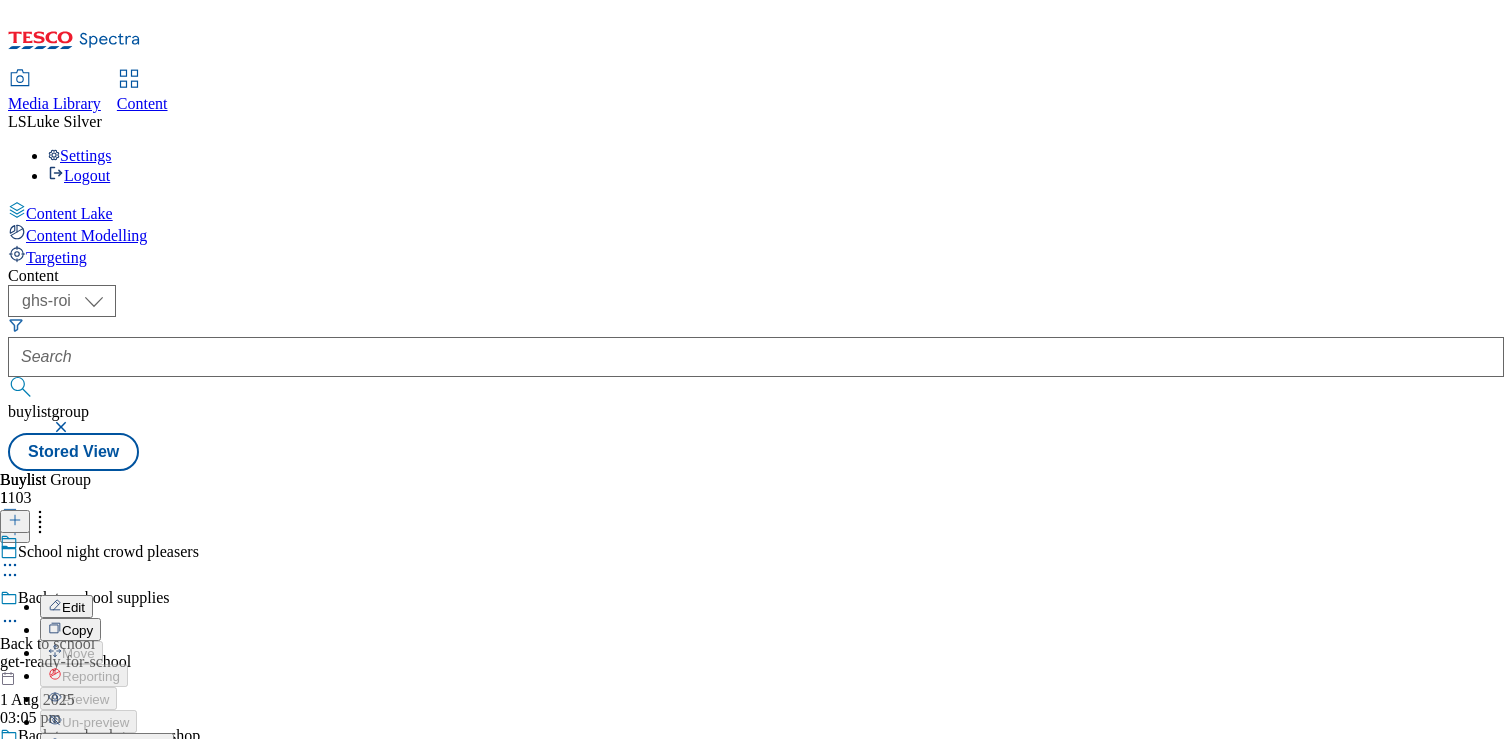 click on "Edit" at bounding box center (66, 606) 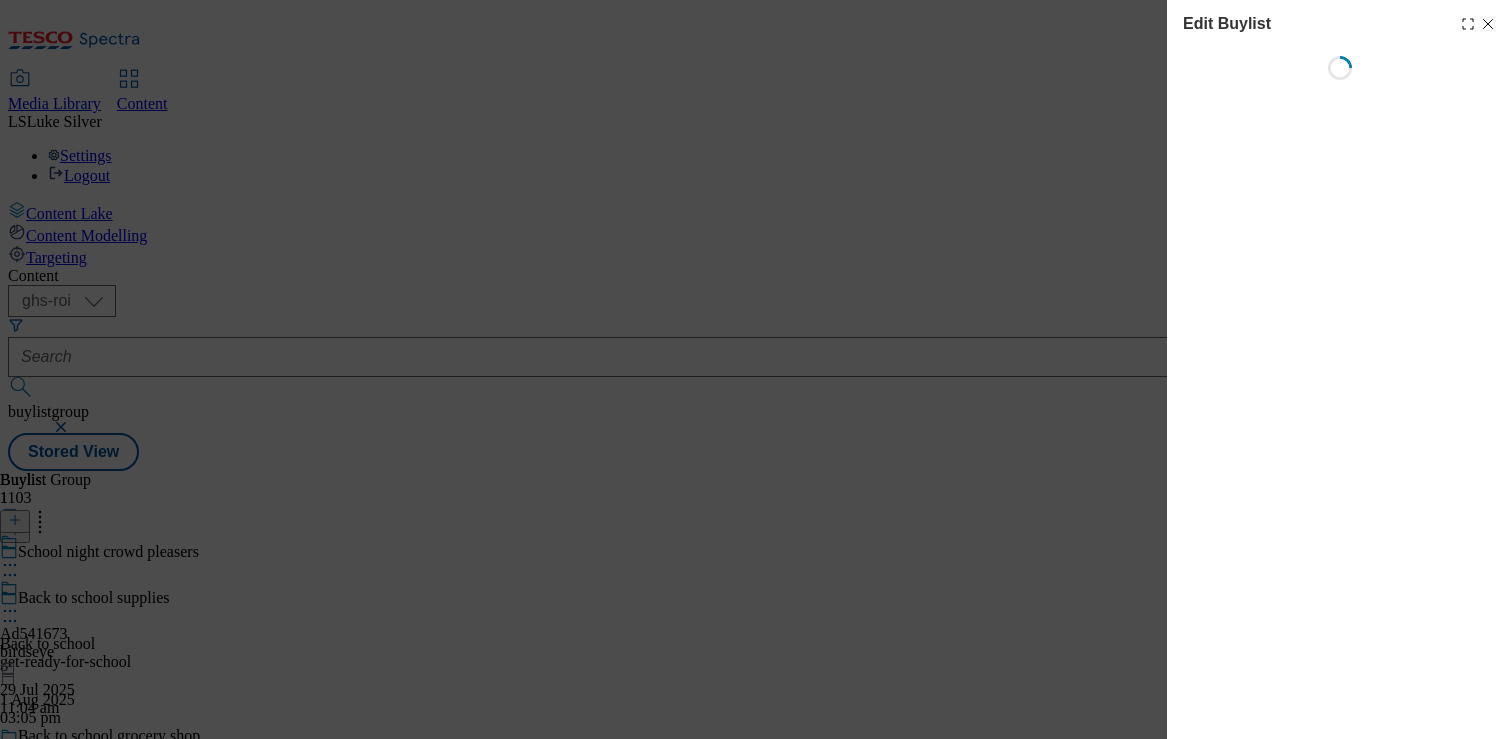 select on "tactical" 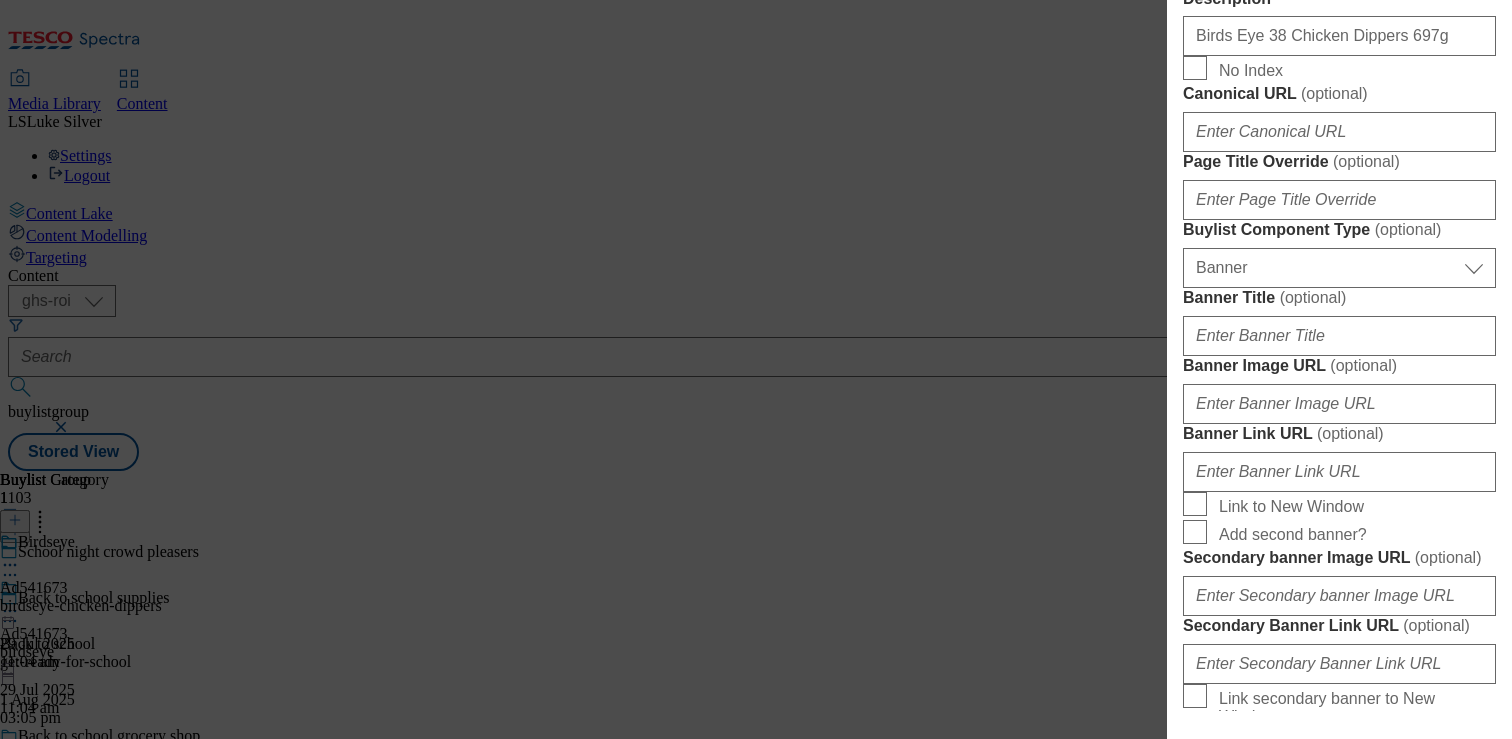scroll, scrollTop: 1838, scrollLeft: 0, axis: vertical 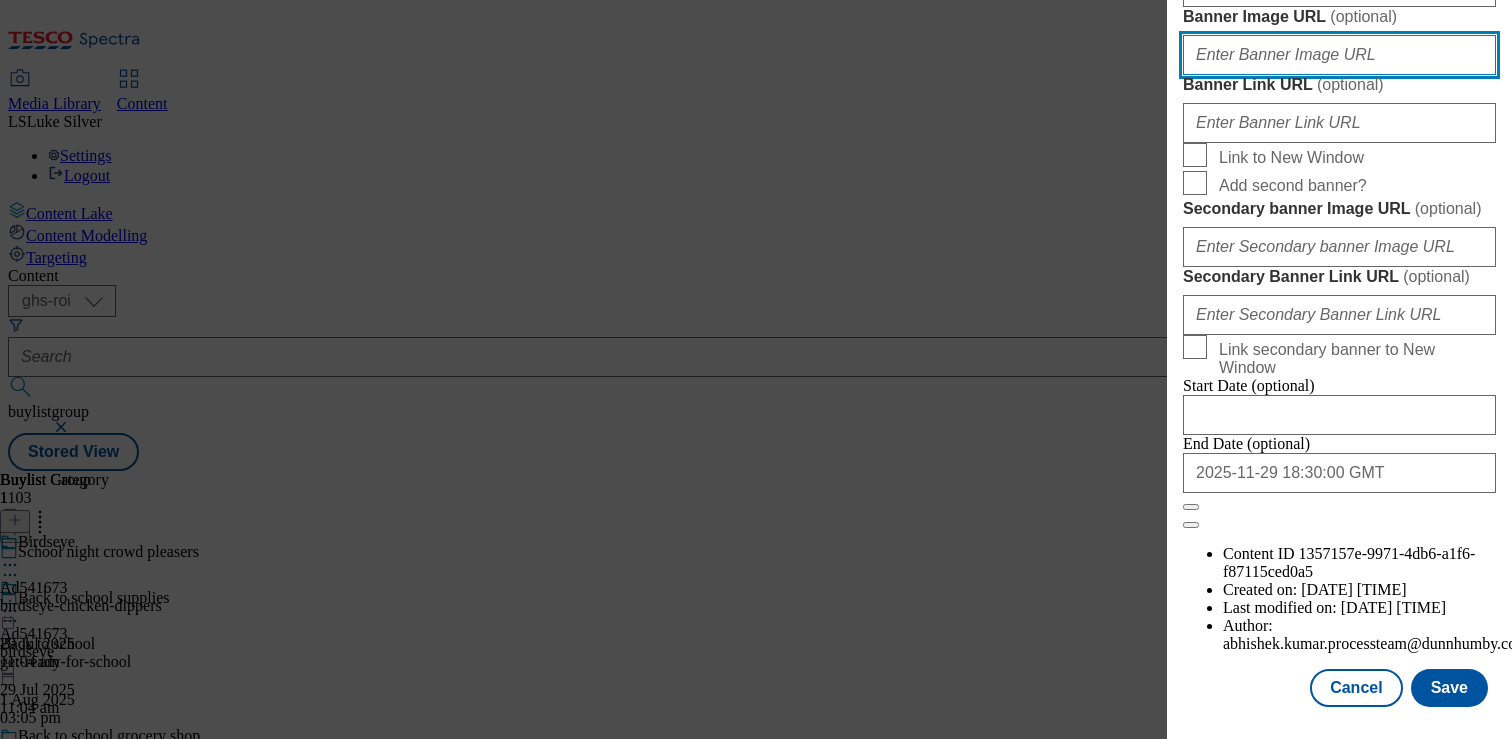 click on "Banner Image URL   ( optional )" at bounding box center (1339, 55) 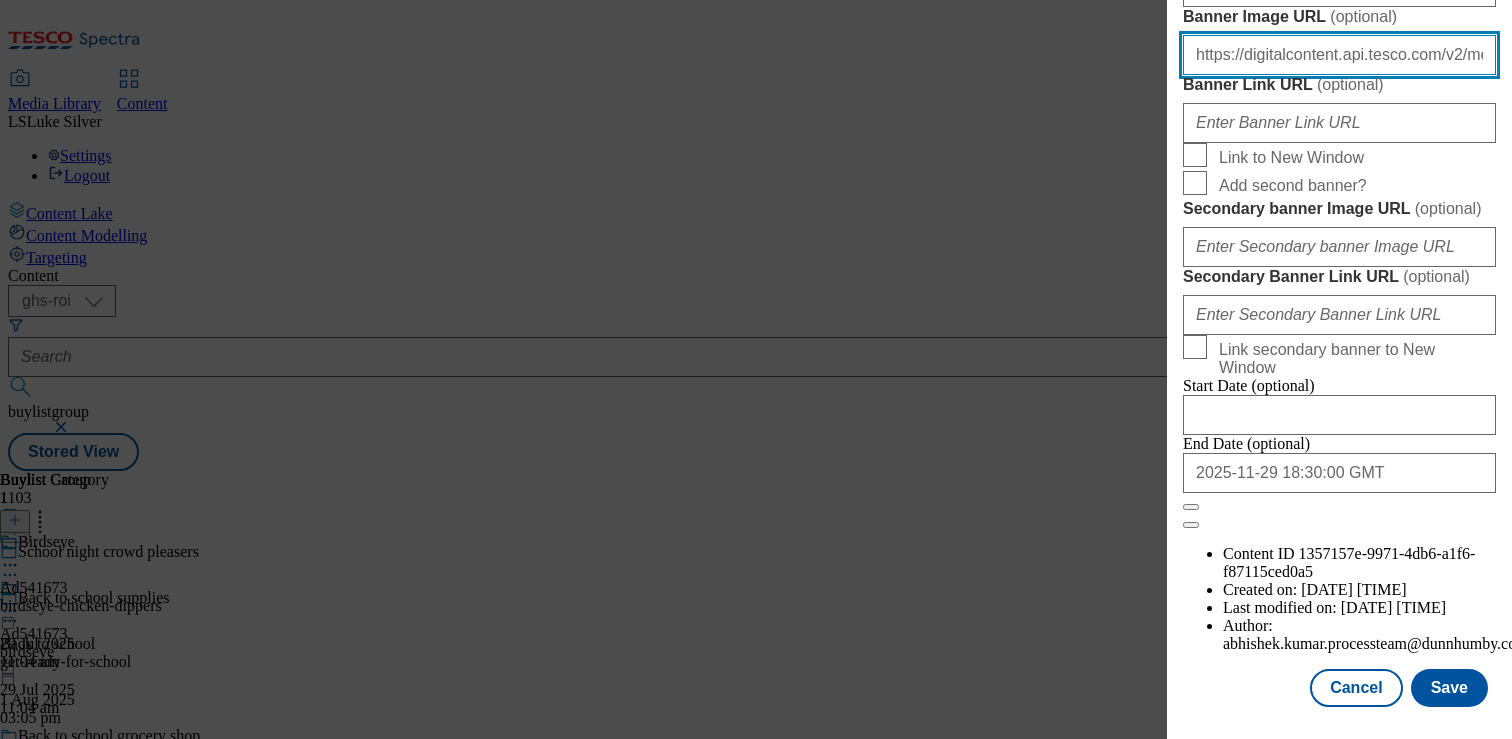 scroll, scrollTop: 0, scrollLeft: 646, axis: horizontal 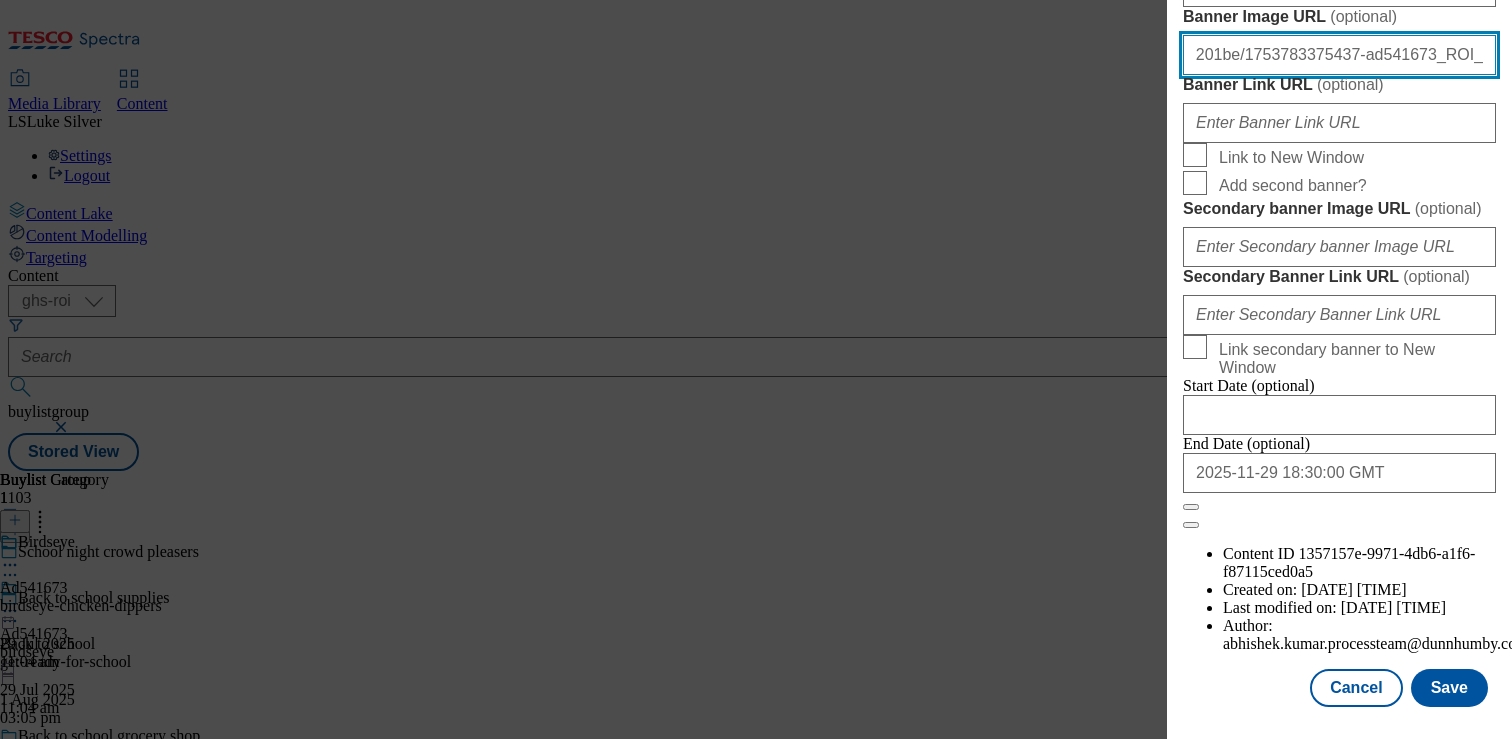 type on "https://digitalcontent.api.tesco.com/v2/media/ghs-mktg/842a67c5-16df-43d1-b68e-7212ad5201be/1753783375437-ad541673_ROI_Birdseye_LegoBrand_H_1184x333_V1.jpeg" 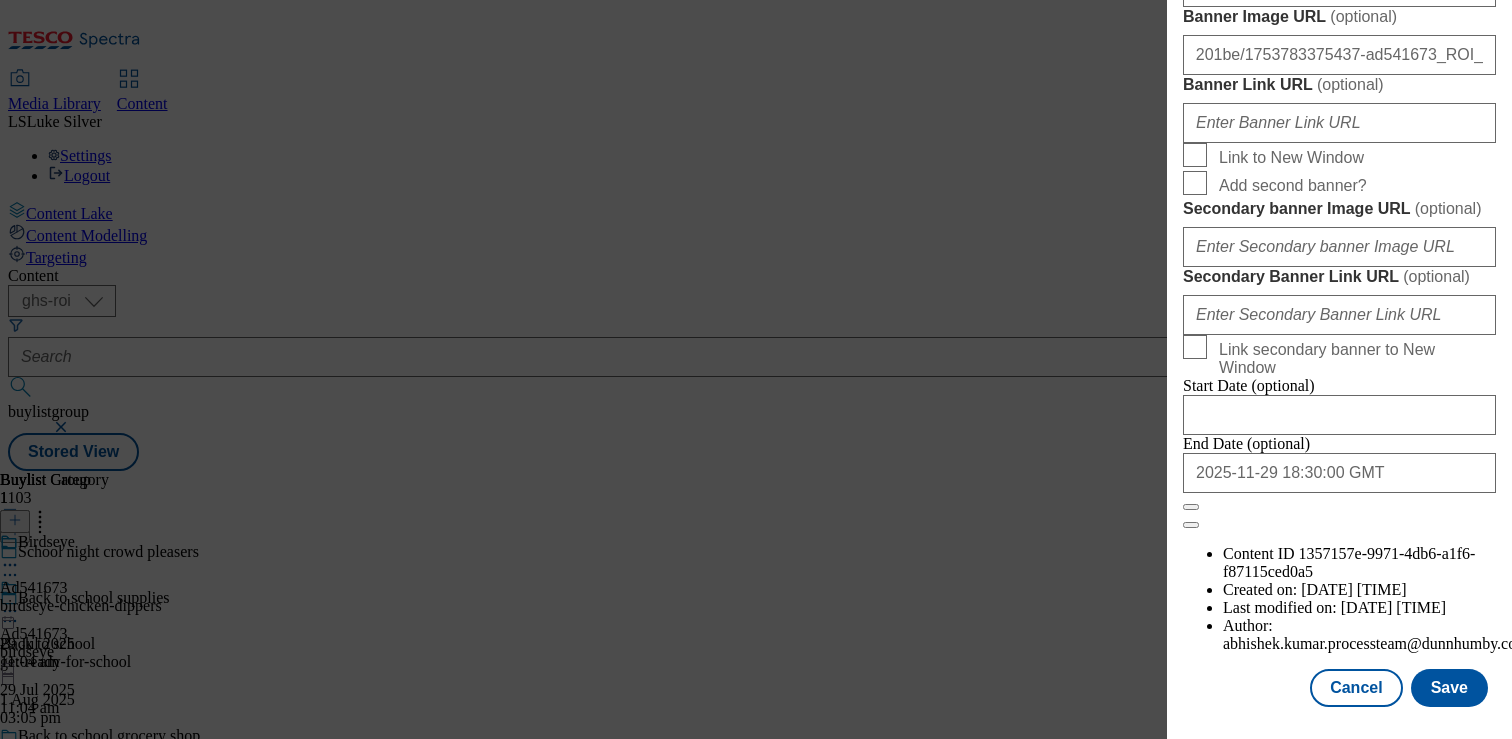 scroll, scrollTop: 0, scrollLeft: 0, axis: both 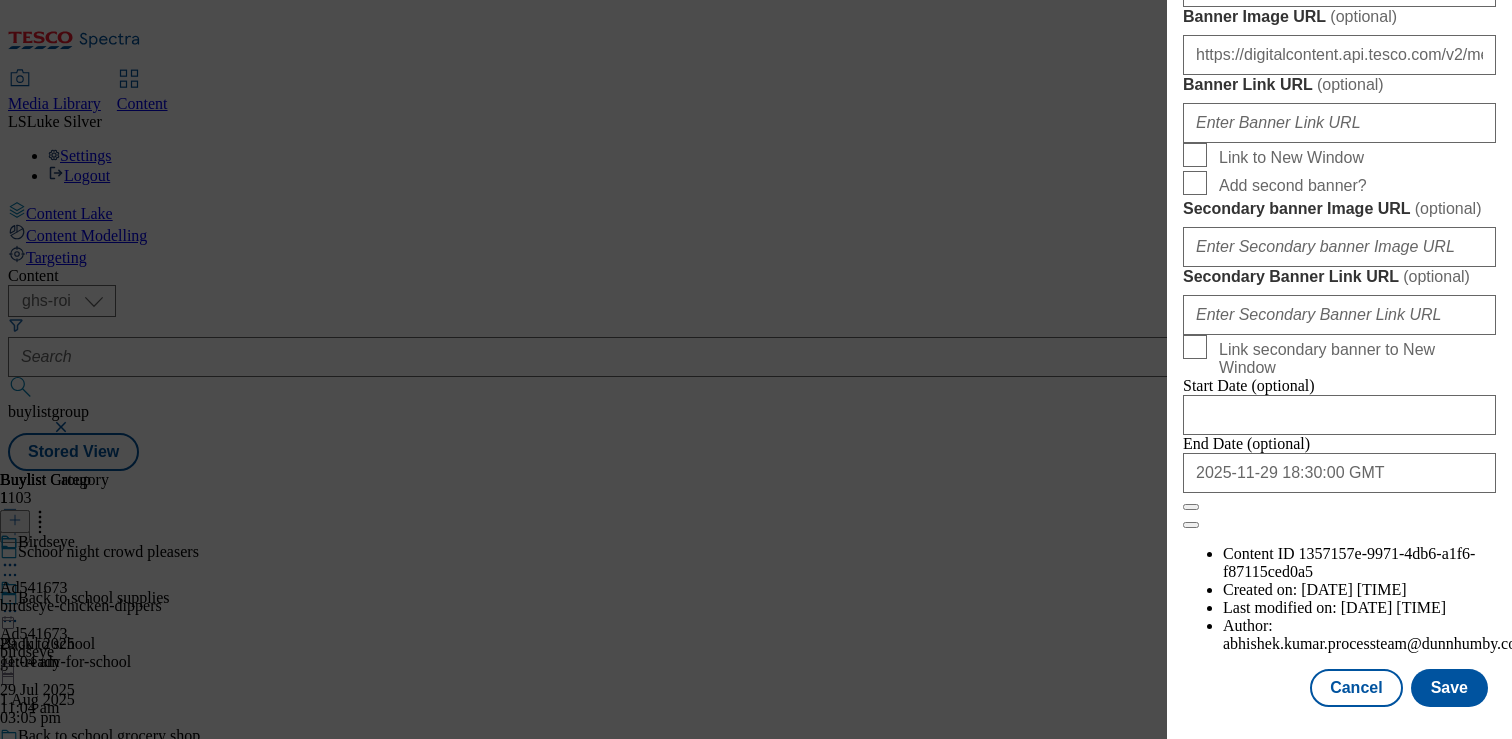 click on "Edit Buylist Tags   1 tags selected buylist English Content Properties Label Ad541673 Tracking Name DH_AD541673 Friendly Name birdseye Buylist Lifespan Select Buylist Lifespan evergreen seasonal tactical tactical Title Sibling Buylists Displayed by Default? Thumbnail URL   ( optional ) Enter the buyList type   ( optional ) Select Enter the buyList type event supplier funded long term >4 weeks supplier funded short term 1-3 weeks tesco trade lists zone supplier funded short term 1-3 weeks Event   ( optional ) Tesco Week   ( optional ) 24 Primary Ownership   ( optional ) Select Primary Ownership tesco dunnhumby dunnhumby AD ID   ( optional ) 541673 Description Birds Eye 38 Chicken Dippers 697g No Index Canonical URL   ( optional ) Page Title Override   ( optional ) Buylist Component Type   ( optional ) Select Buylist Component Type Banner Competition Header Meal Banner Banner Title   ( optional ) Banner Image URL   ( optional ) Banner Link URL   ( optional ) Link to New Window Add second banner?   ( optional )" at bounding box center (1339, 355) 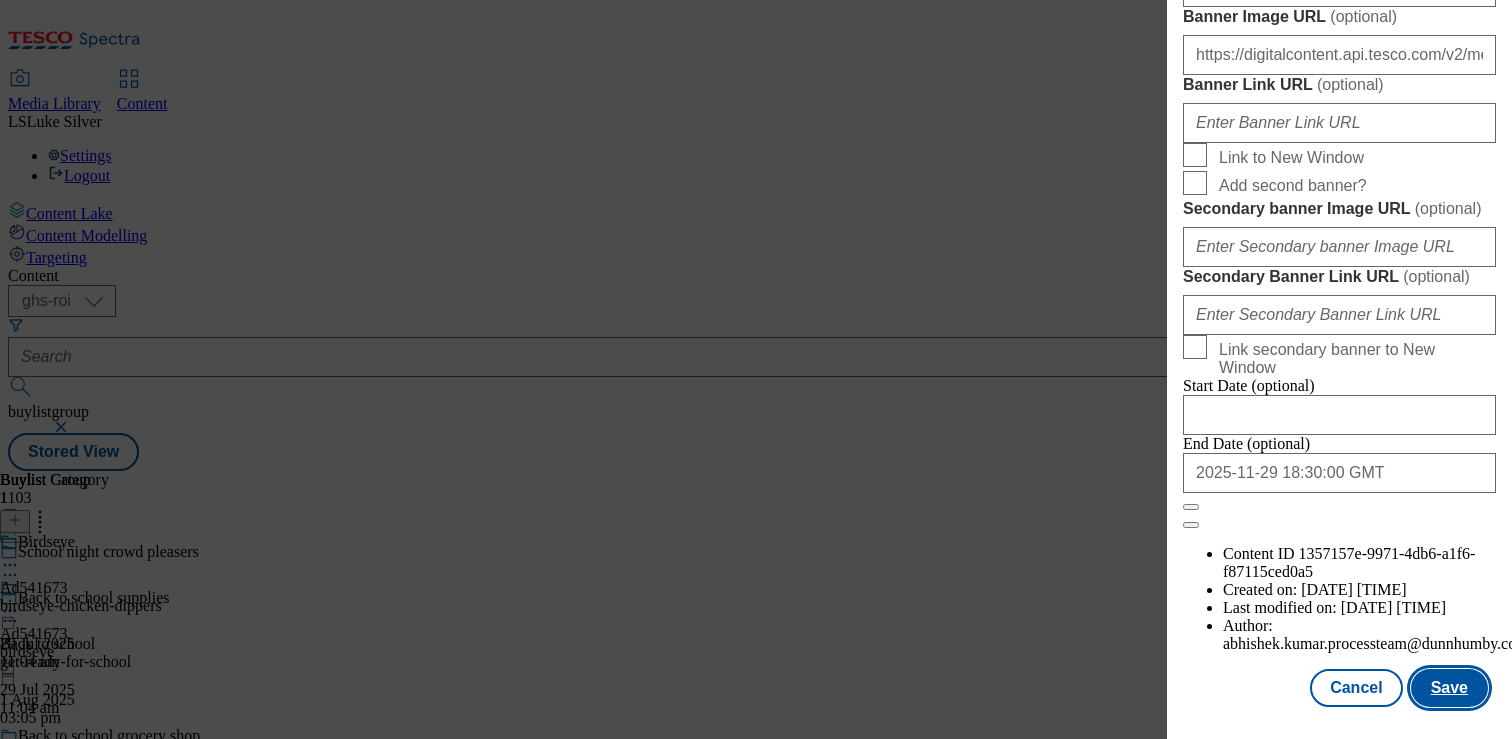 click on "Save" at bounding box center (1449, 688) 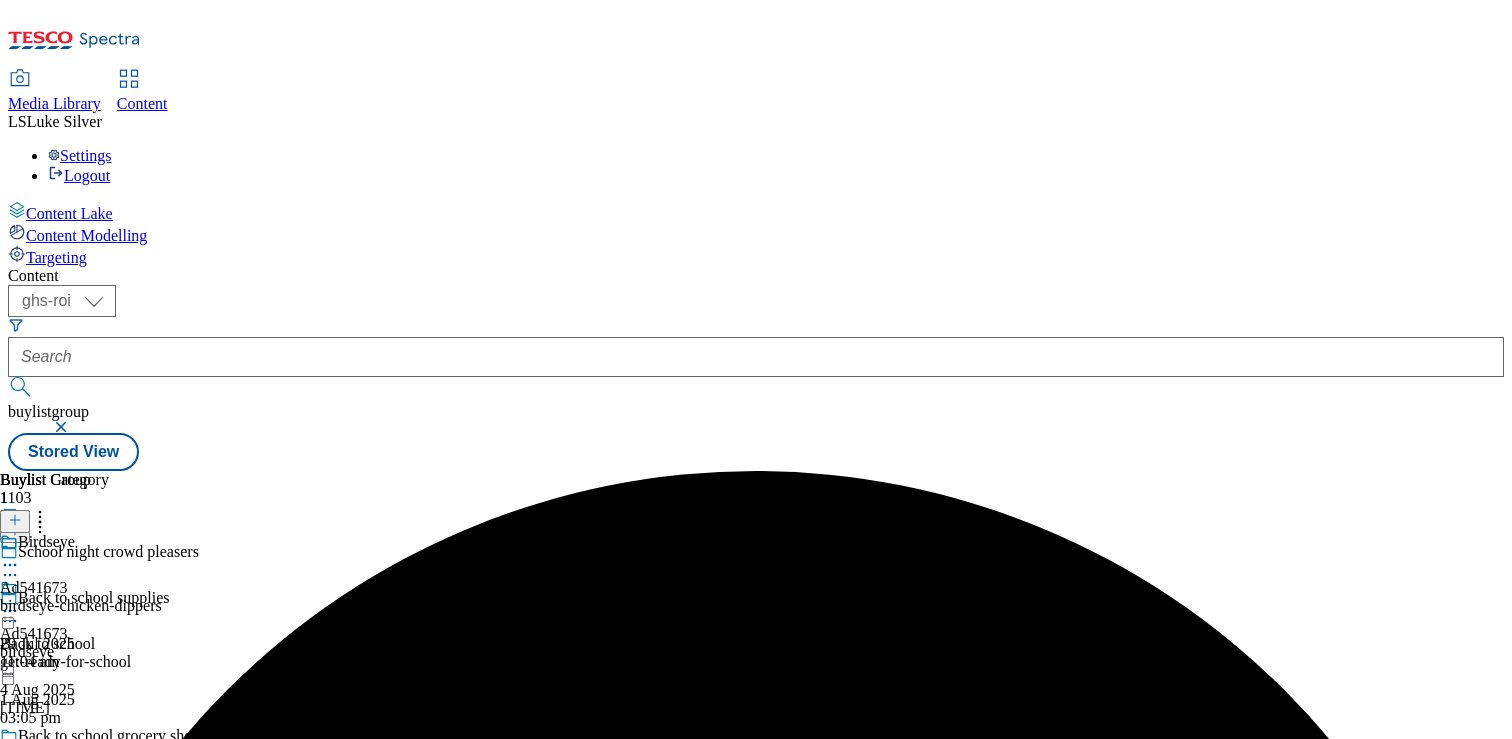 click 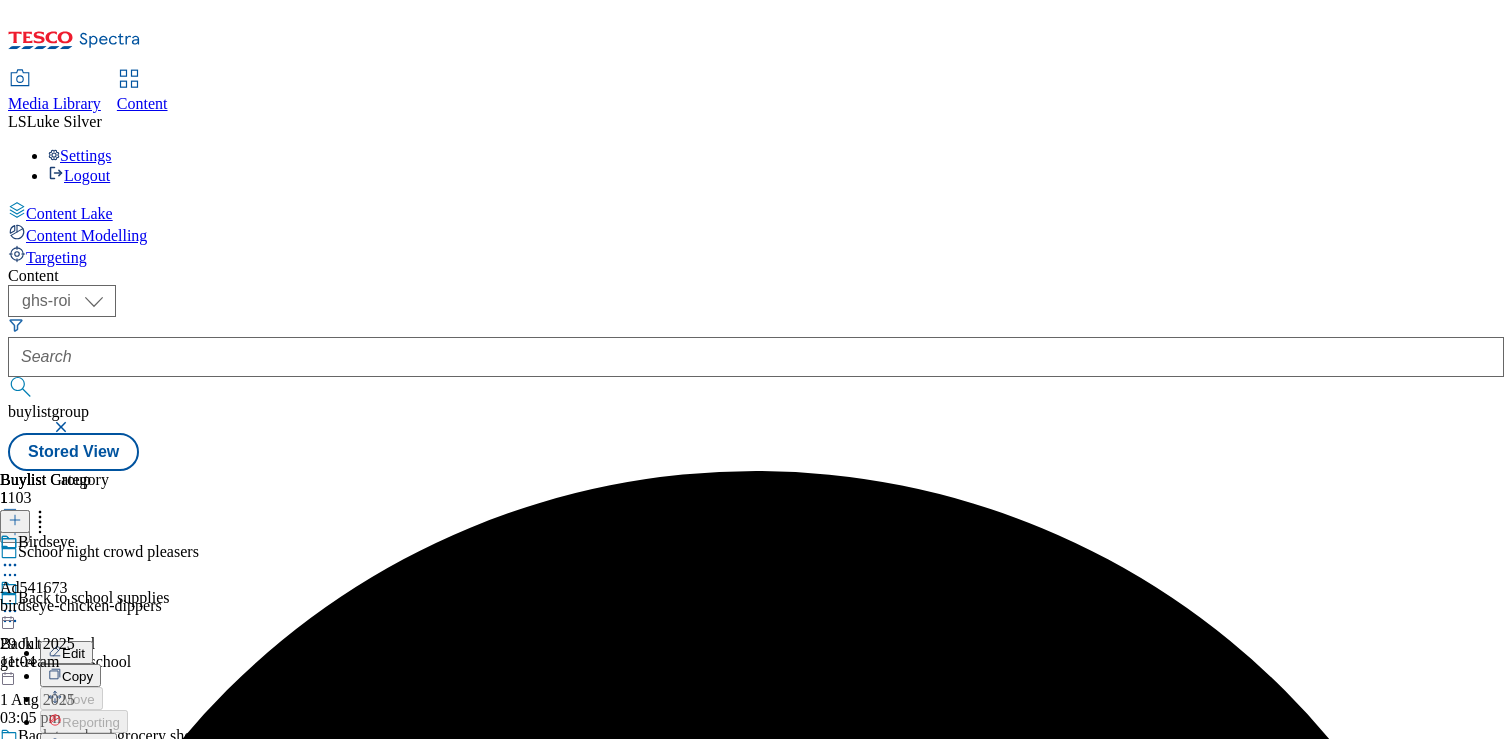 click on "Preview" at bounding box center (85, 745) 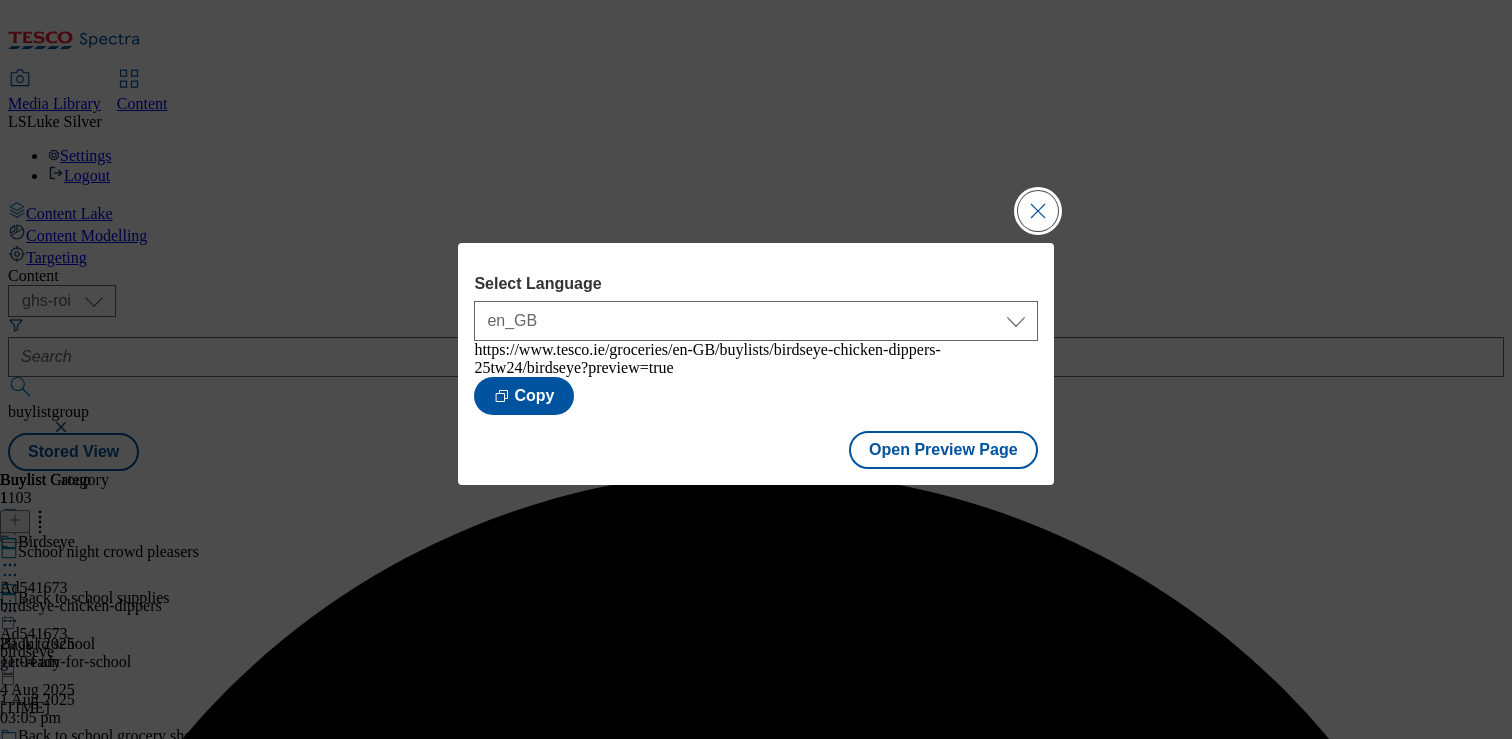 click at bounding box center [1038, 211] 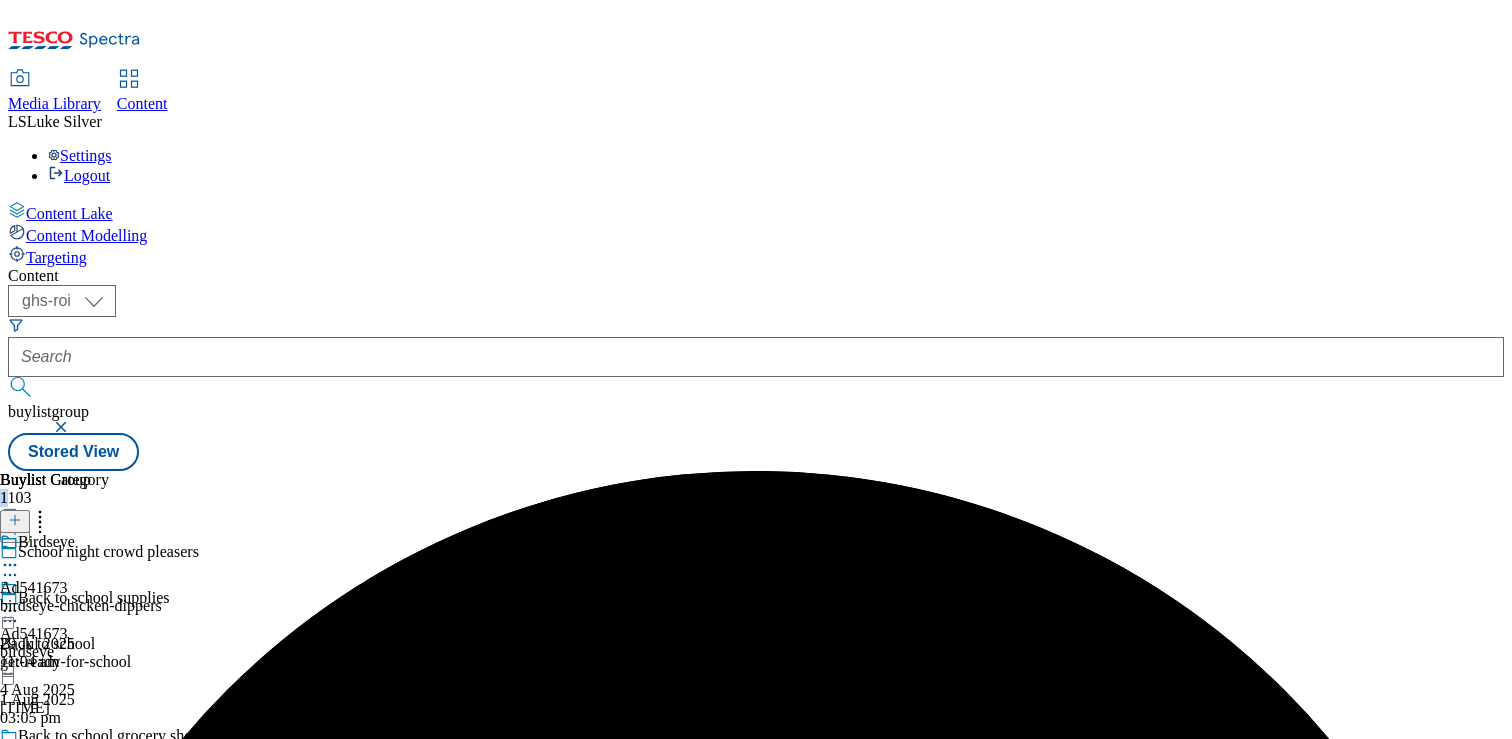 click on "Buylist Category 1" at bounding box center [81, 502] 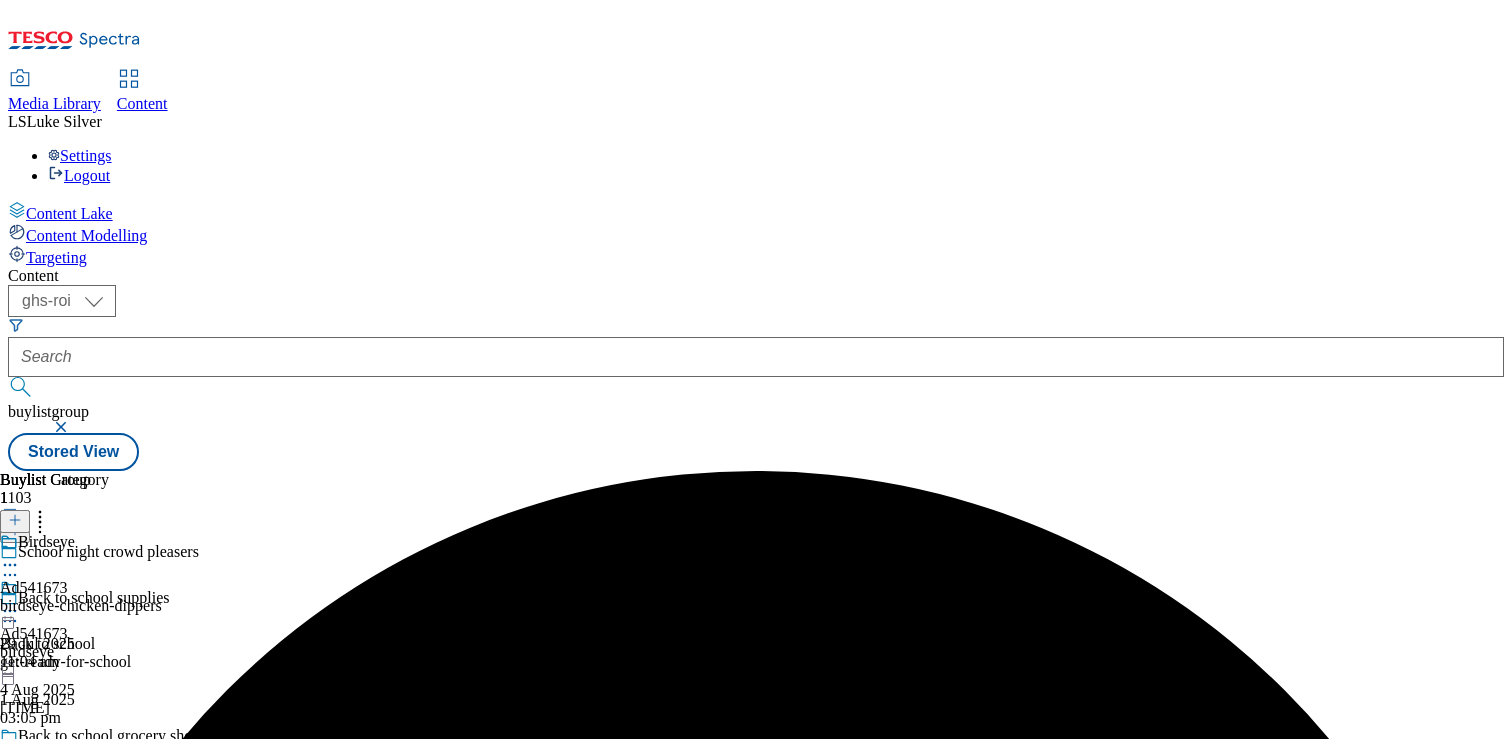 click 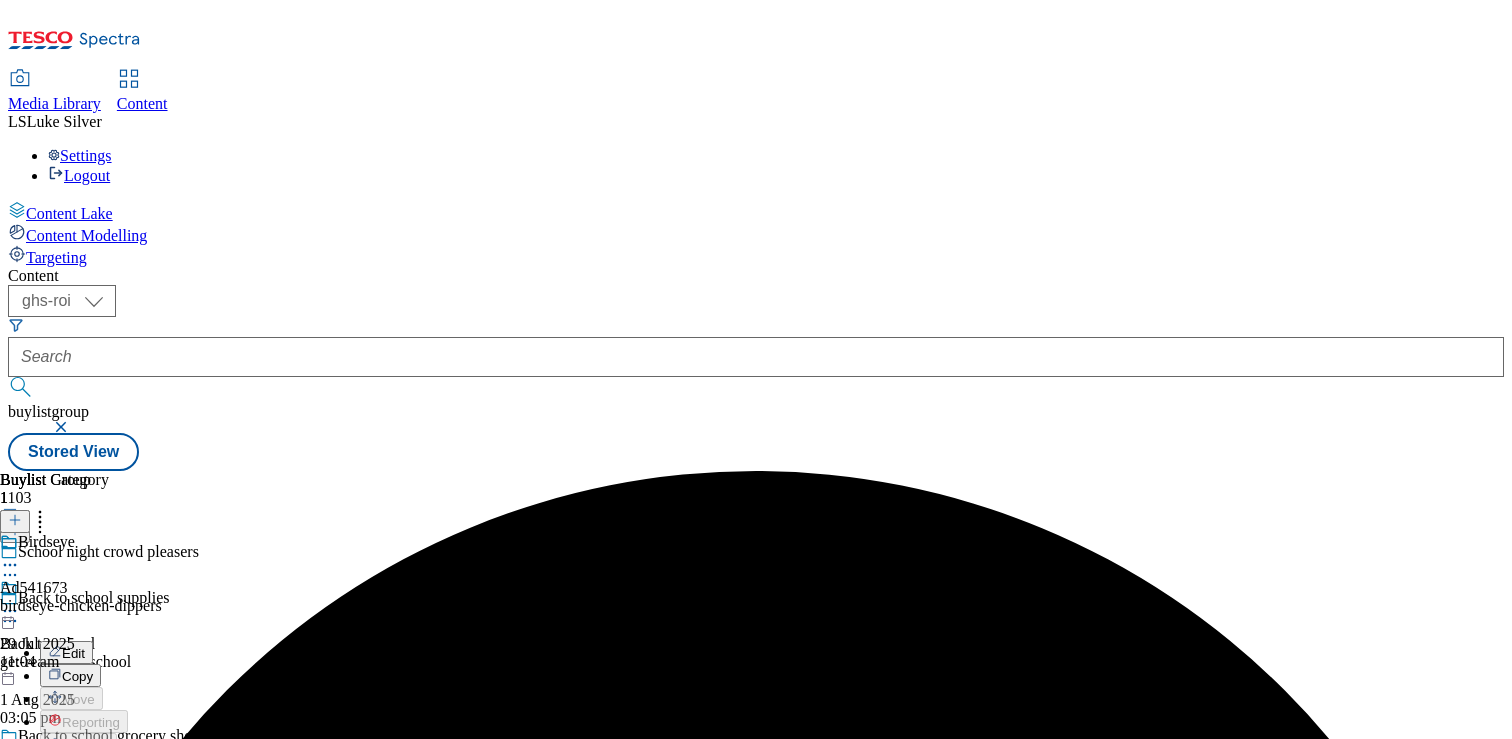 click on "Open Preview Url" at bounding box center (107, 790) 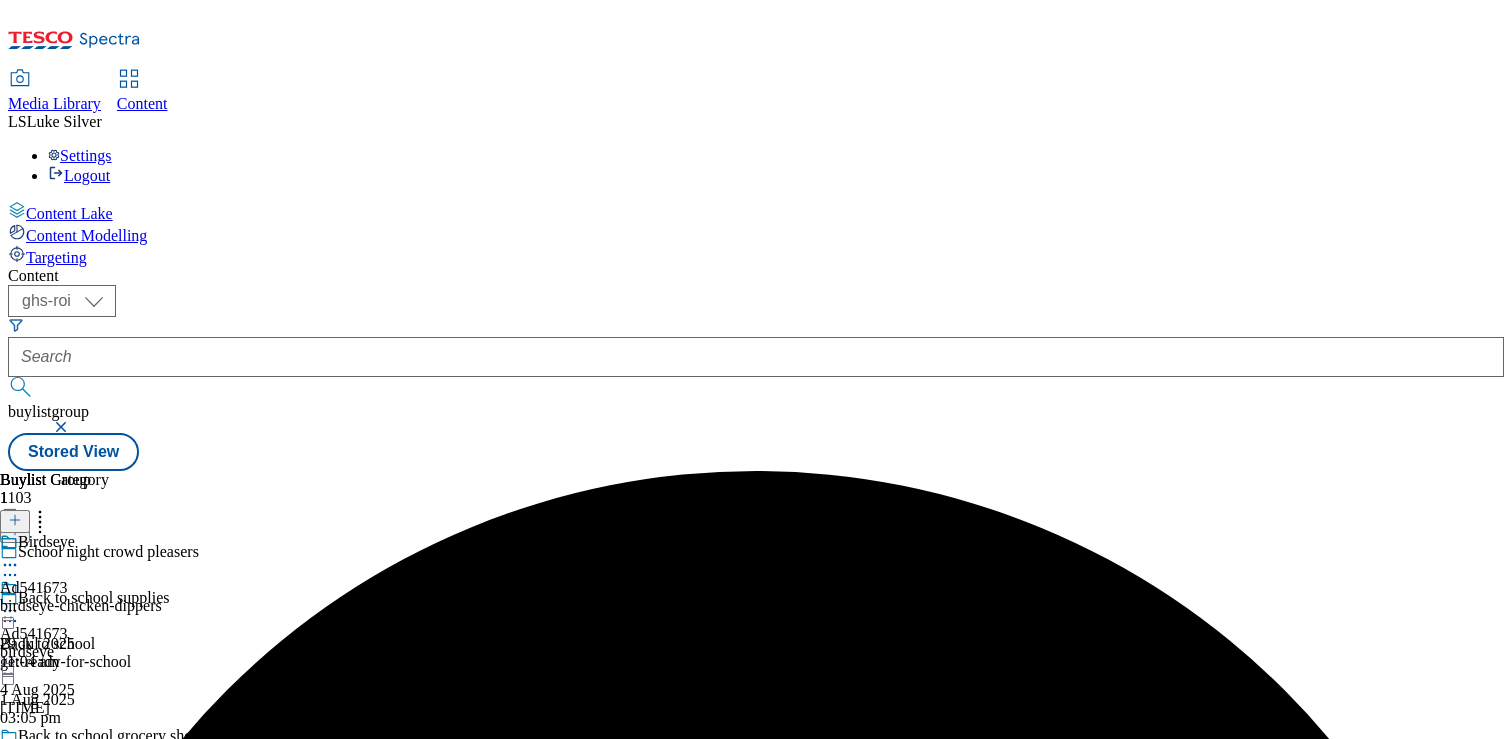 click on "[AD_ID] [PRODUCT_NAME] [DATE] [TIME]" at bounding box center [37, 648] 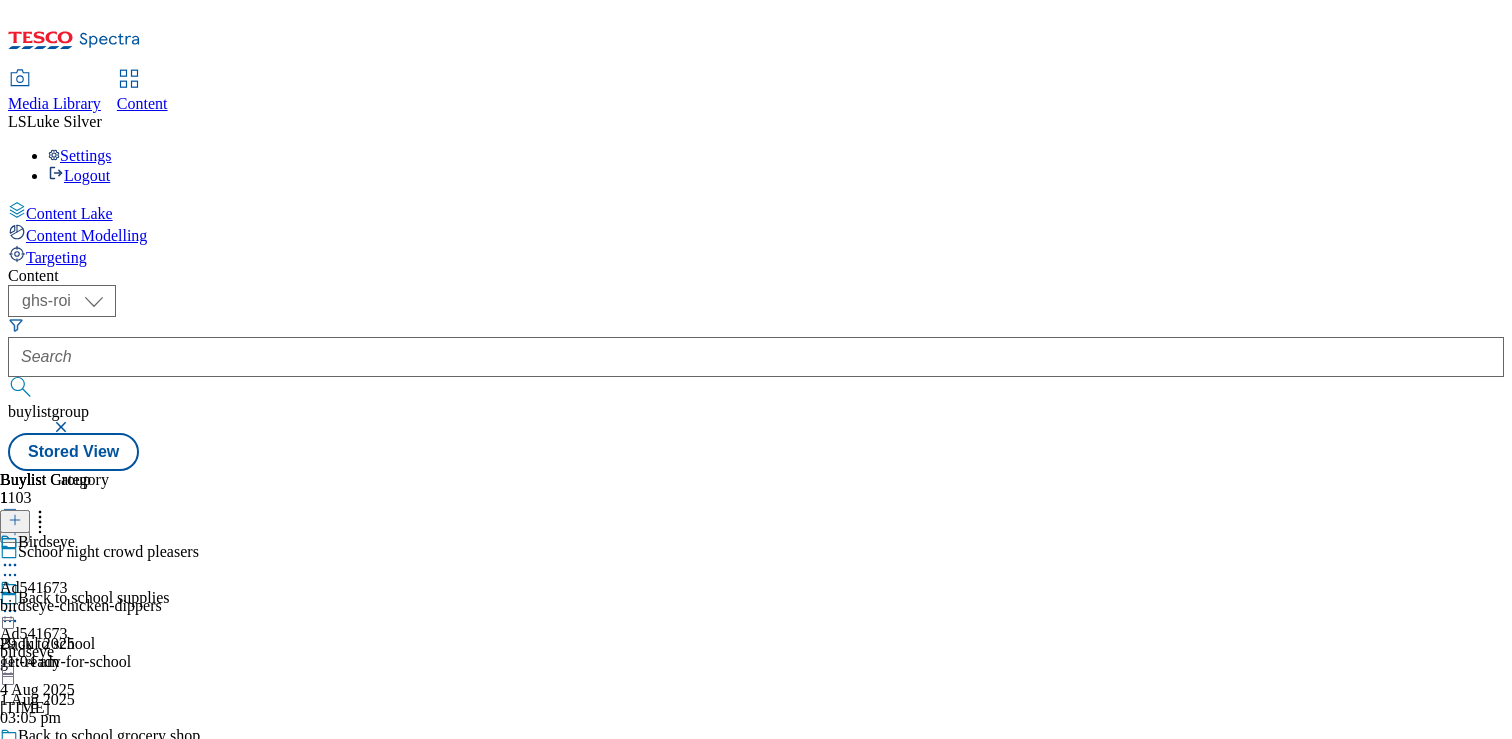 click 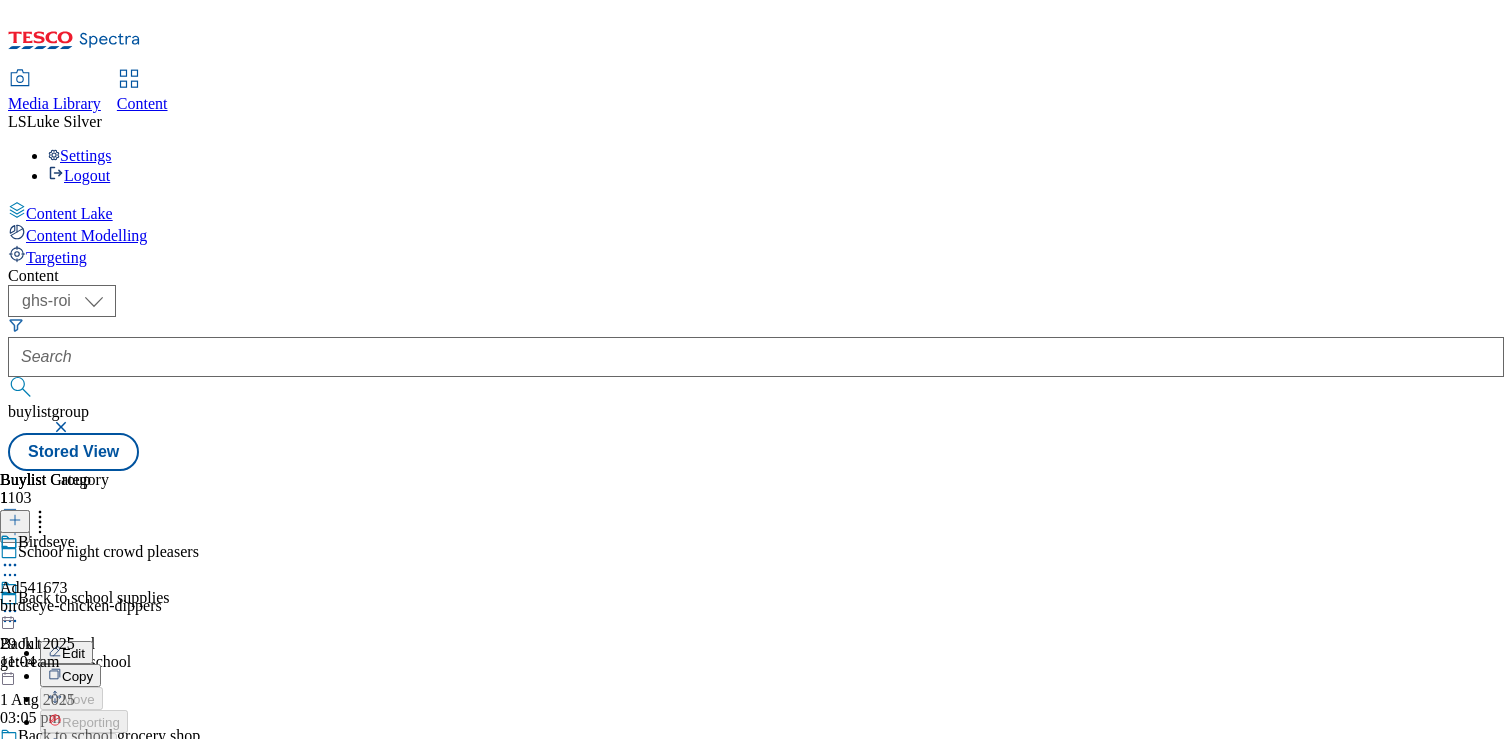 click on "Open Preview Url" at bounding box center [114, 791] 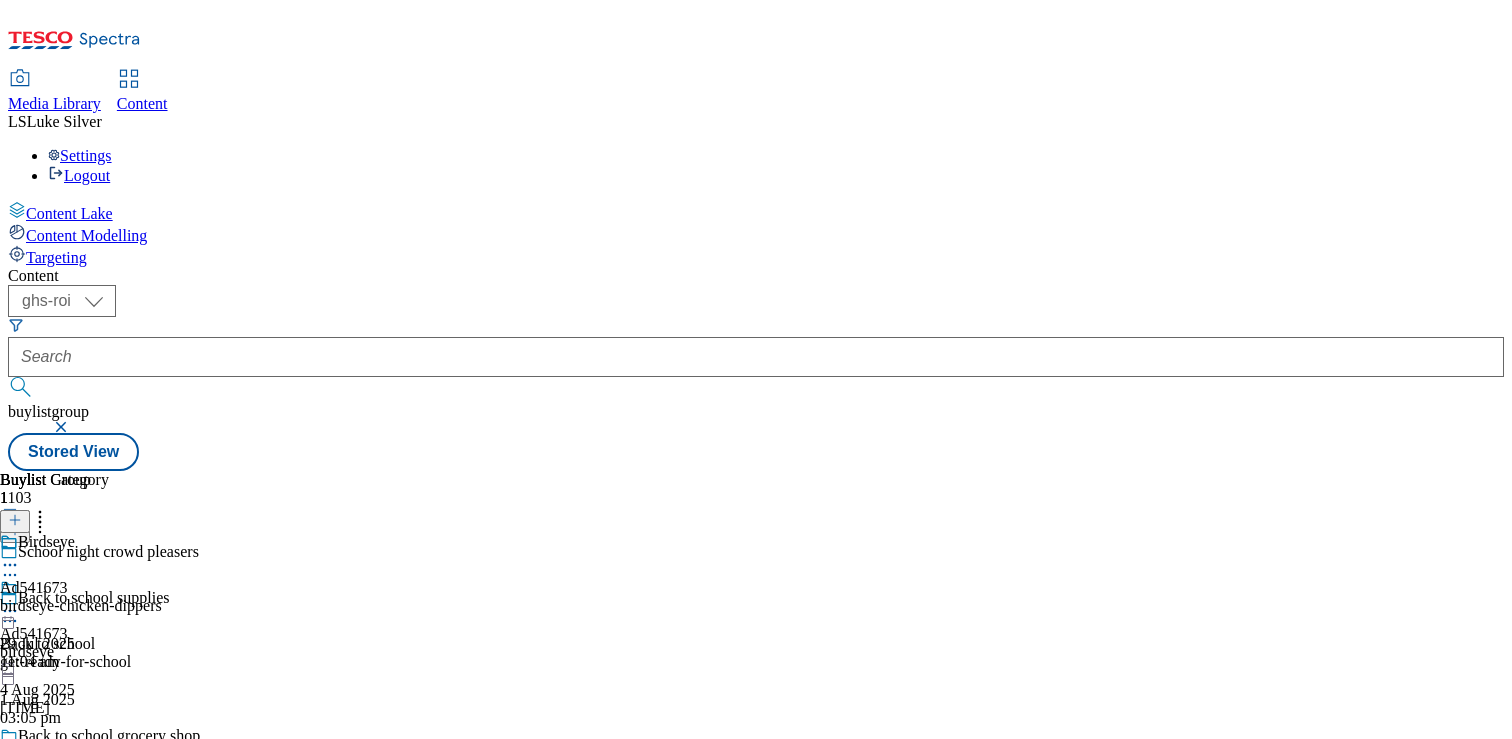 click 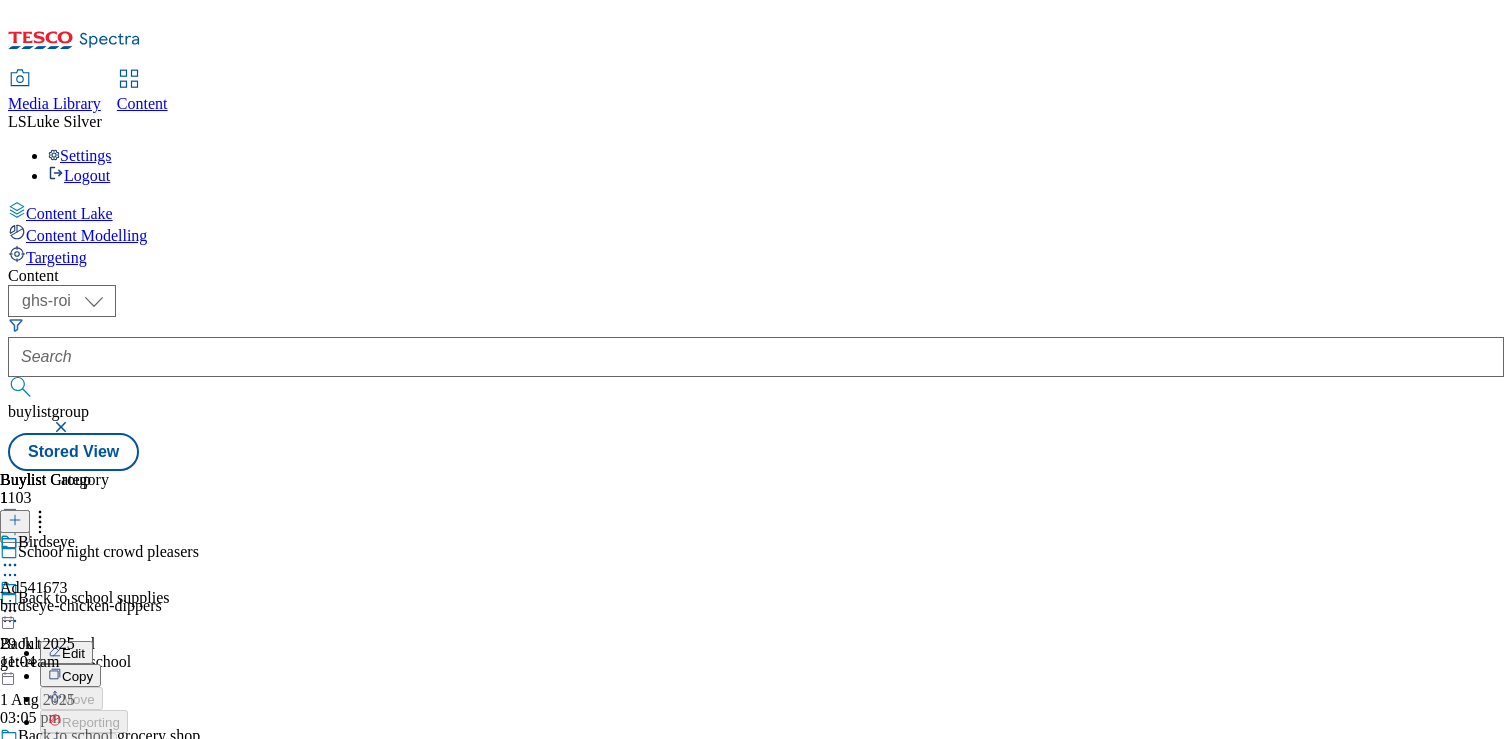 click on "Publish" at bounding box center [84, 814] 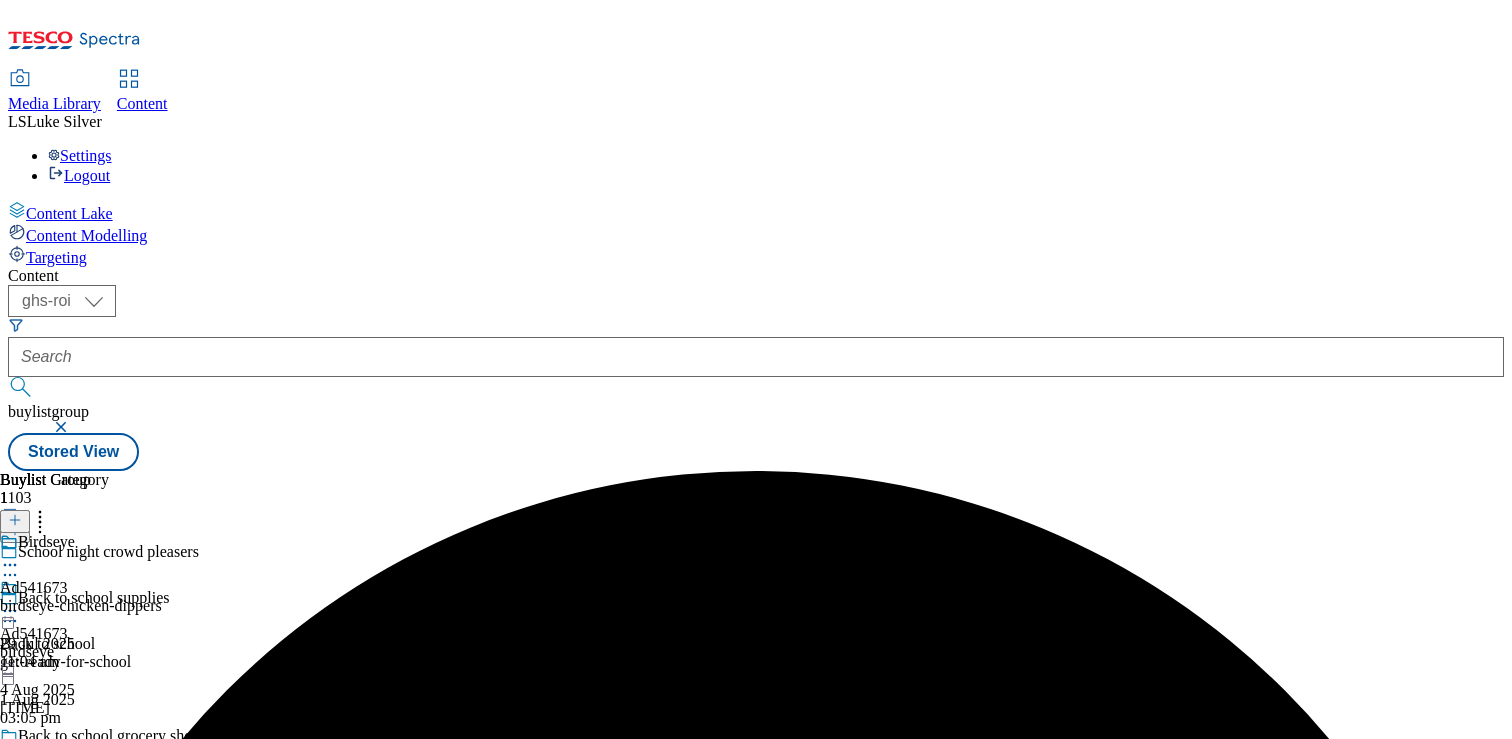 click 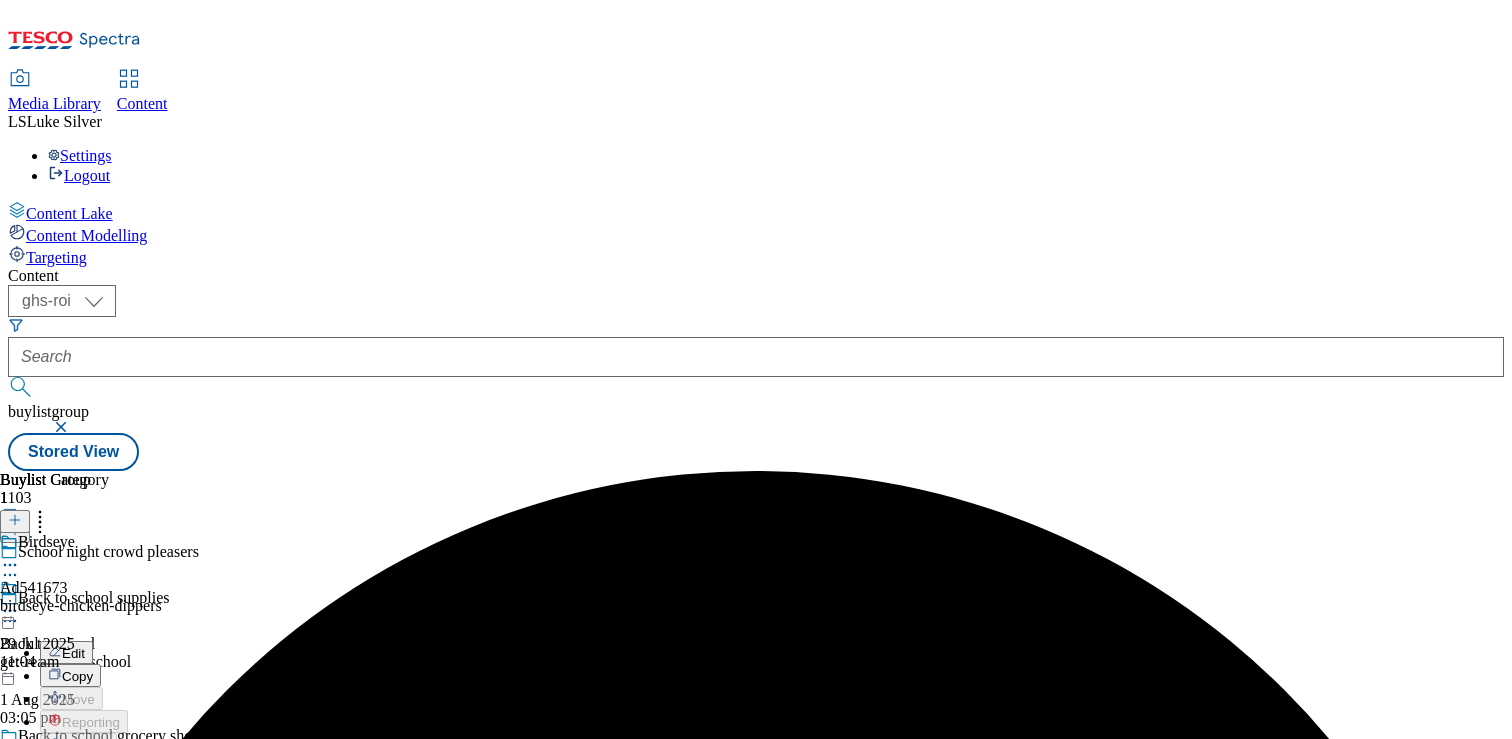 click on "Open Preview Url" at bounding box center [114, 791] 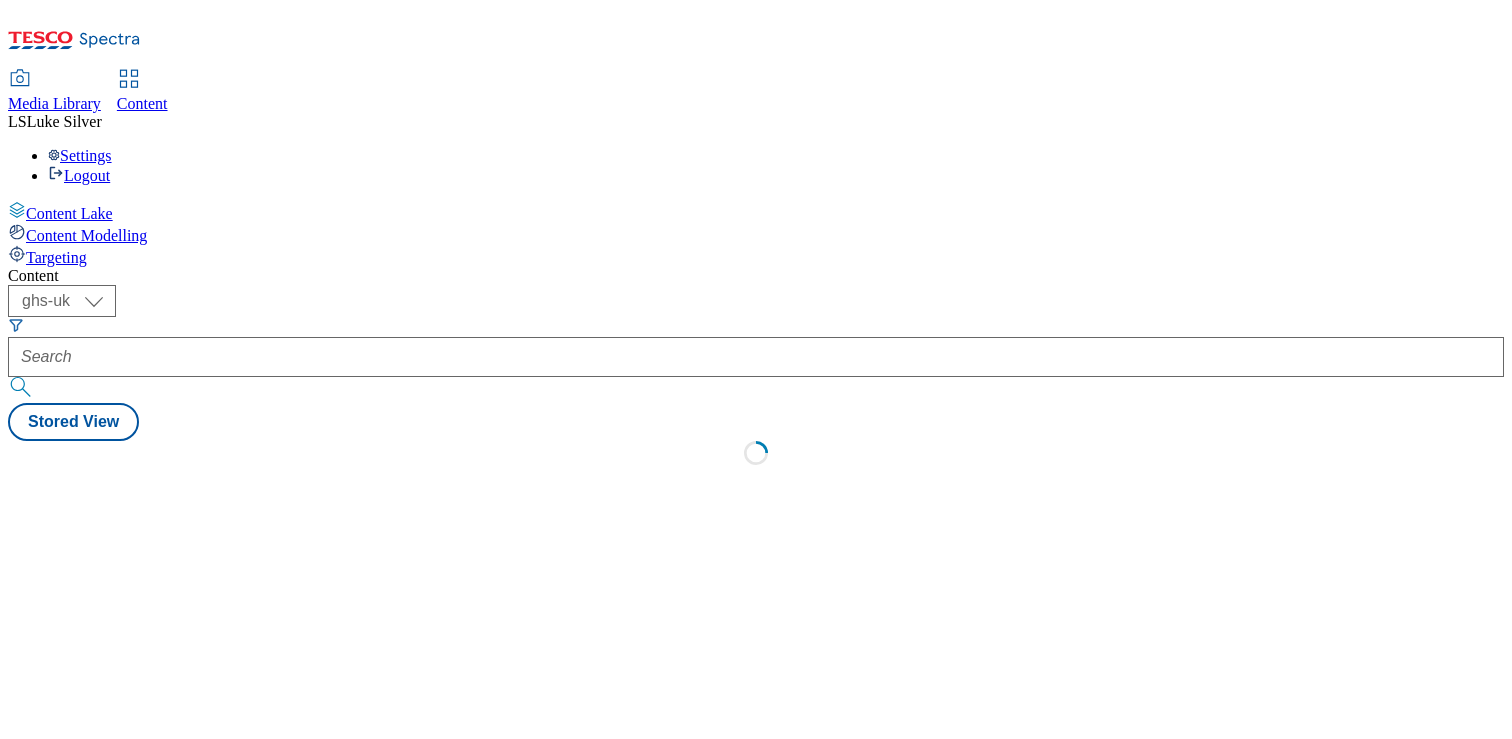 select on "ghs-uk" 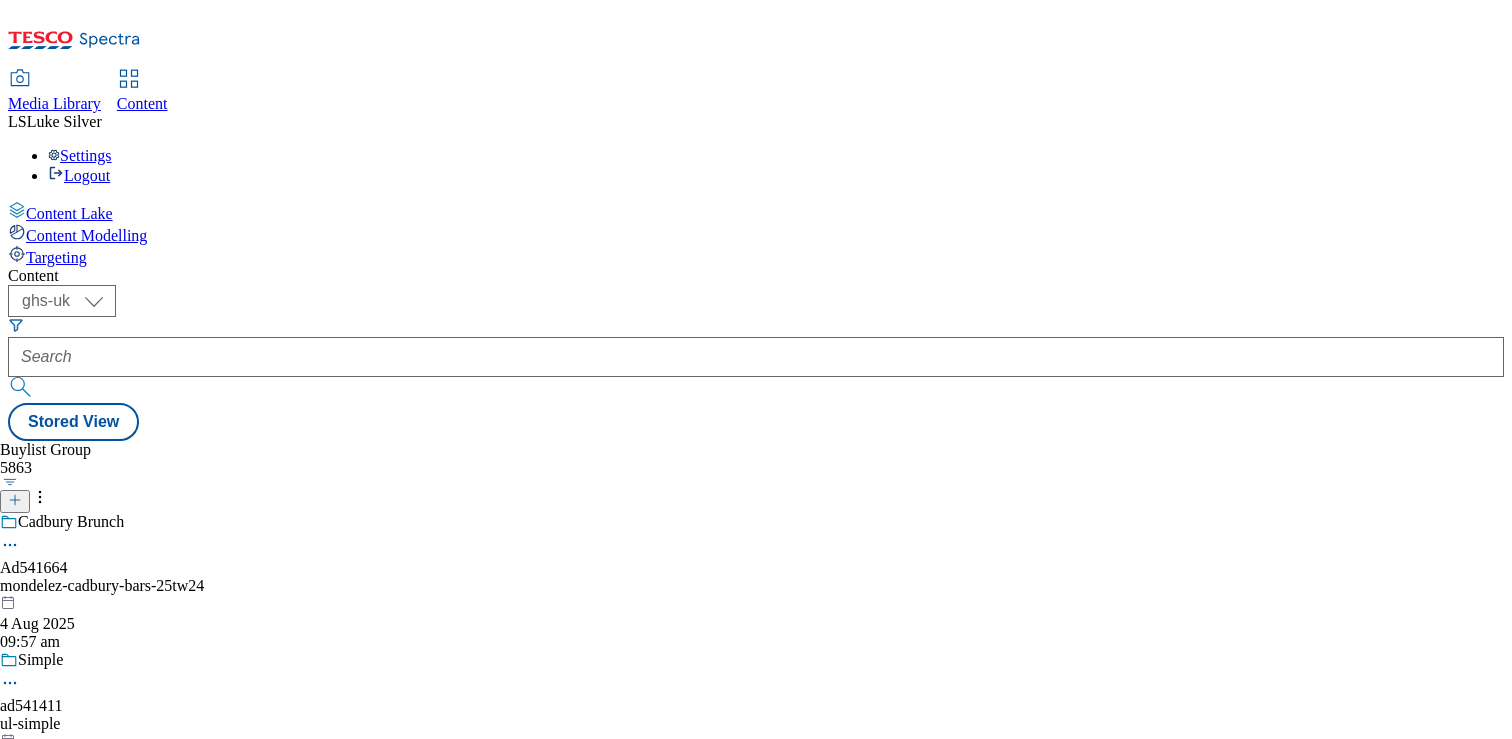 scroll, scrollTop: 0, scrollLeft: 0, axis: both 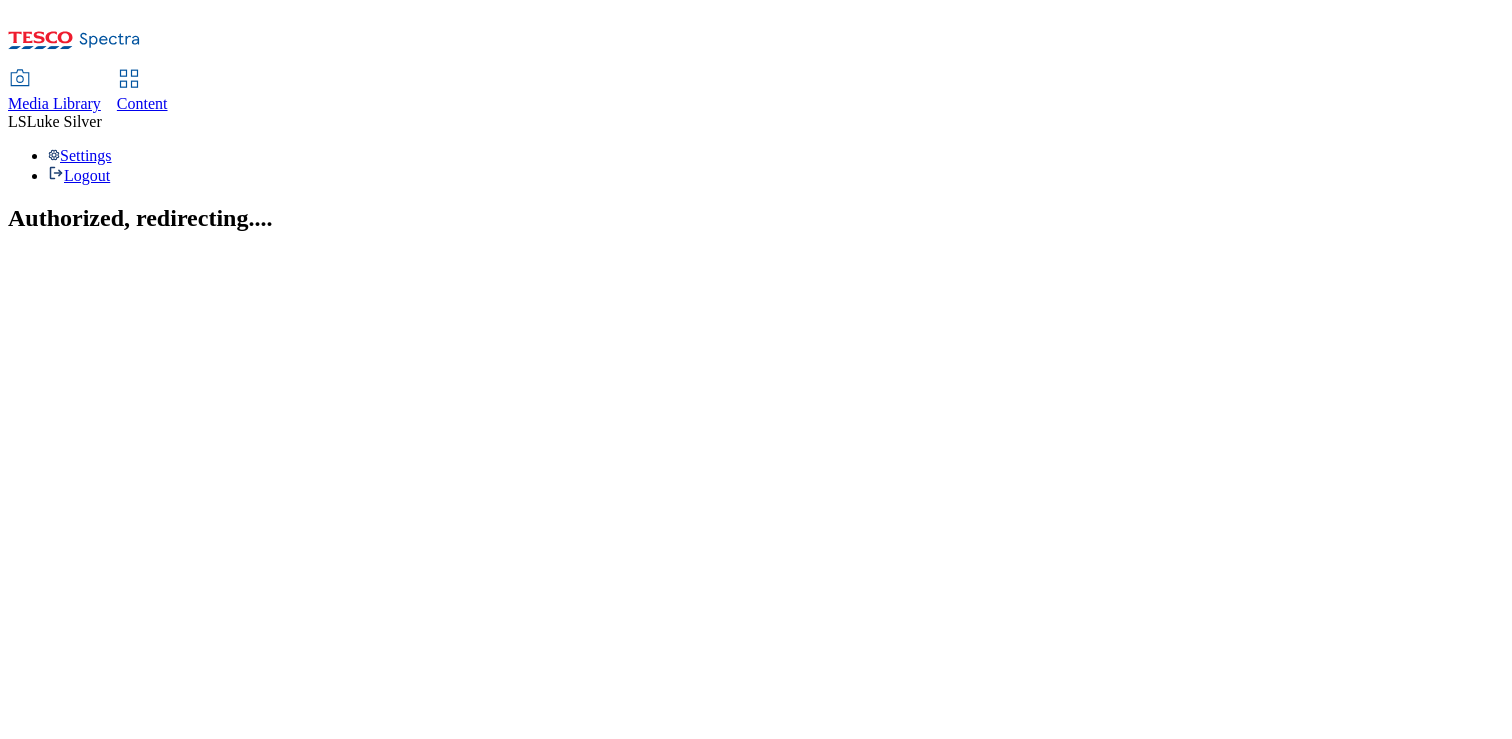 click on "Media Library" at bounding box center (54, 103) 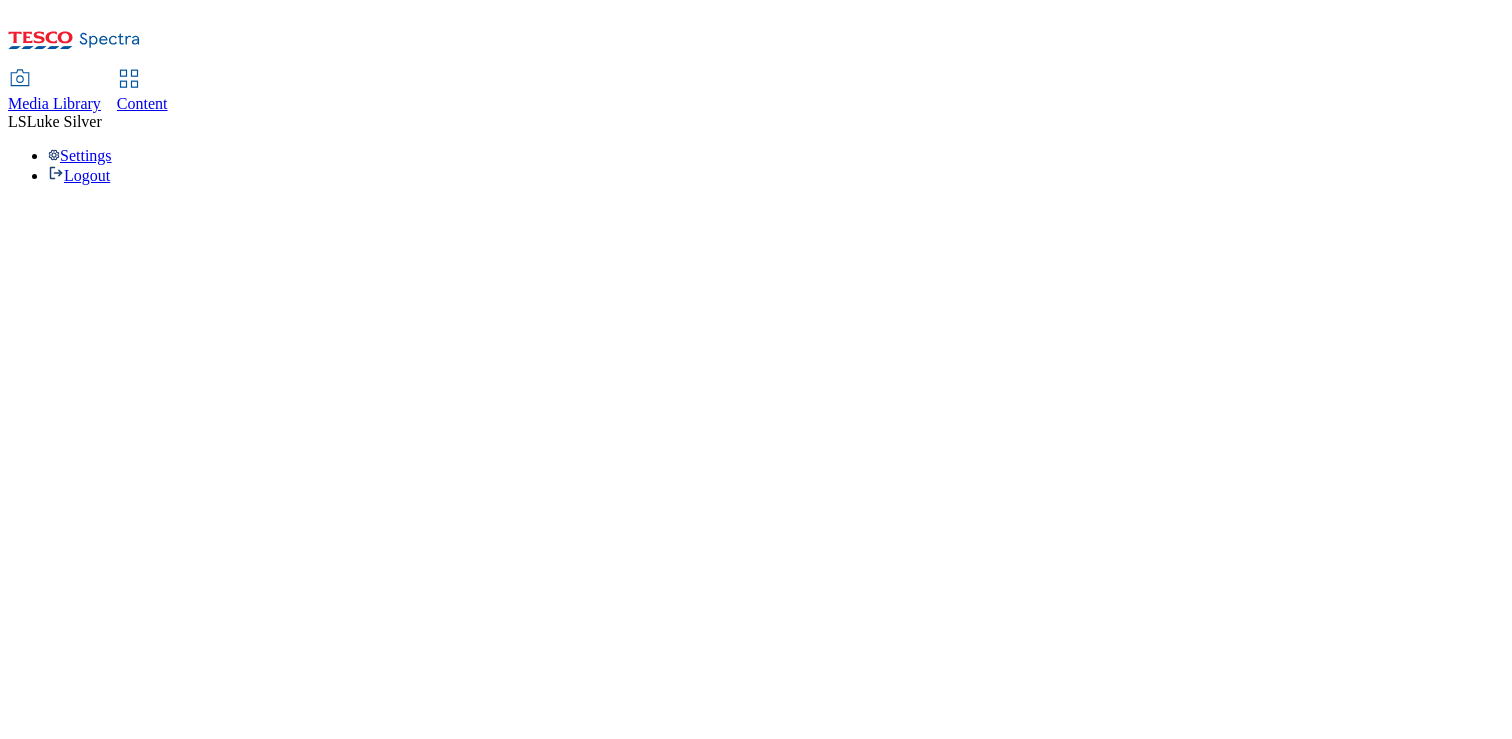 select on "flare-ghs" 